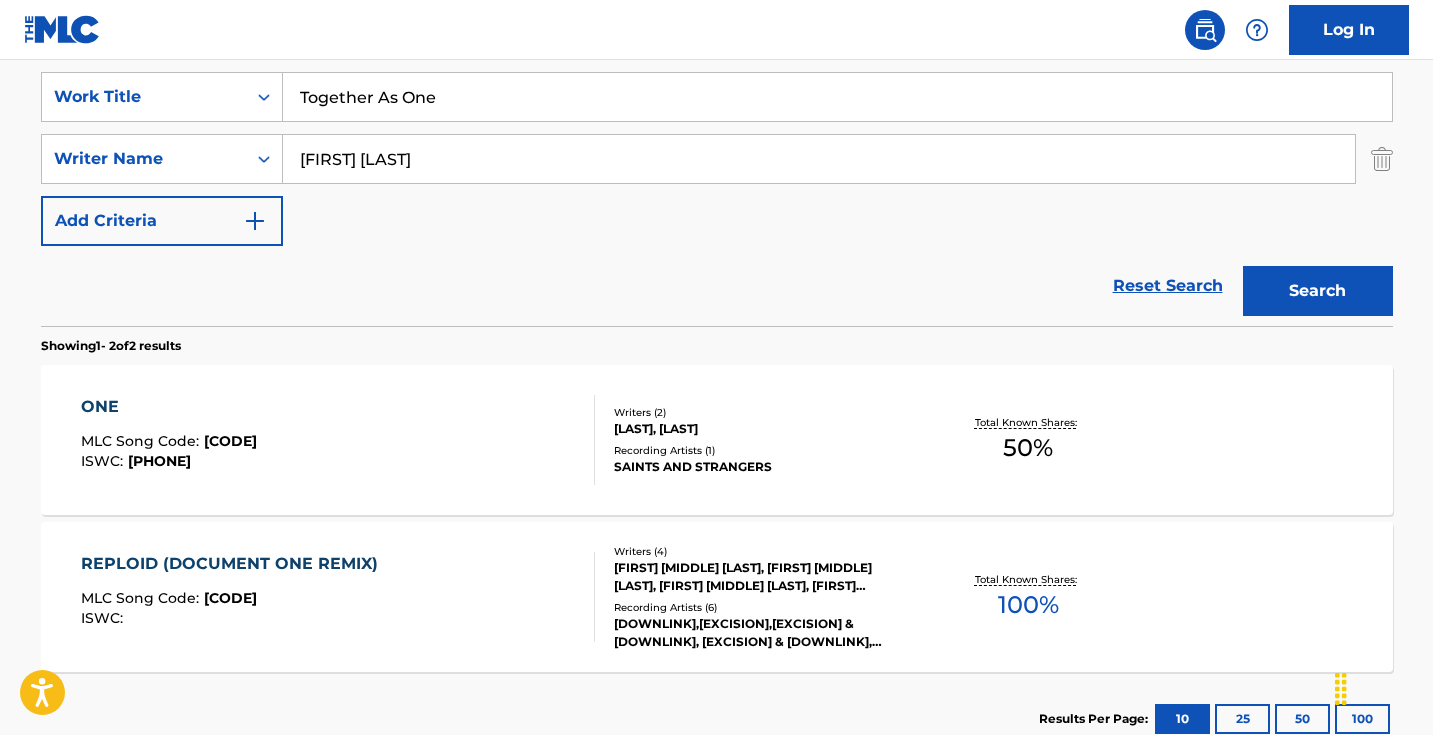 scroll, scrollTop: 373, scrollLeft: 0, axis: vertical 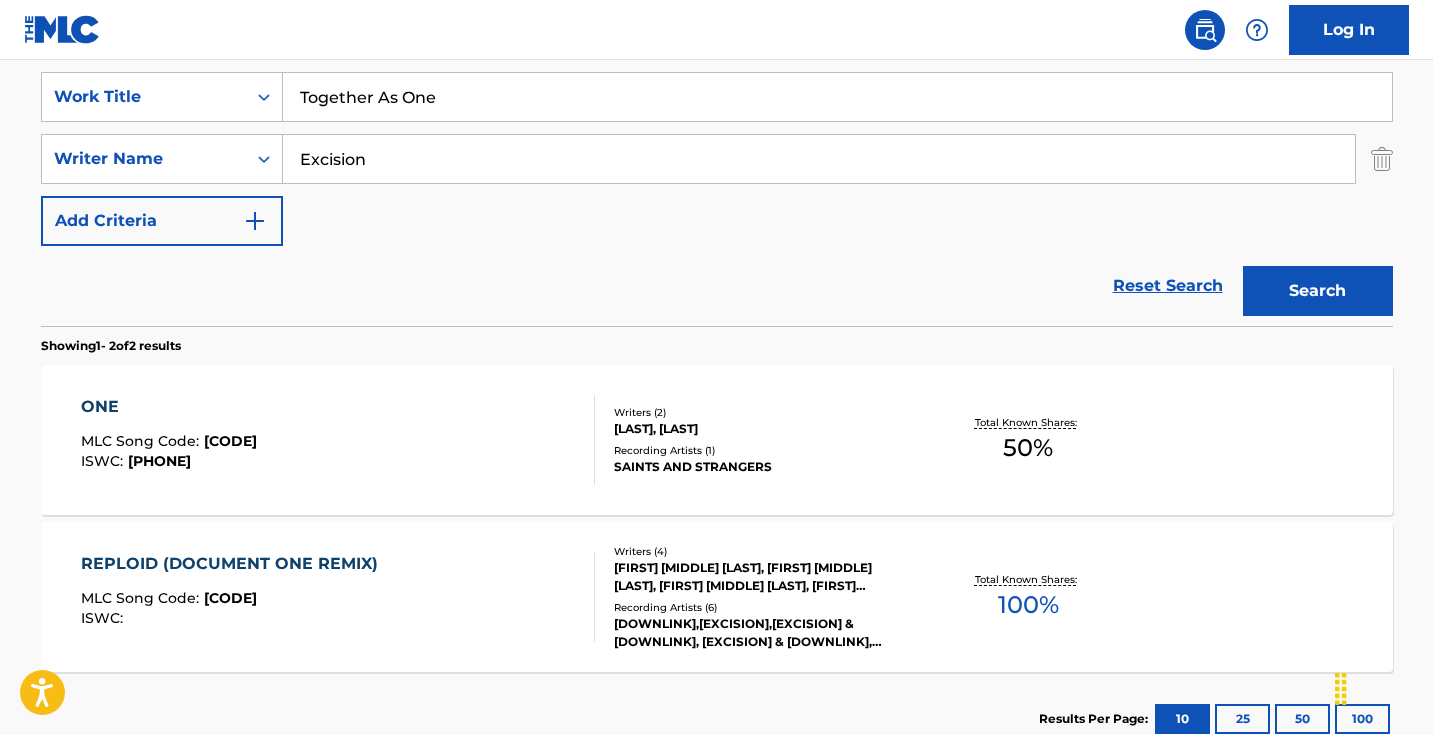 type on "Excision" 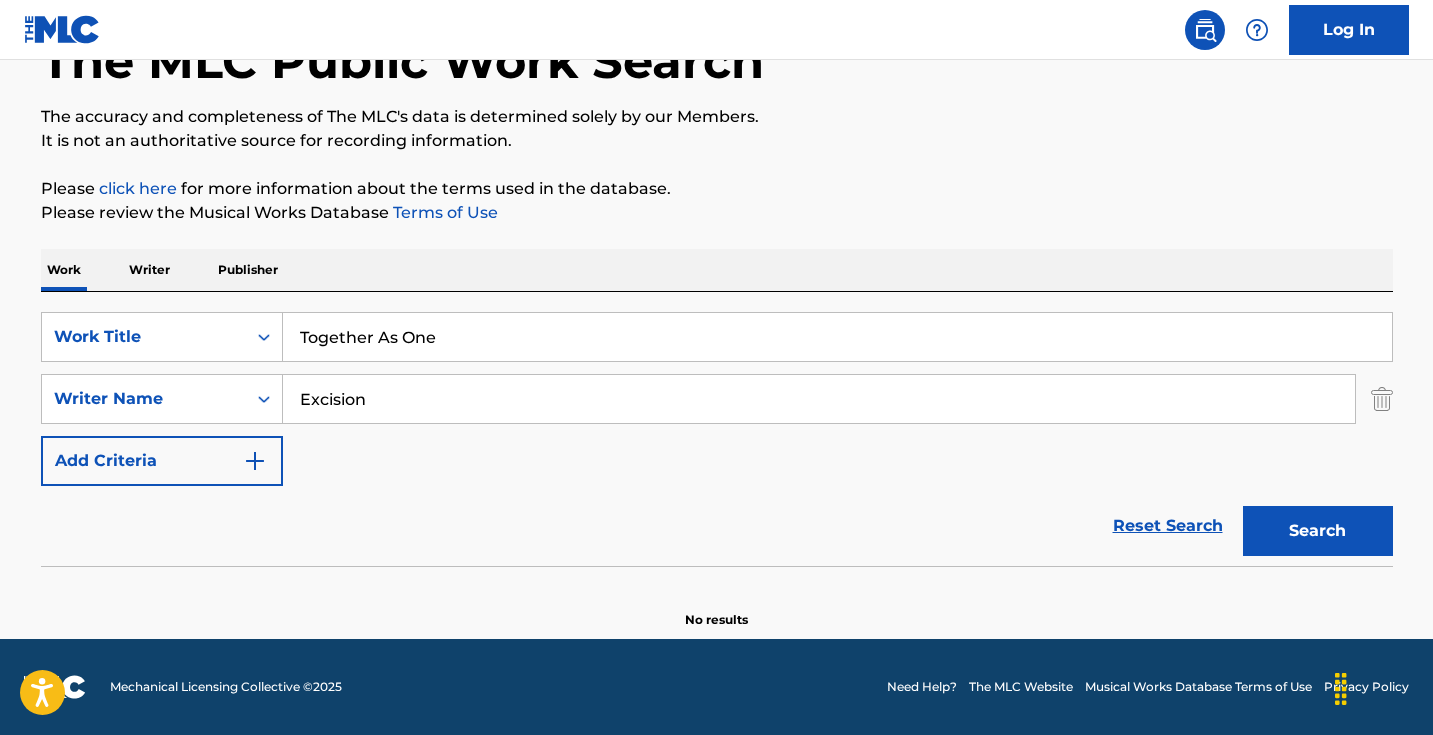 scroll, scrollTop: 133, scrollLeft: 0, axis: vertical 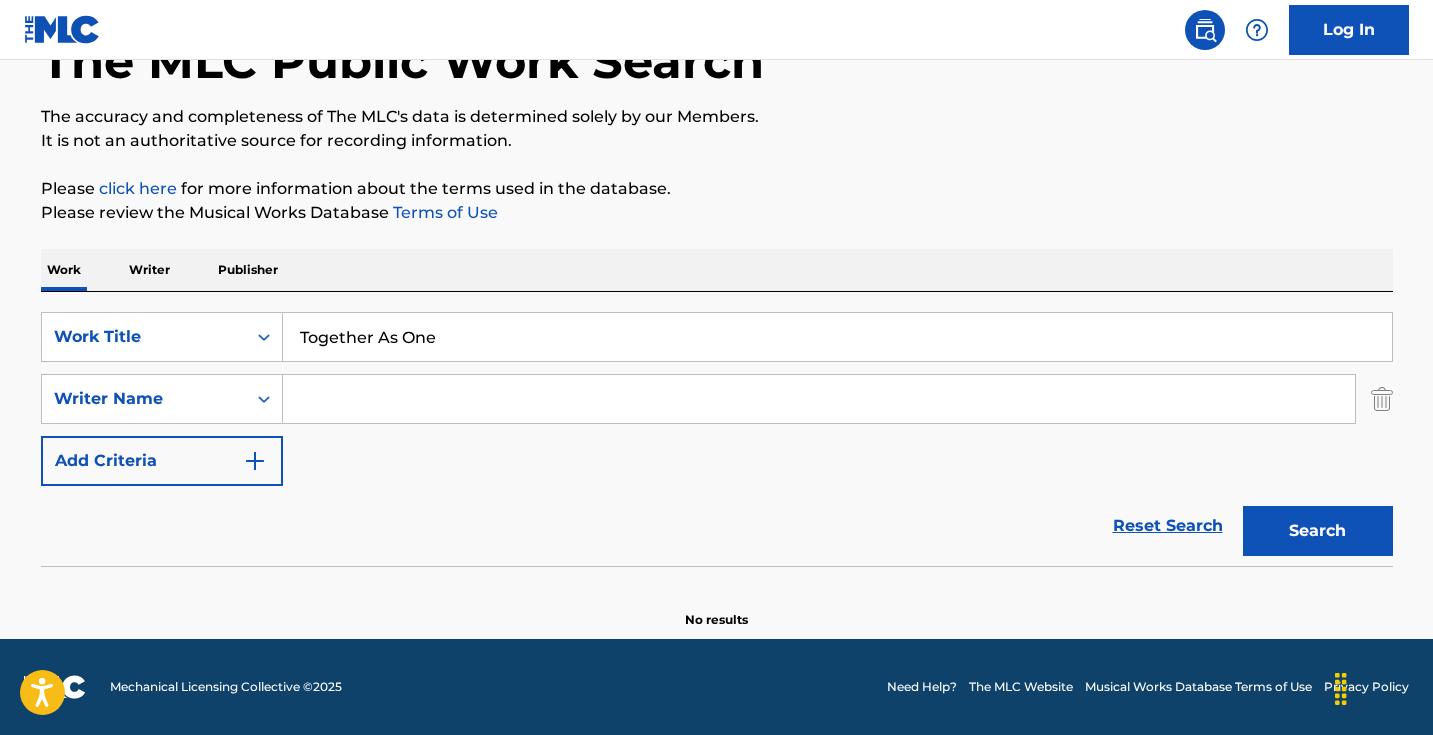 click on "Search" at bounding box center (1318, 531) 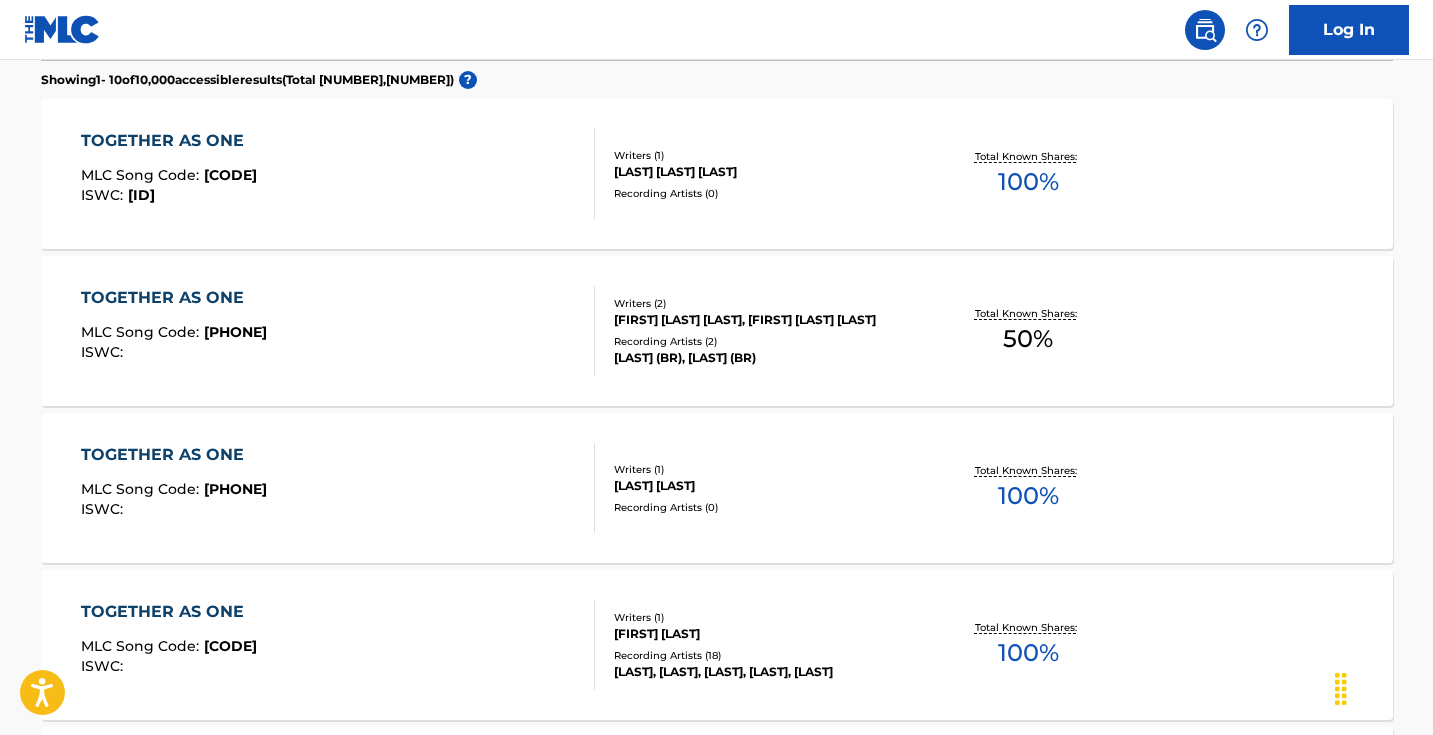 scroll, scrollTop: 642, scrollLeft: 0, axis: vertical 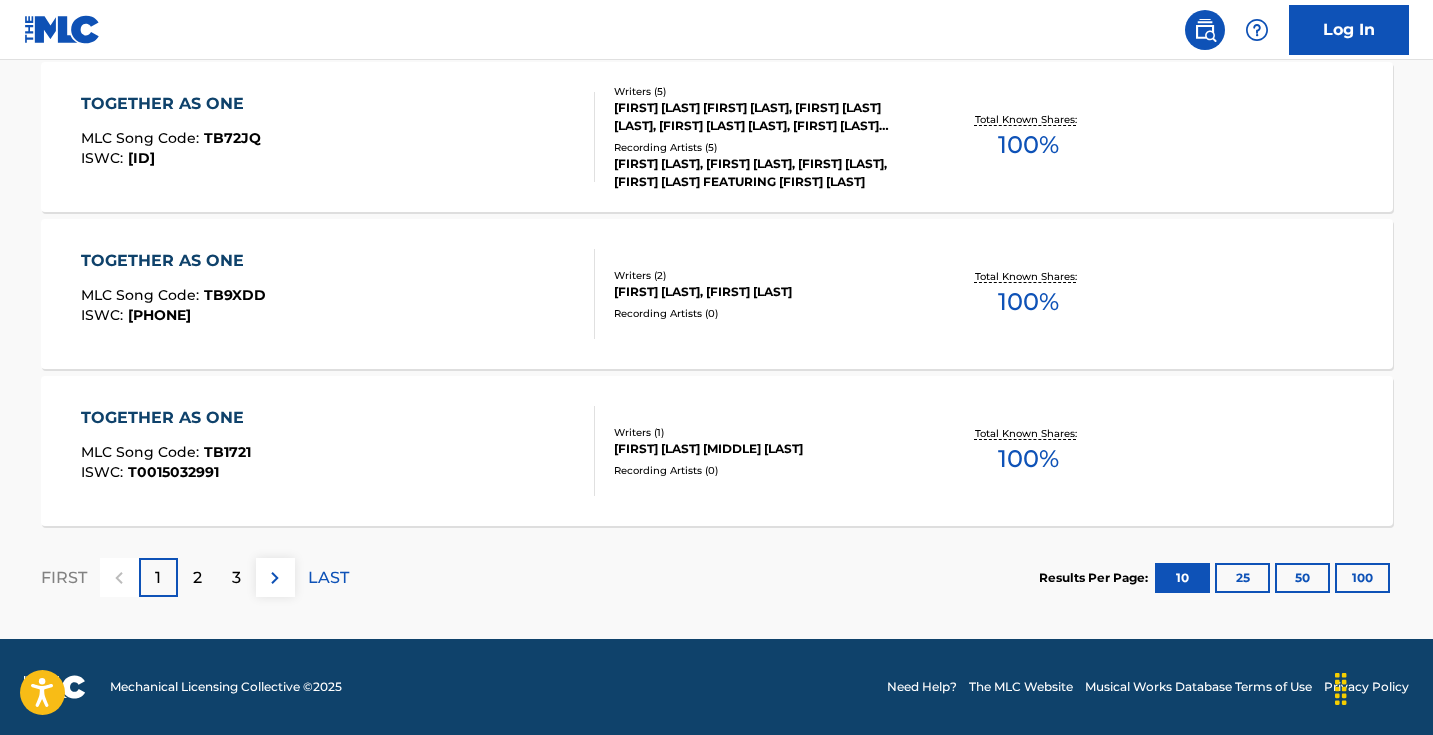click at bounding box center (275, 577) 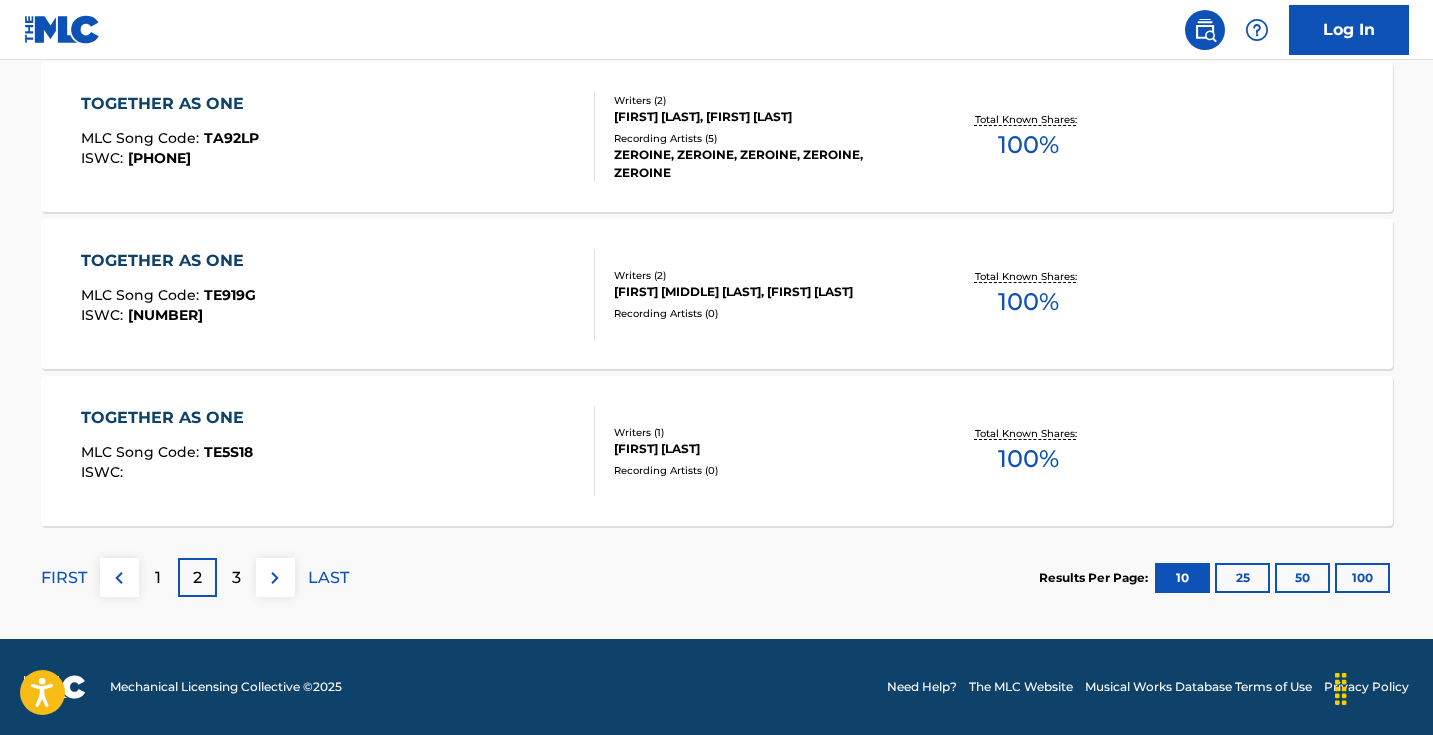 click at bounding box center (275, 578) 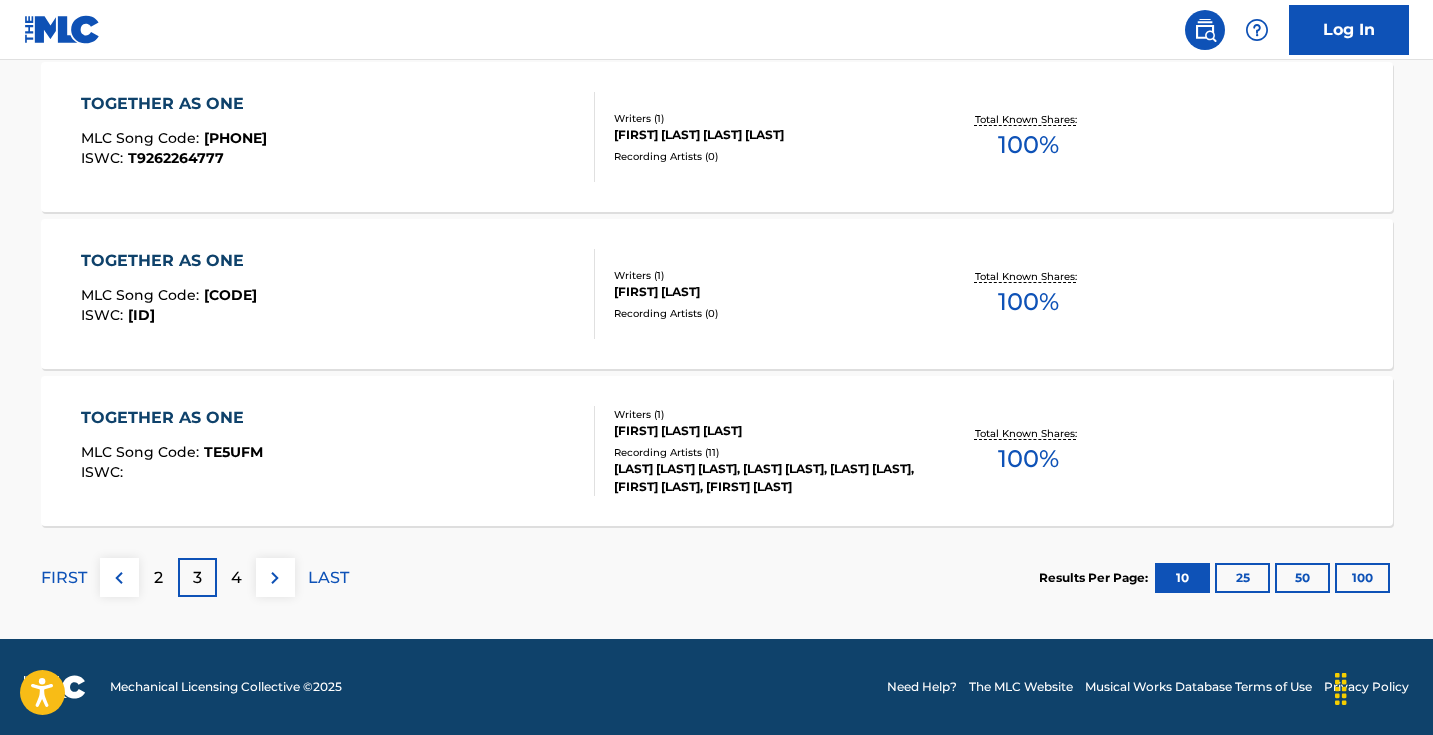 click on "4" at bounding box center (236, 578) 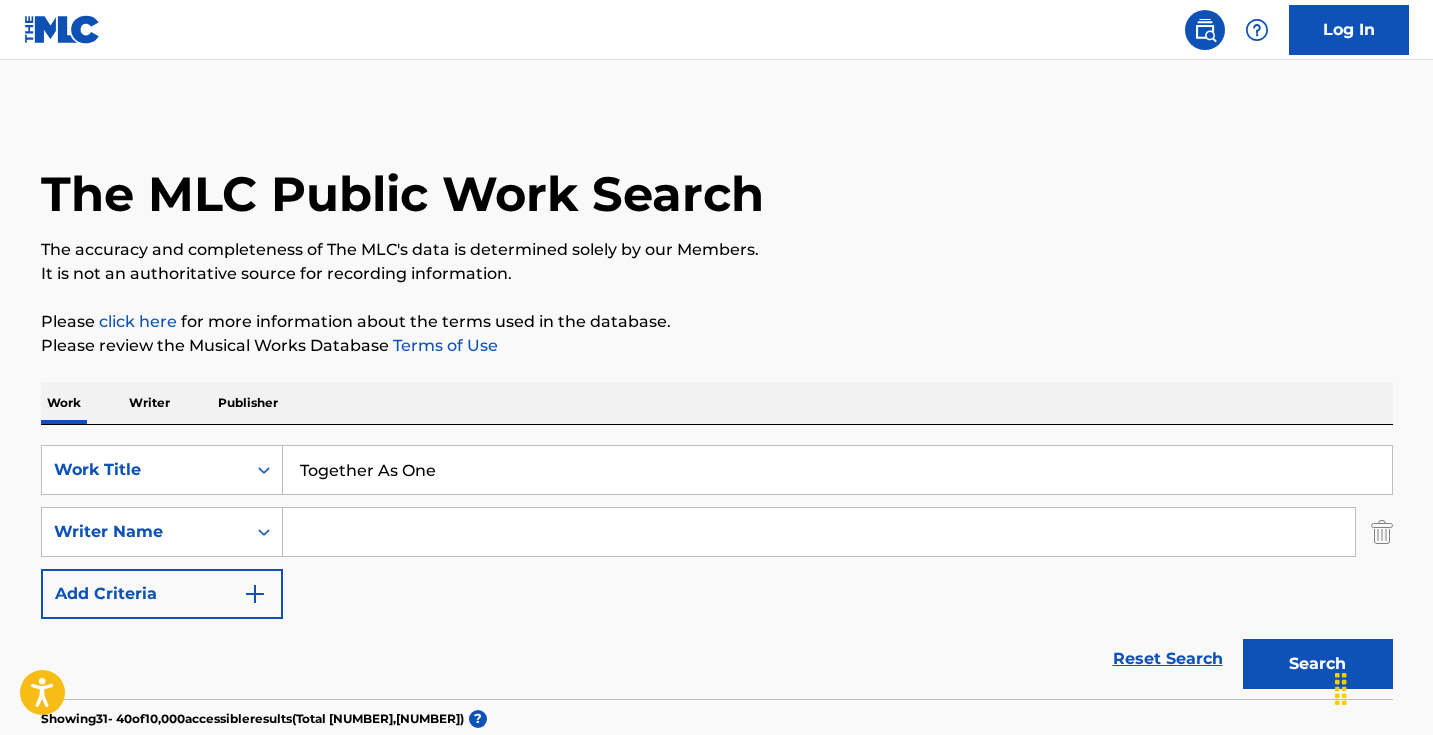 scroll, scrollTop: 0, scrollLeft: 0, axis: both 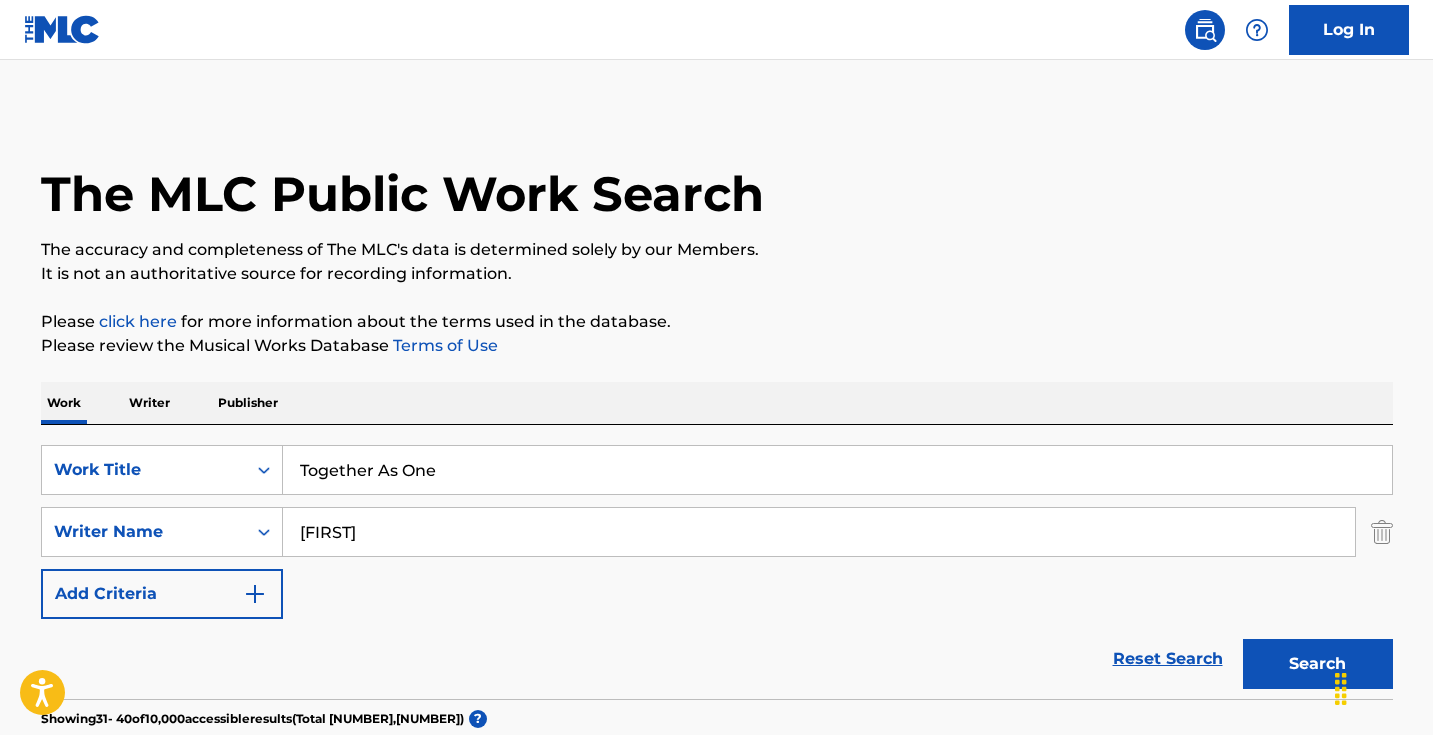 drag, startPoint x: 379, startPoint y: 538, endPoint x: 941, endPoint y: 608, distance: 566.34265 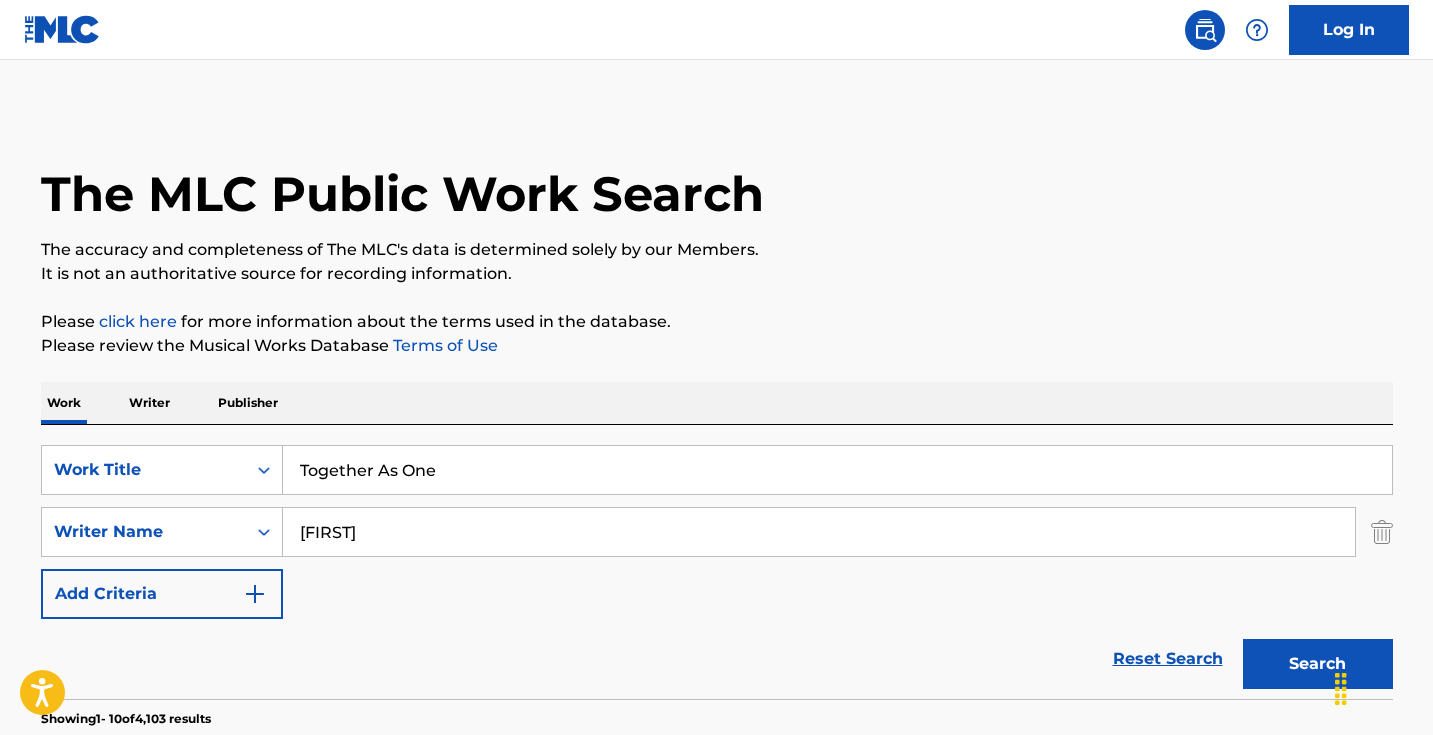 scroll, scrollTop: 0, scrollLeft: 0, axis: both 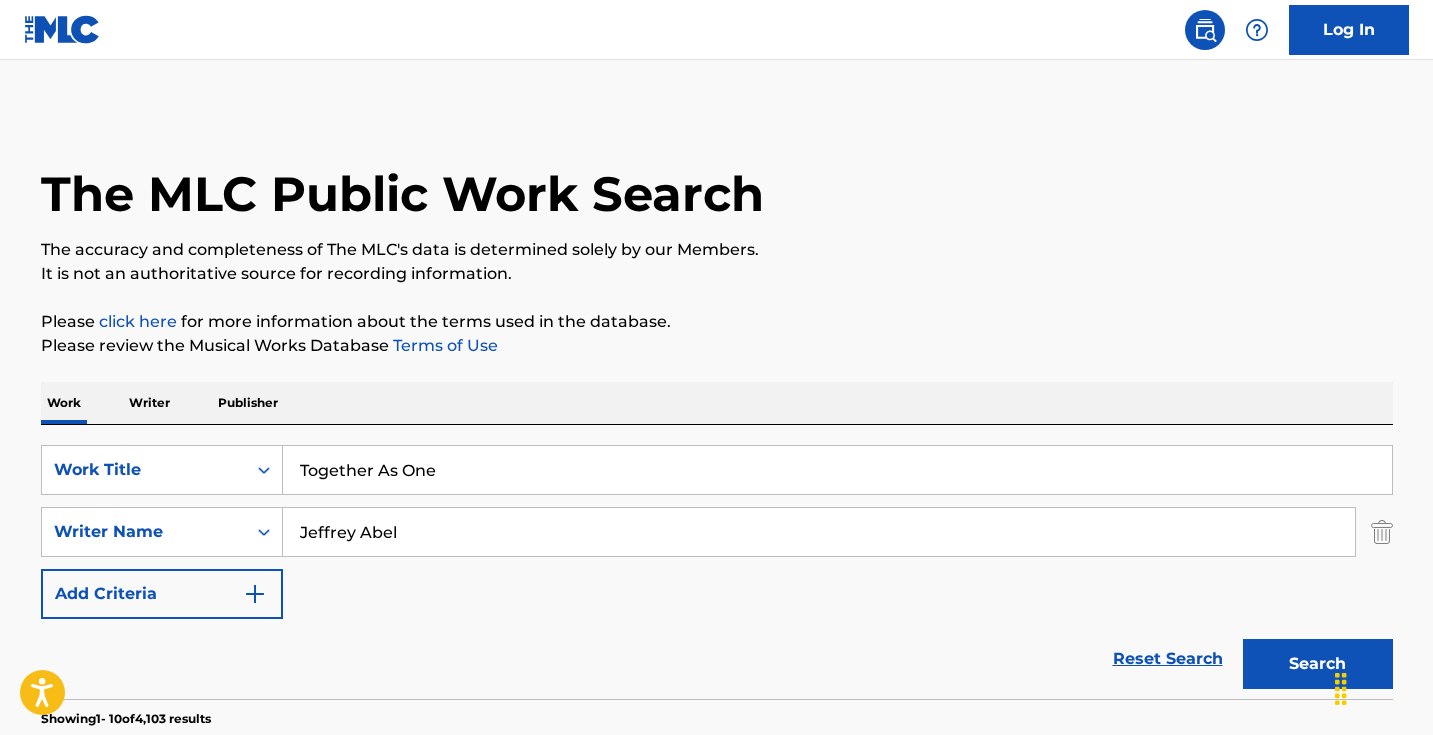 click on "Search" at bounding box center [1318, 664] 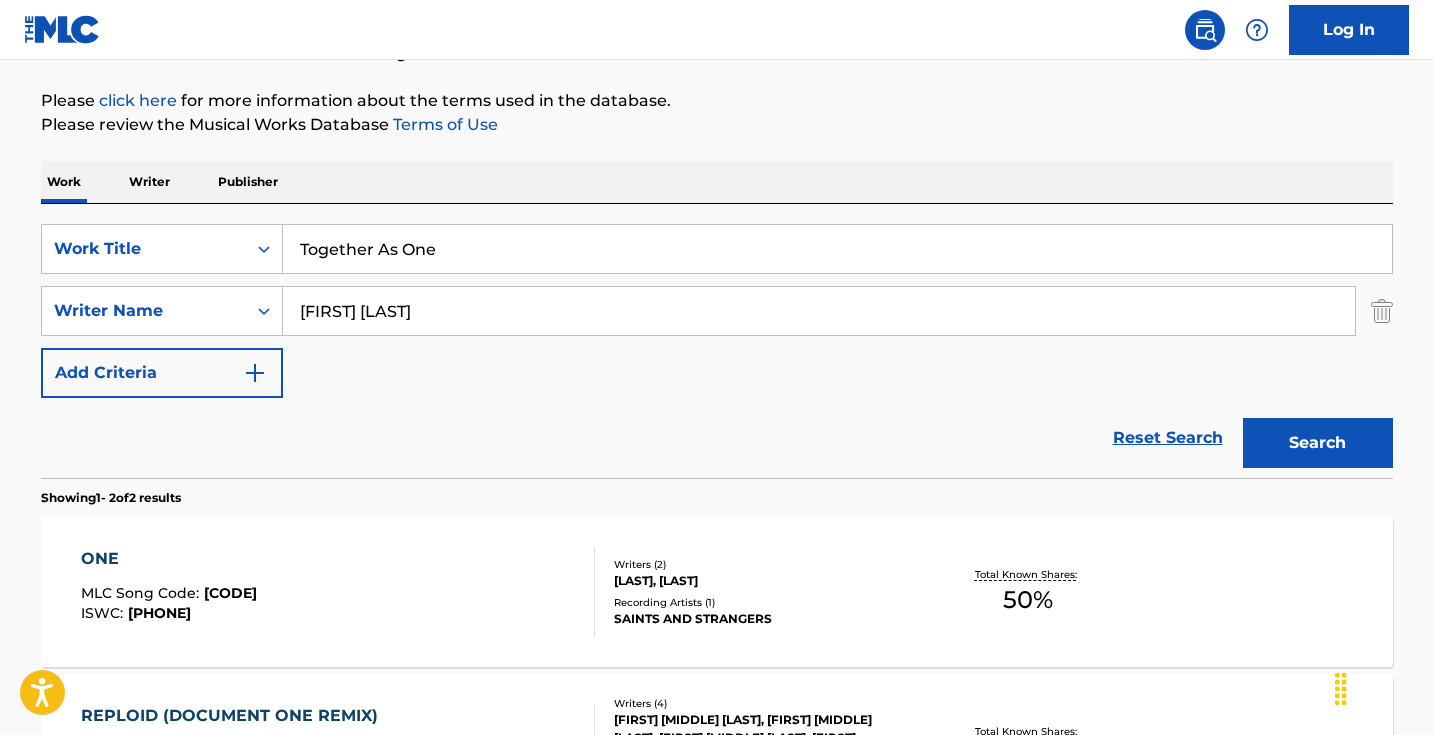 scroll, scrollTop: 156, scrollLeft: 0, axis: vertical 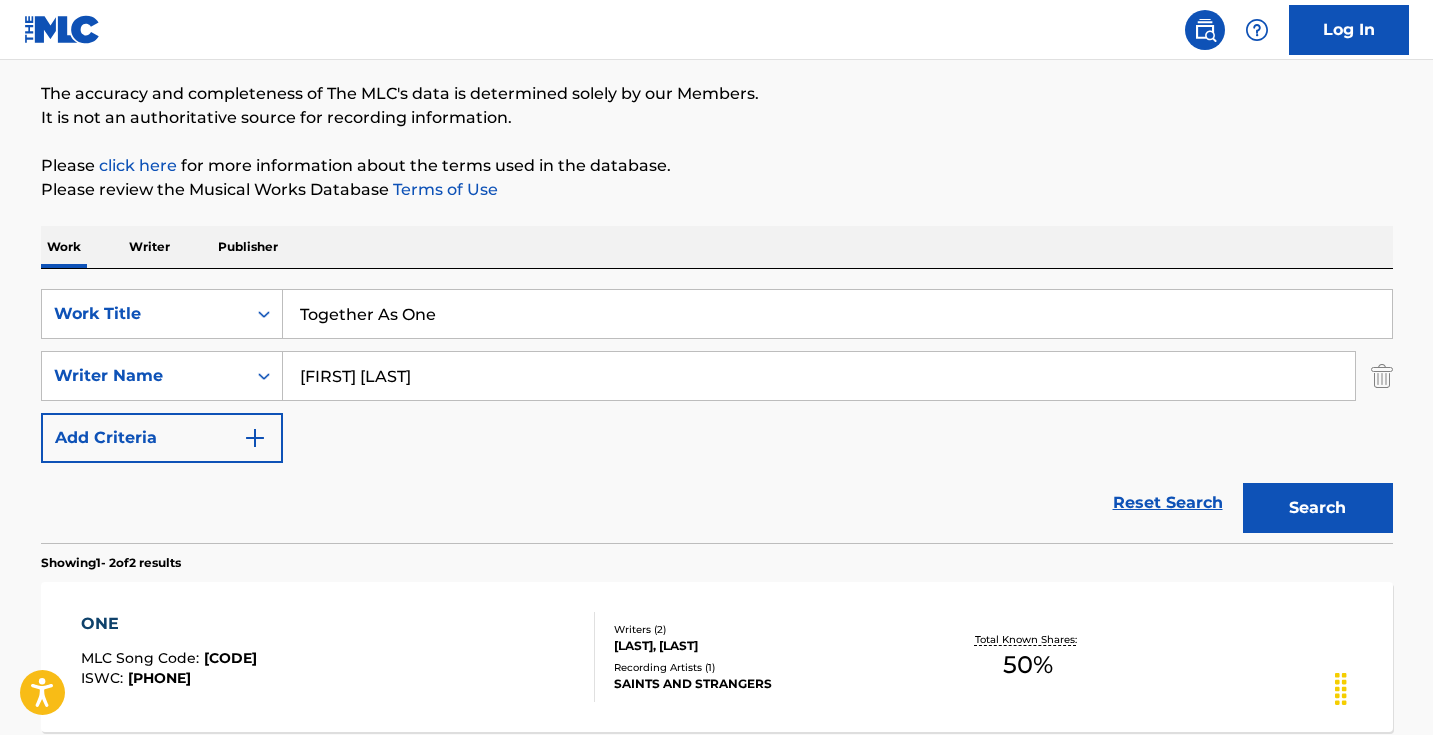 type on "[FIRST] [LAST]" 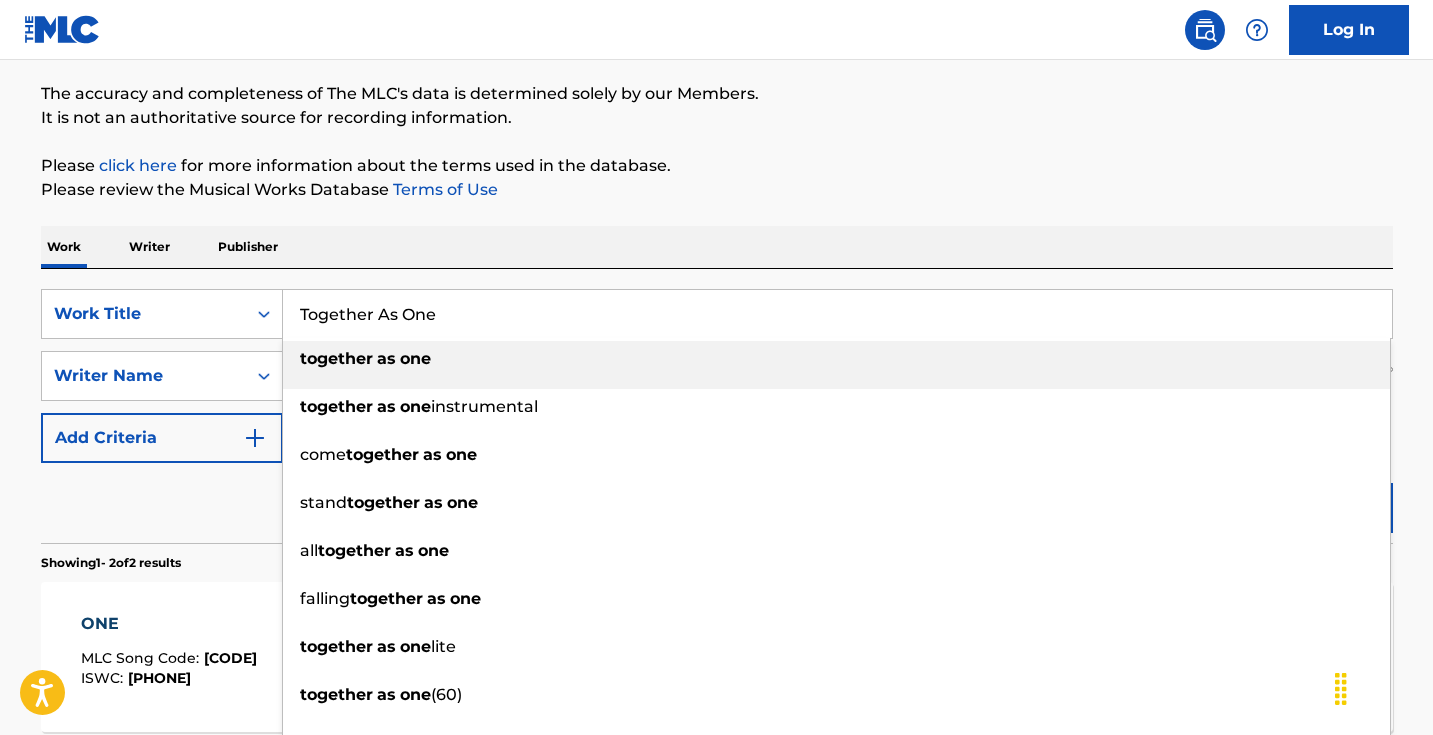 paste on "Lost Lands 2022 Mix" 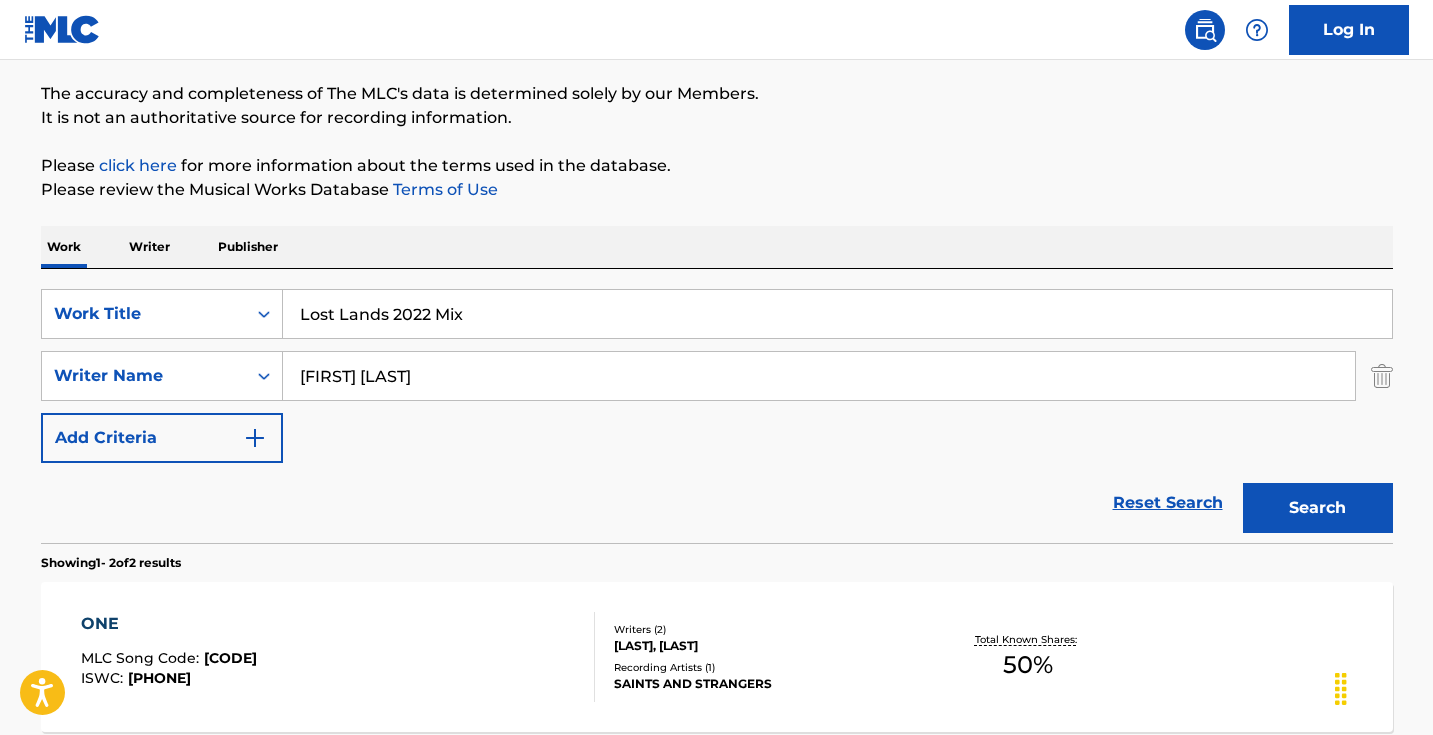 click on "Please review the Musical Works Database   Terms of Use" at bounding box center [717, 190] 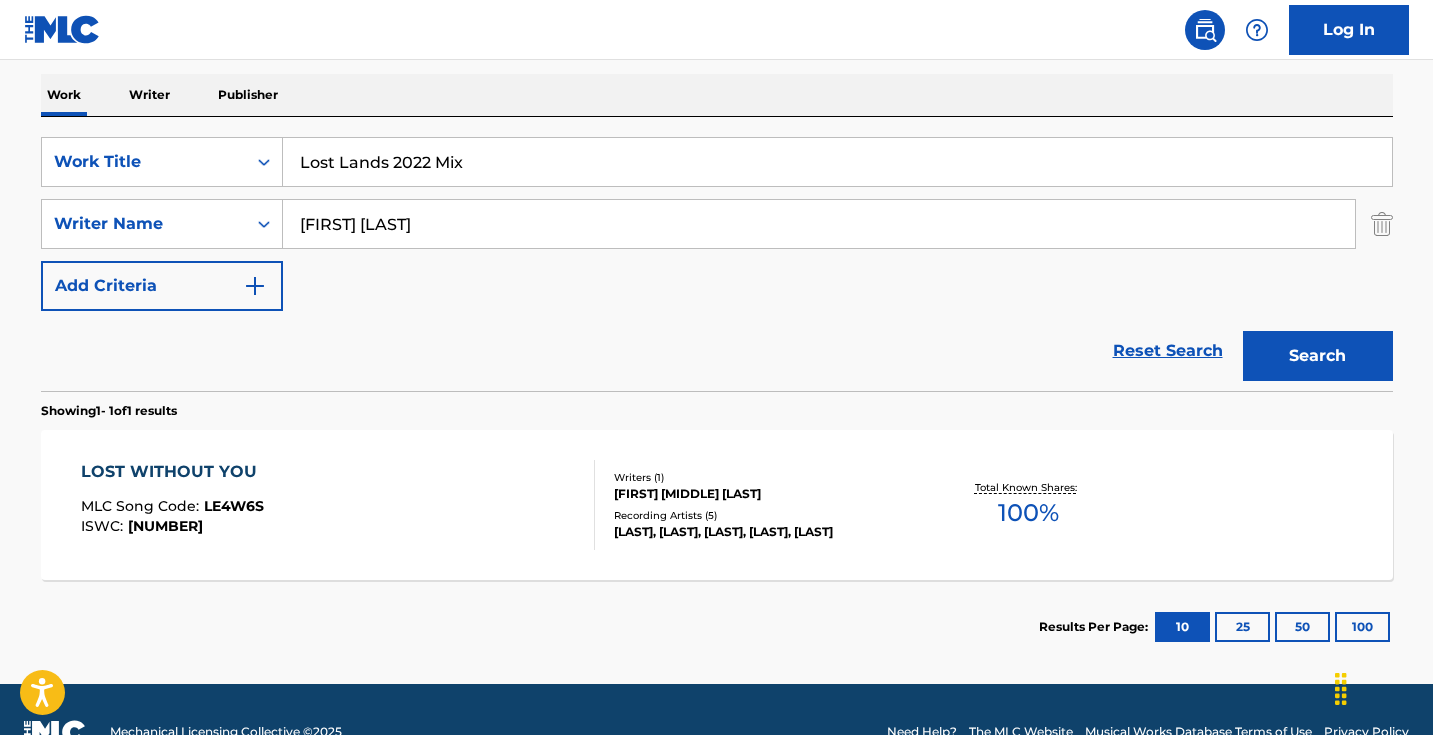 scroll, scrollTop: 309, scrollLeft: 0, axis: vertical 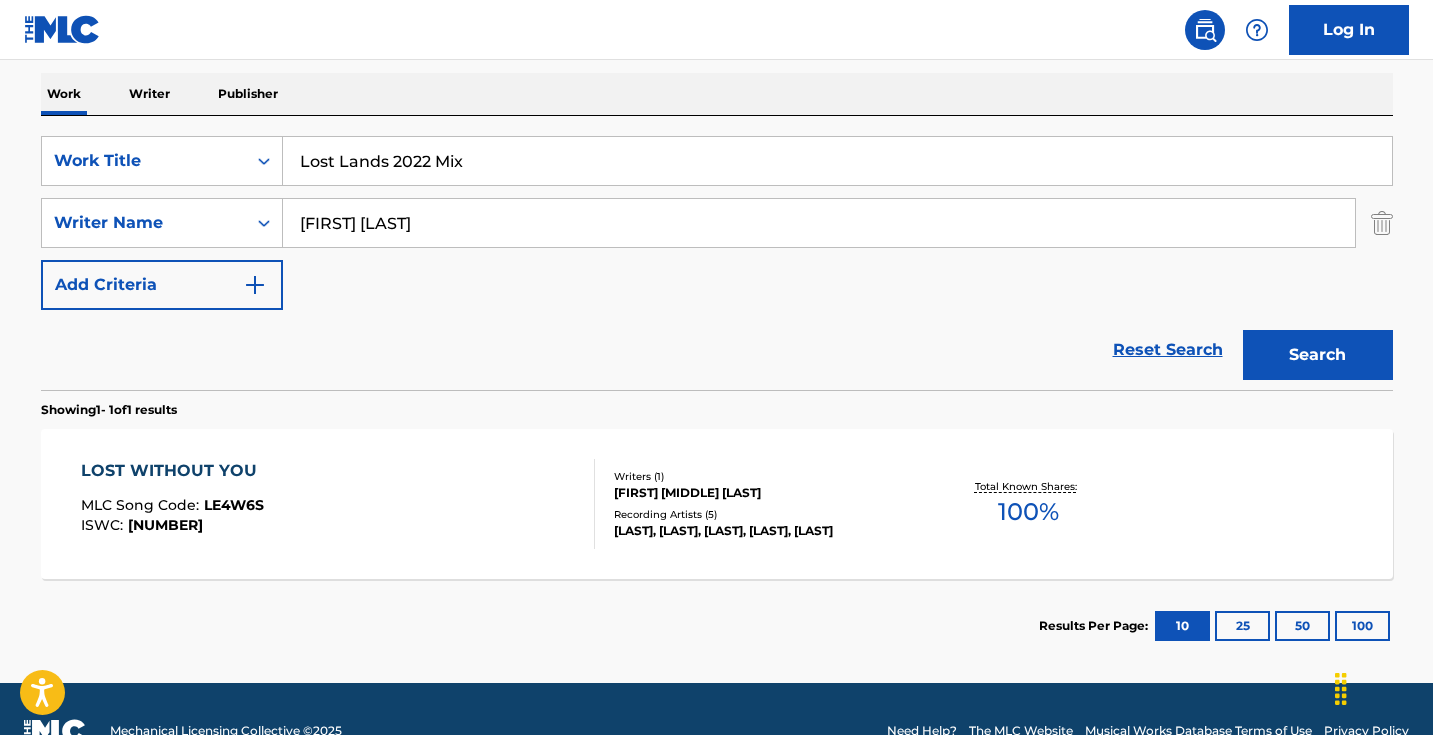 drag, startPoint x: 608, startPoint y: 176, endPoint x: 399, endPoint y: 161, distance: 209.53758 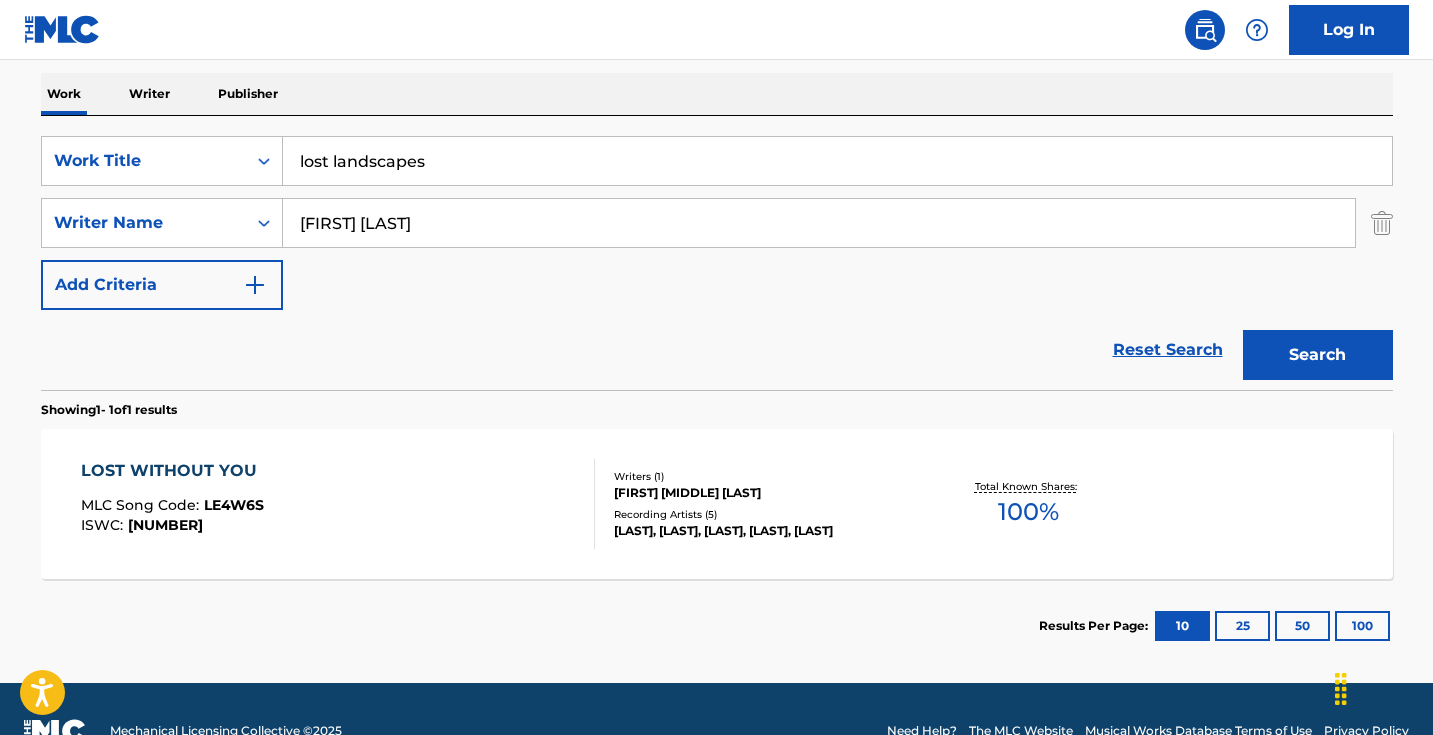 drag, startPoint x: 445, startPoint y: 167, endPoint x: 337, endPoint y: 167, distance: 108 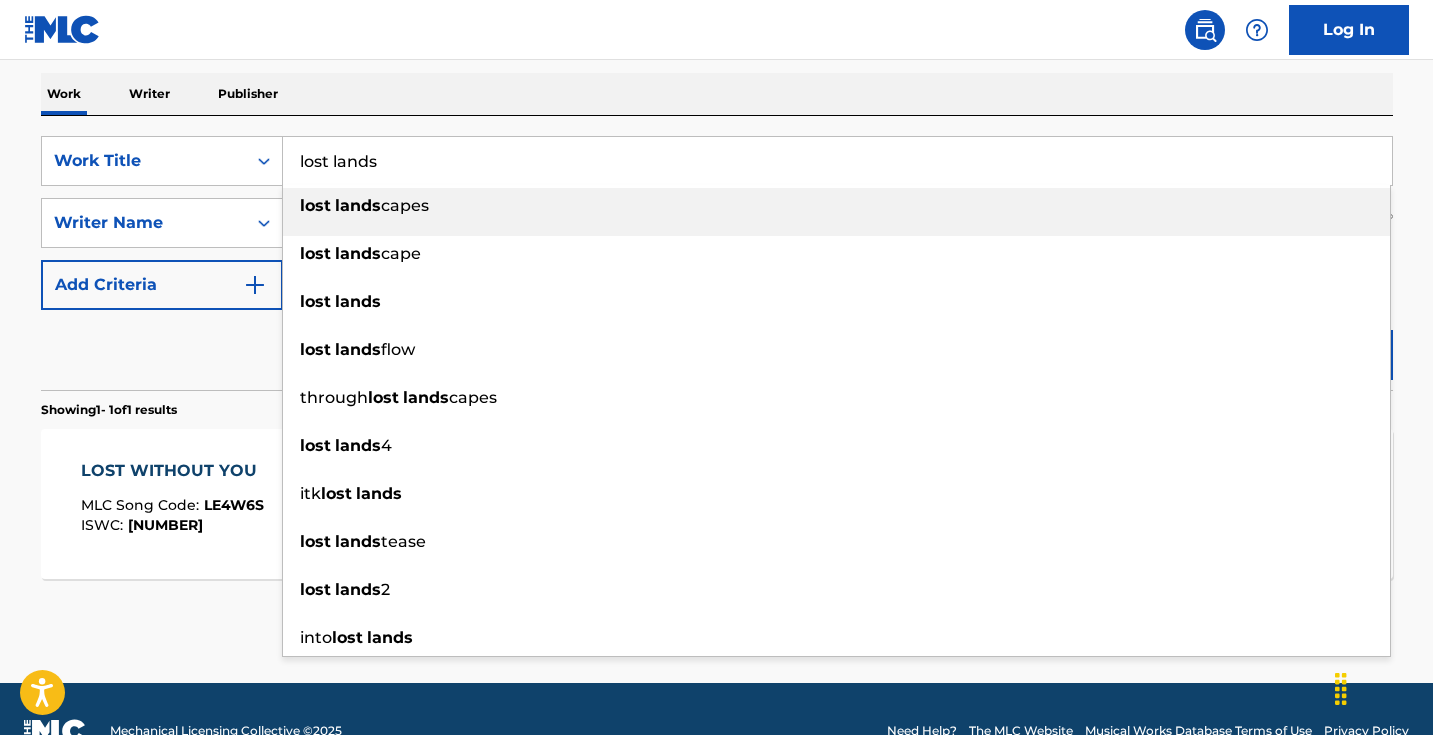 type on "lost lands" 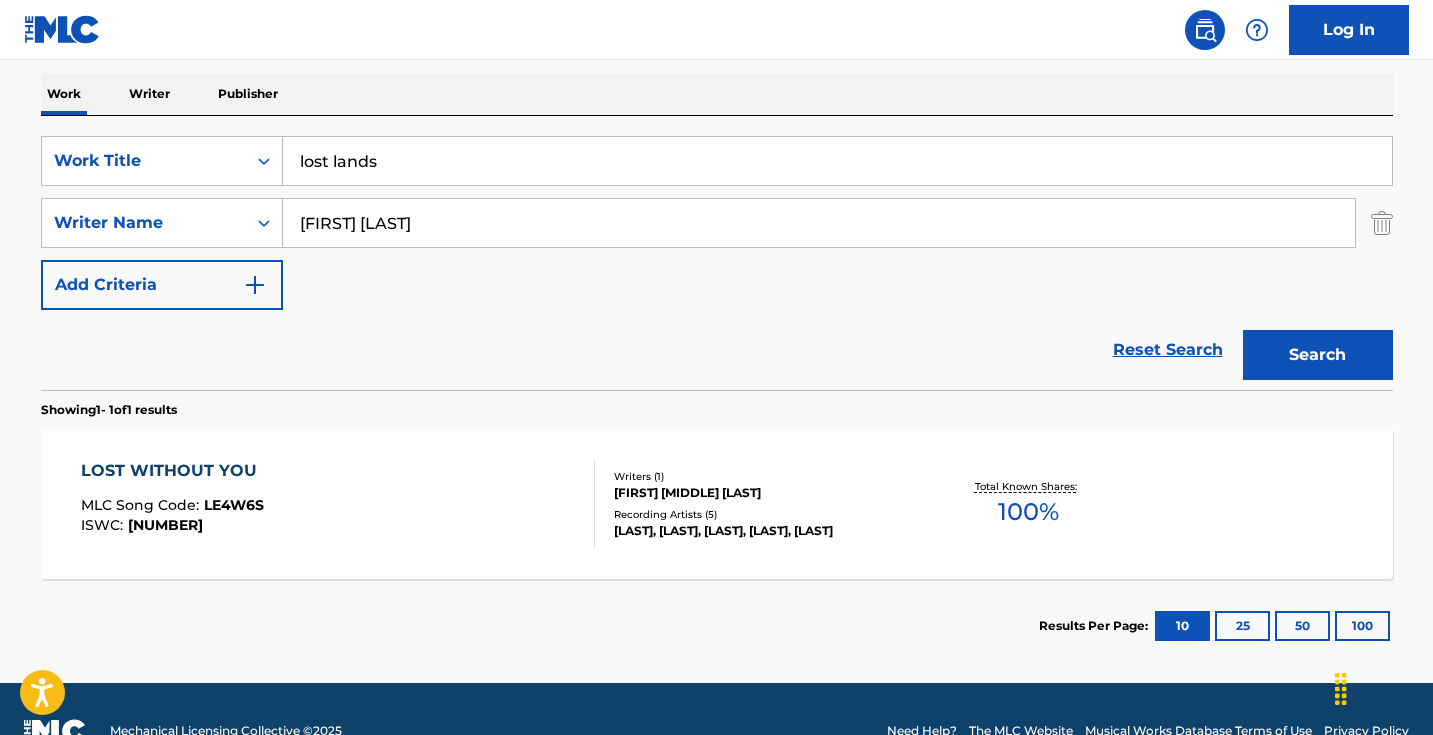 click on "Search" at bounding box center [1318, 355] 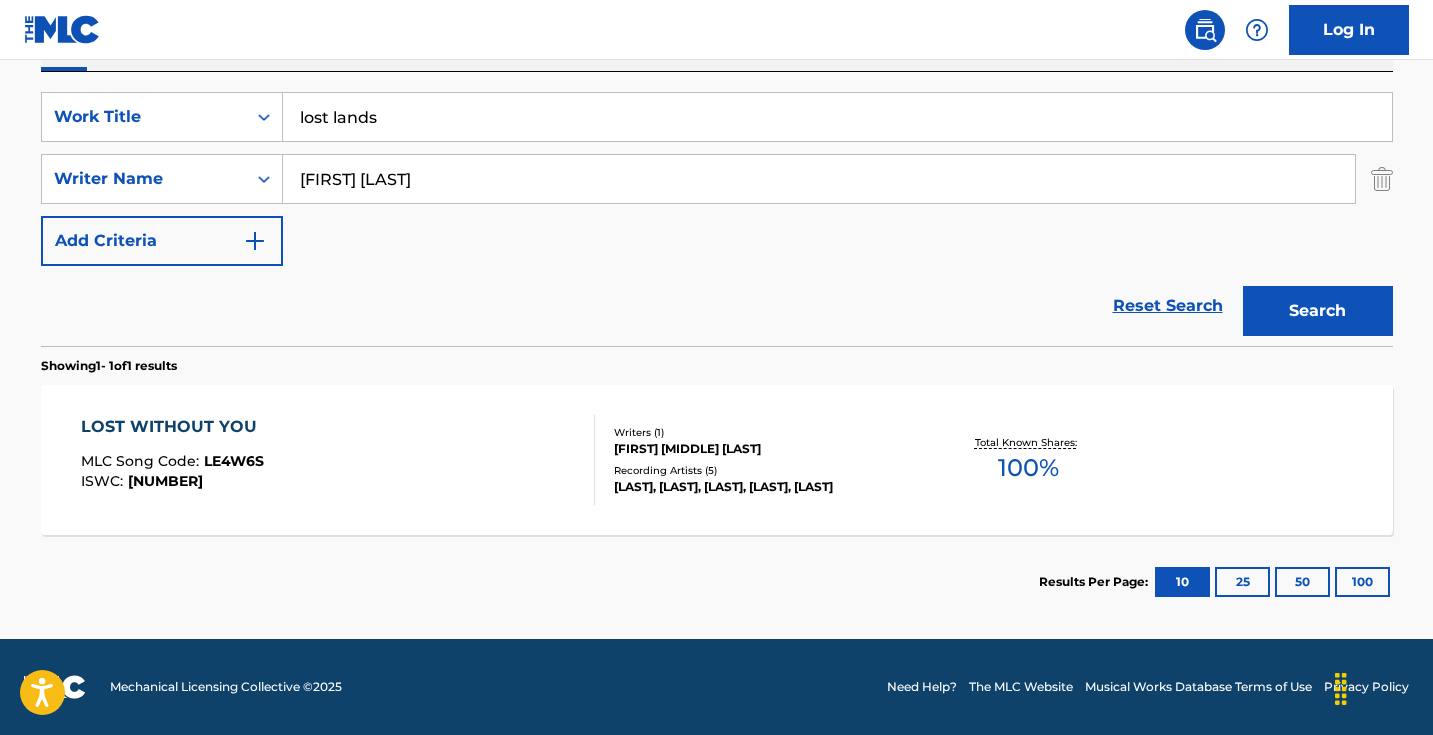 scroll, scrollTop: 353, scrollLeft: 0, axis: vertical 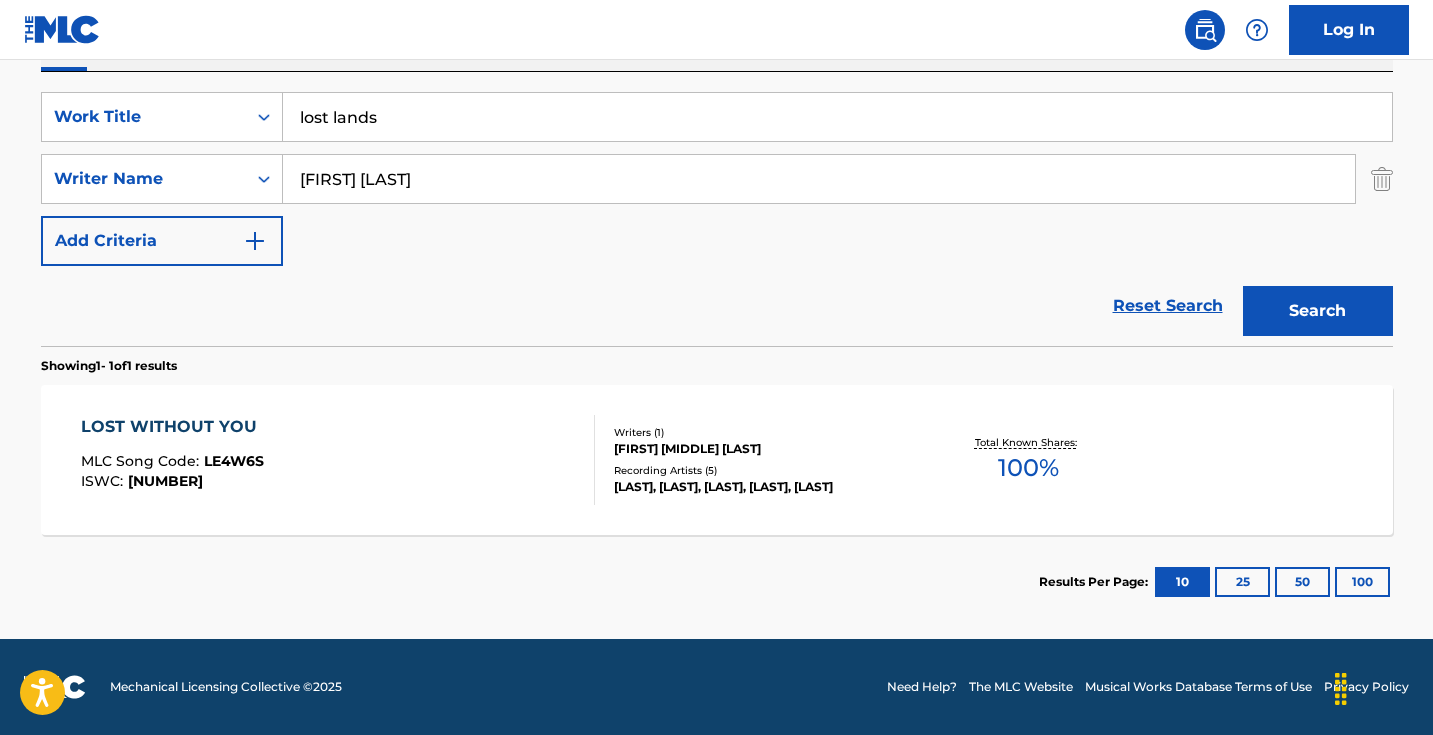 click on "[FIRST] [LAST]" at bounding box center (819, 179) 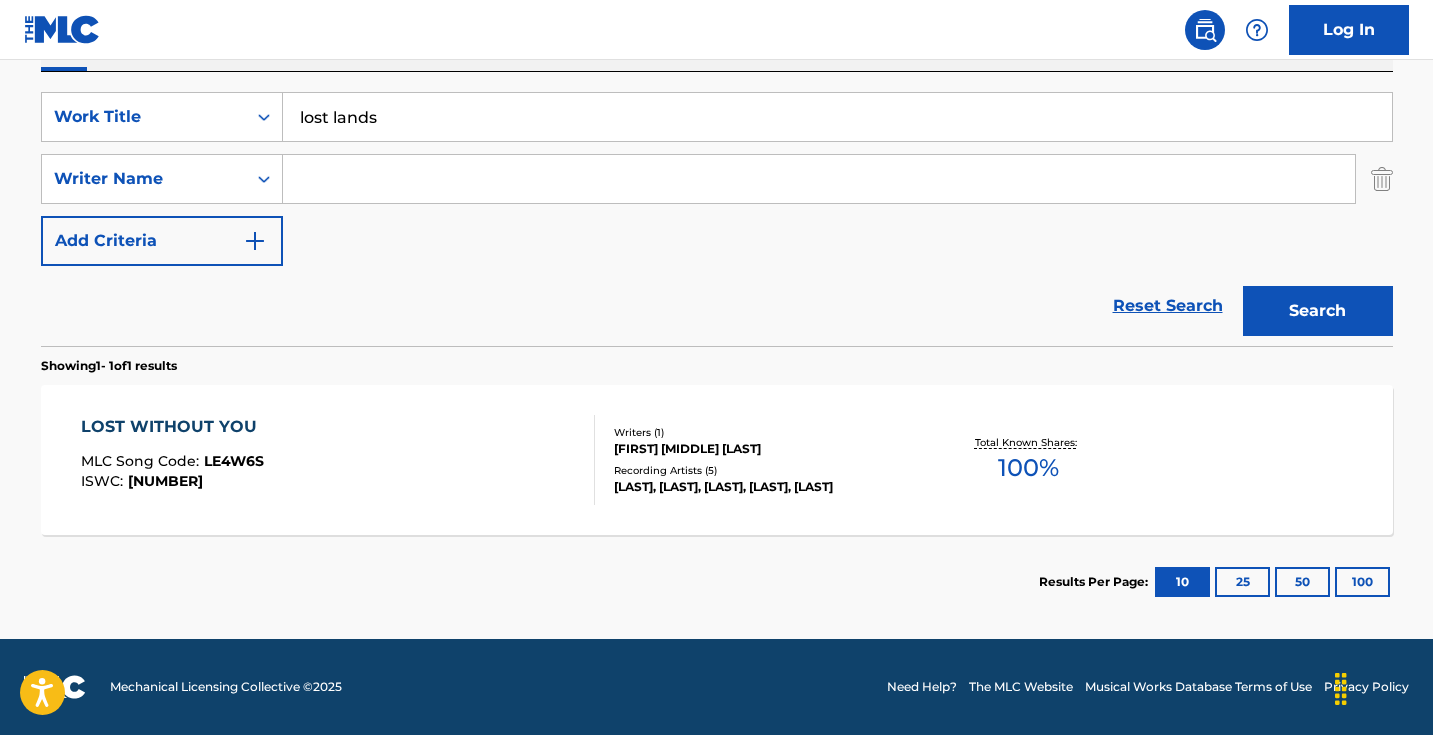 type 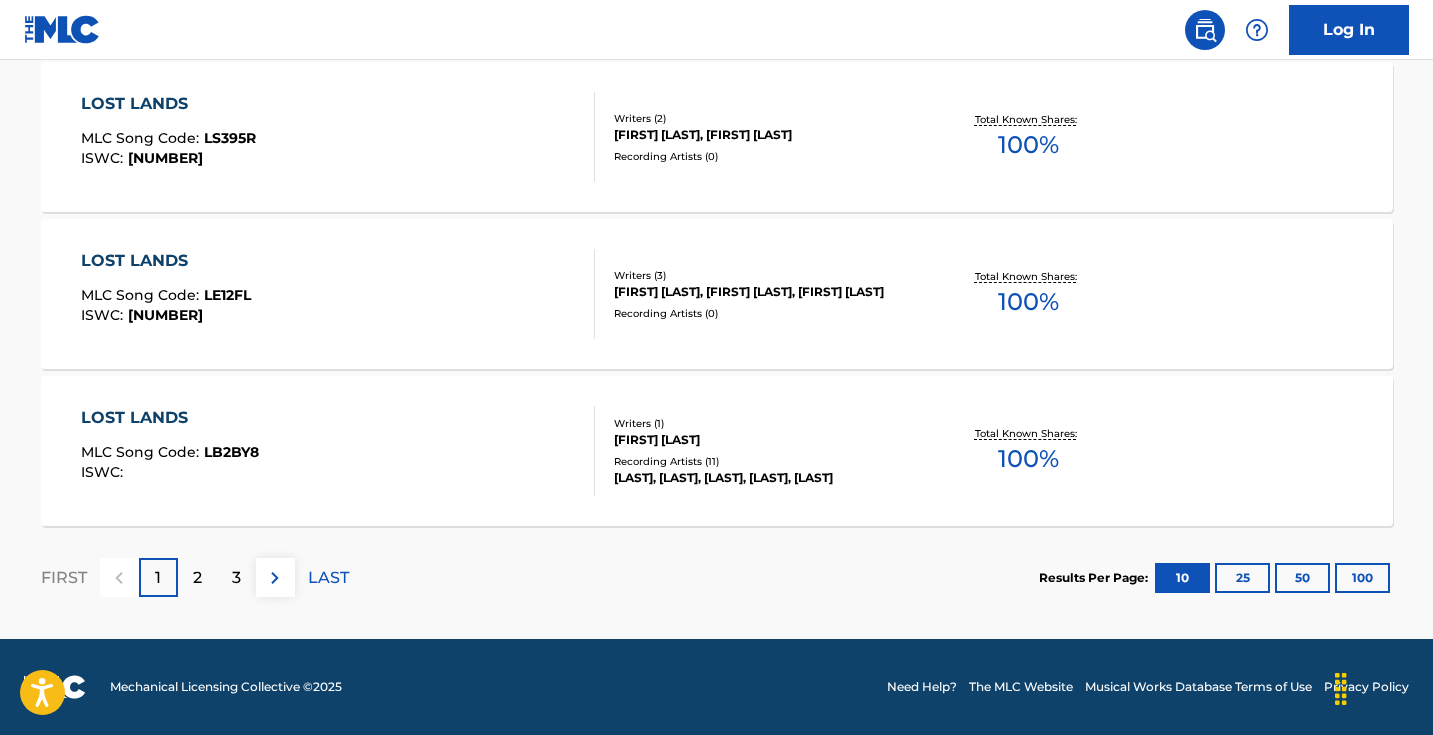 scroll, scrollTop: 1775, scrollLeft: 0, axis: vertical 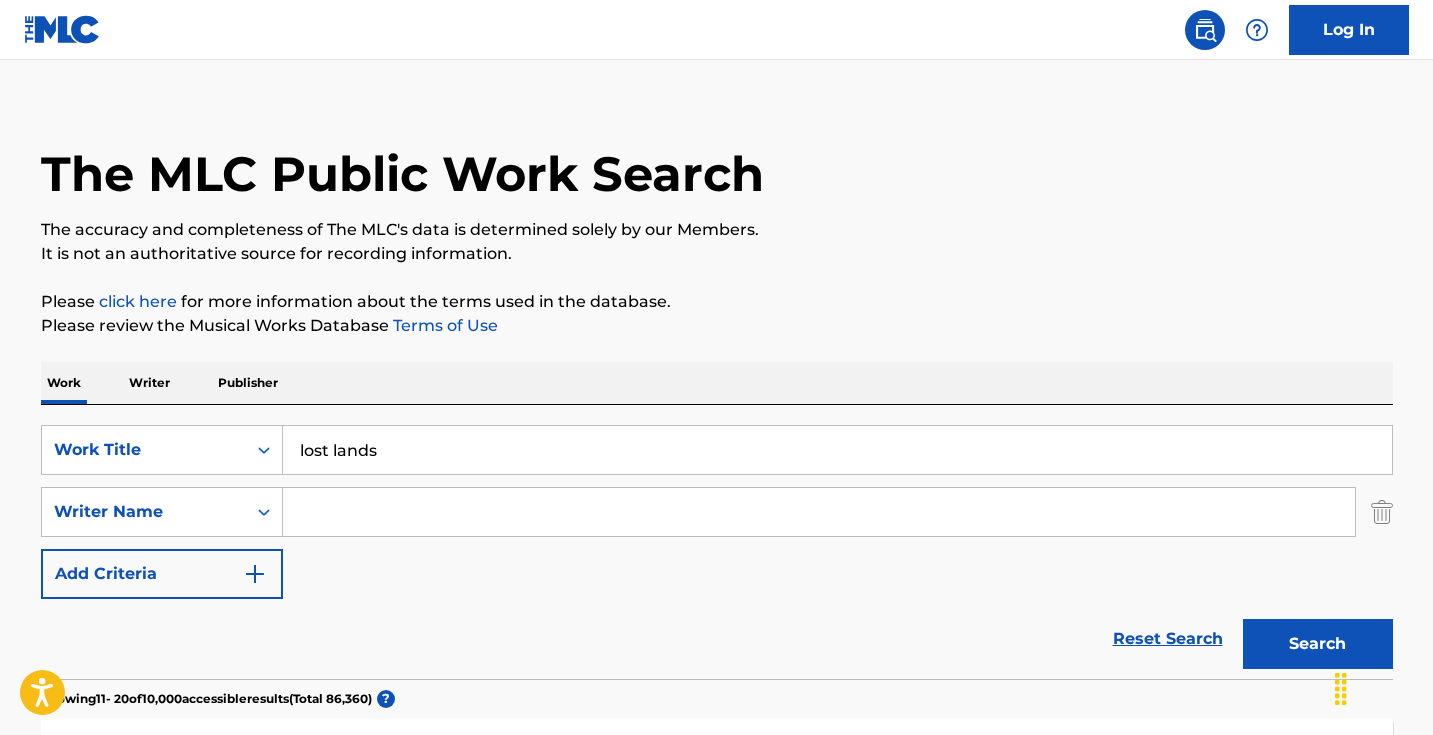 click on "Writer" at bounding box center (149, 383) 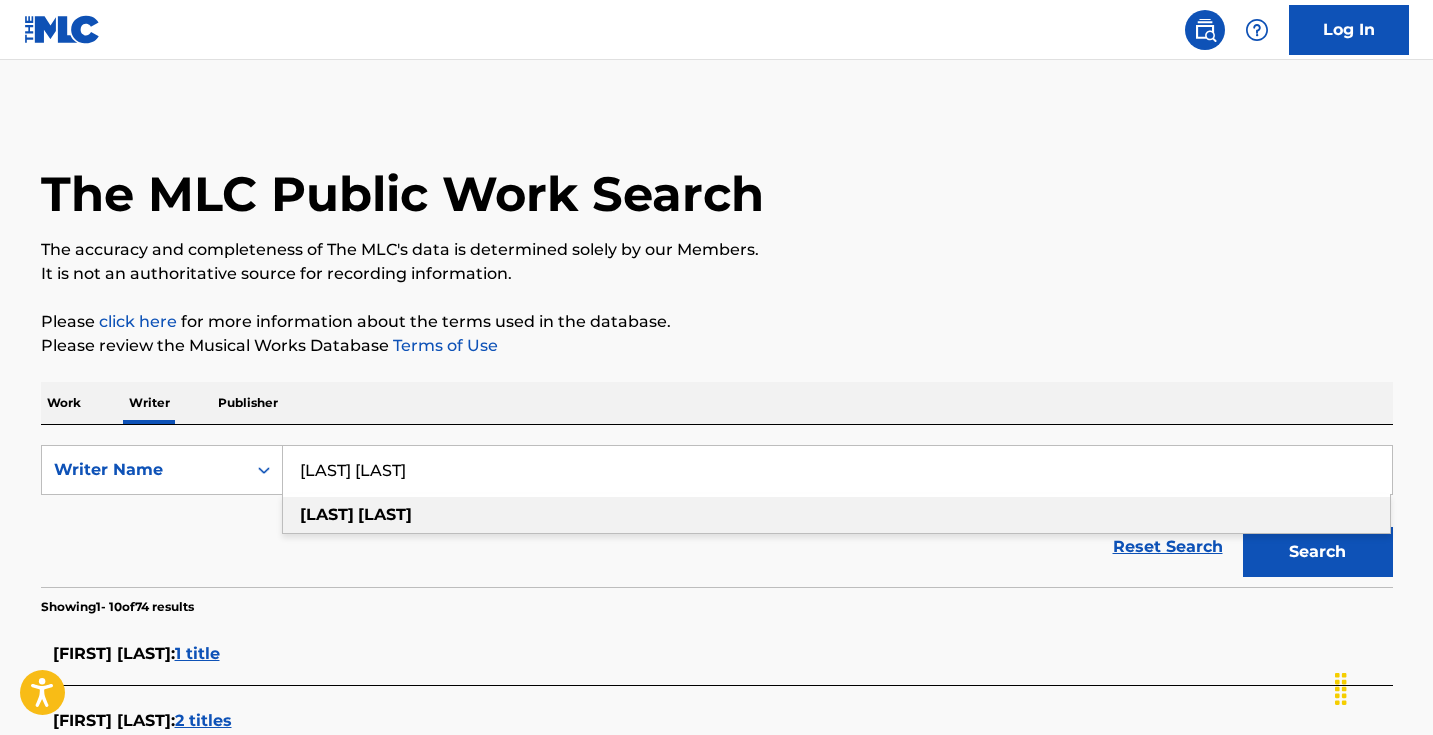 drag, startPoint x: 479, startPoint y: 471, endPoint x: 173, endPoint y: 401, distance: 313.90445 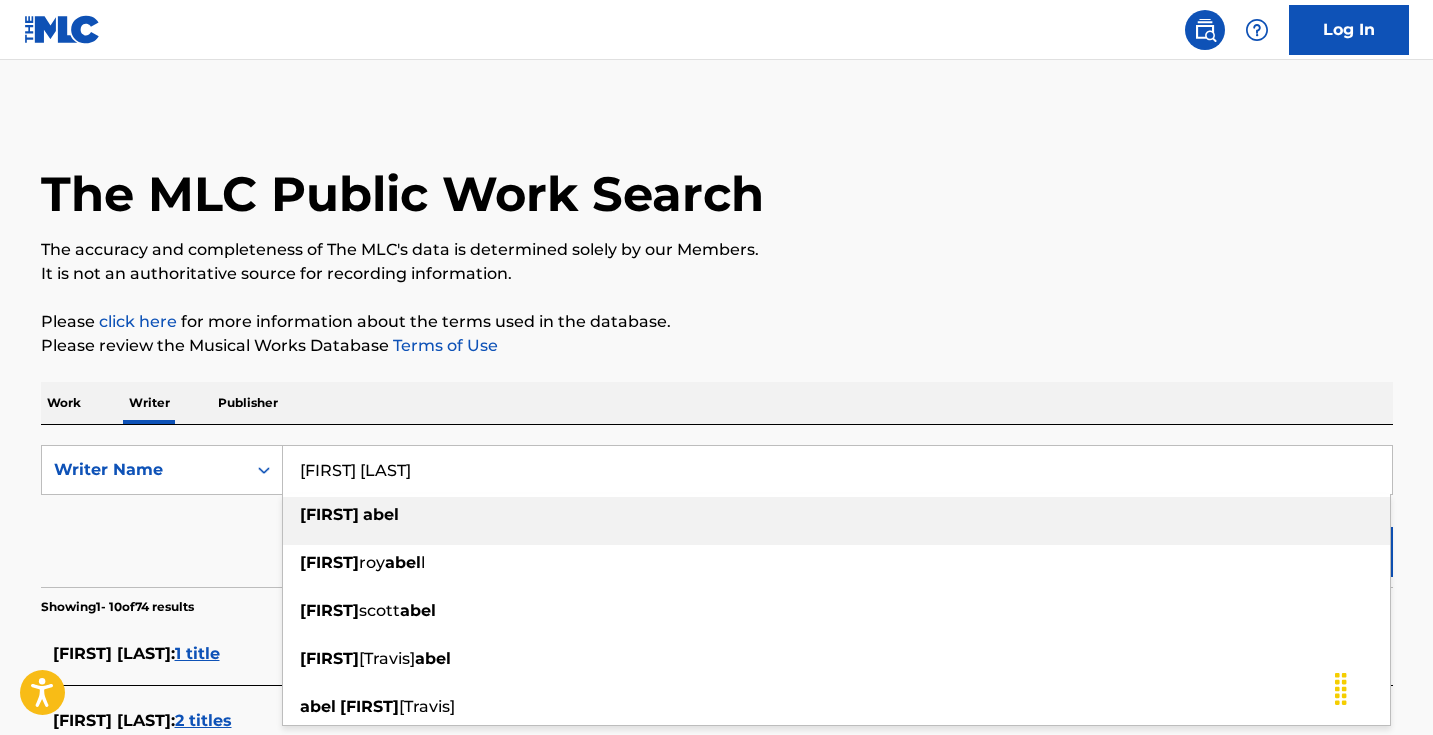type on "[FIRST] [LAST]" 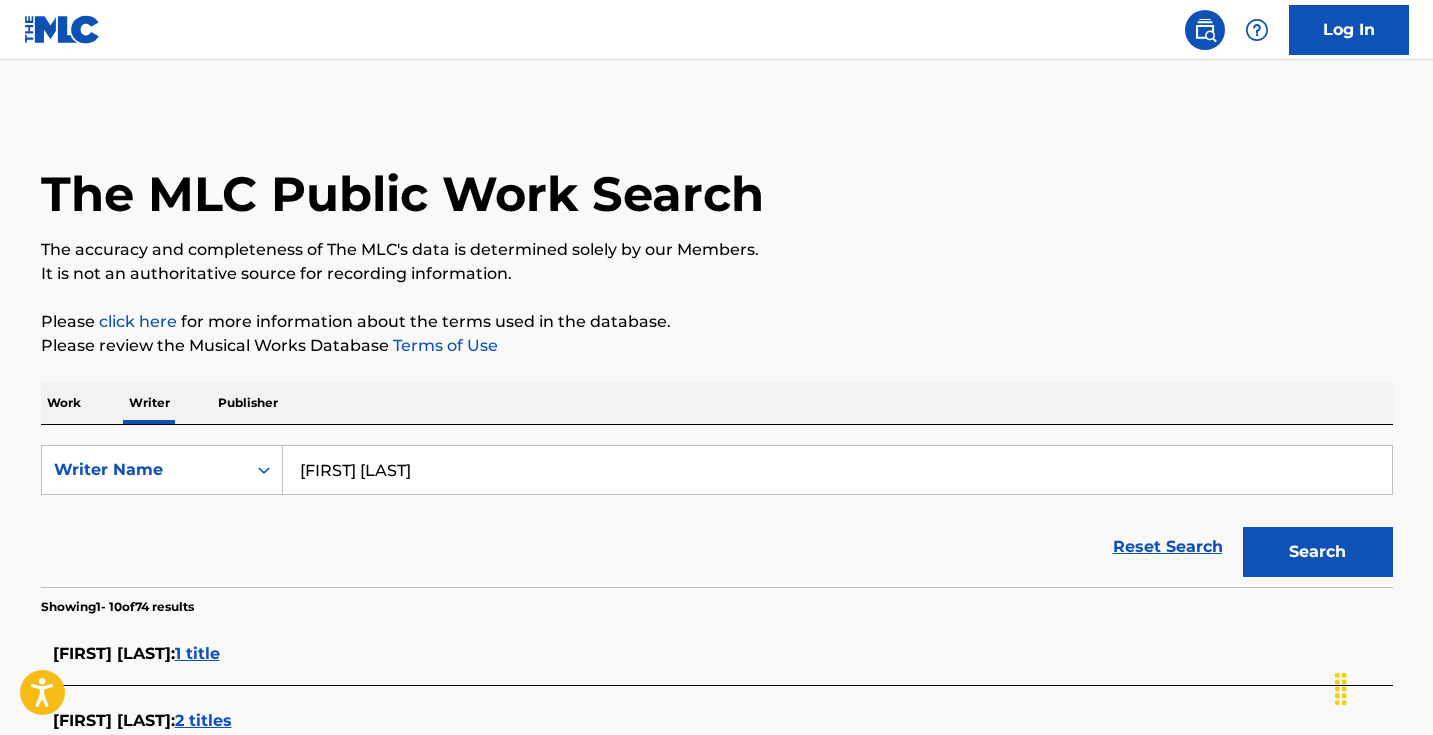 drag, startPoint x: 189, startPoint y: 407, endPoint x: 1151, endPoint y: 256, distance: 973.77875 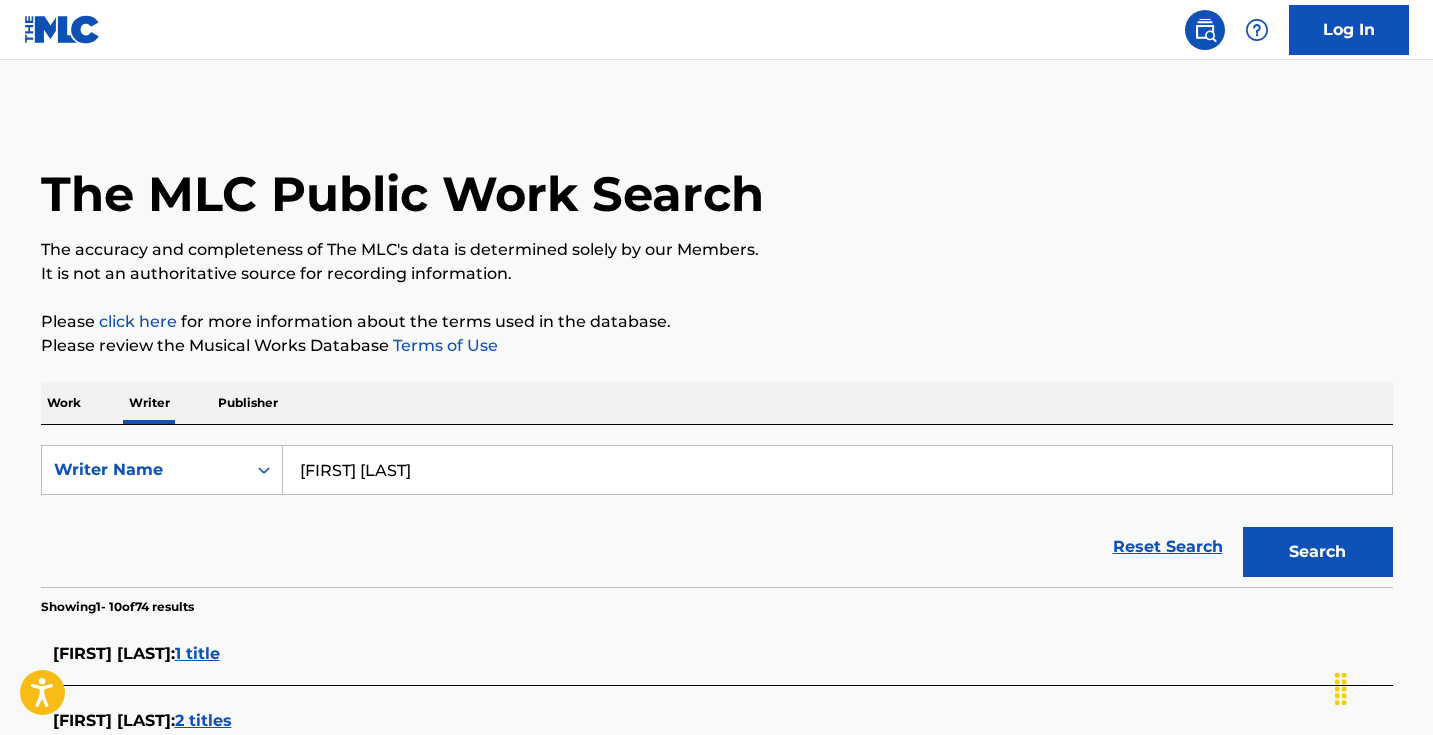 click on "Search" at bounding box center [1318, 552] 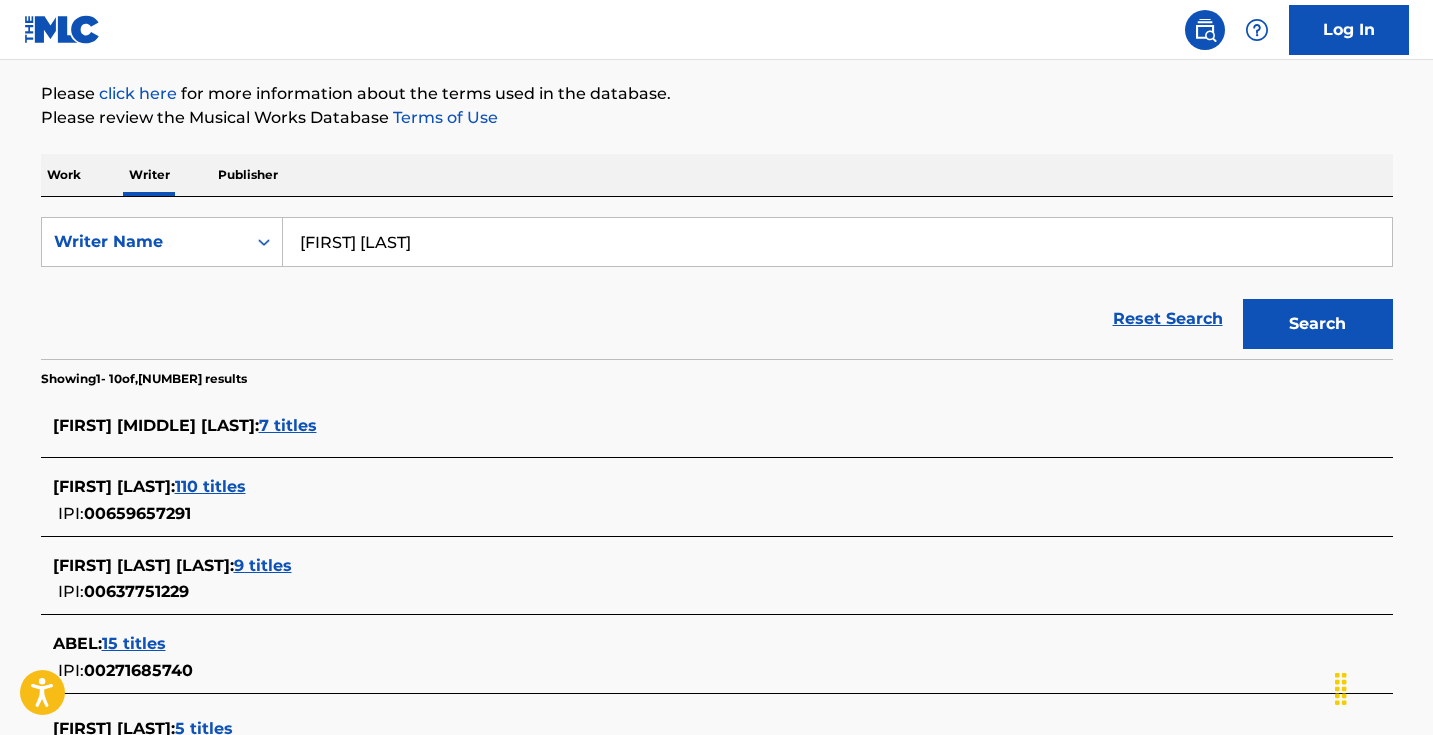 scroll, scrollTop: 235, scrollLeft: 0, axis: vertical 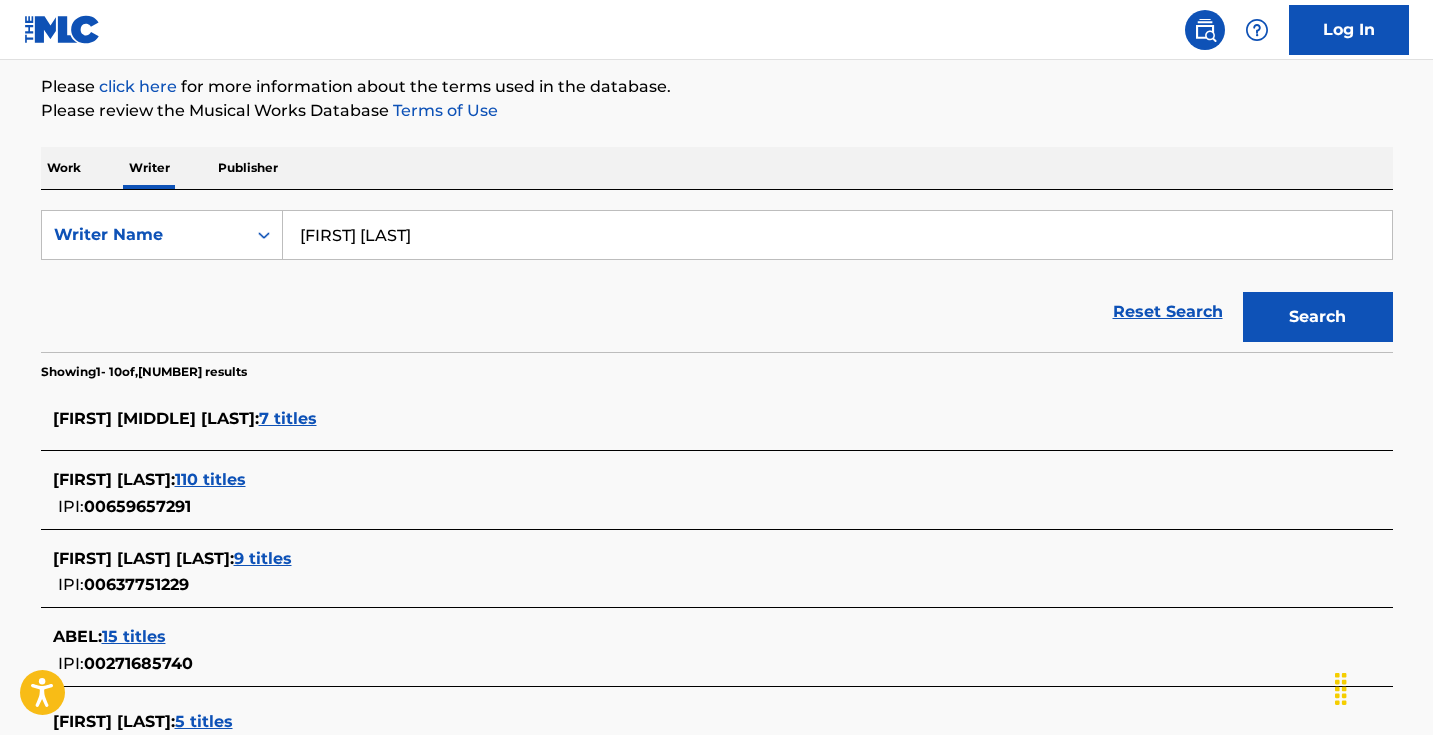 click on "7 titles" at bounding box center [288, 418] 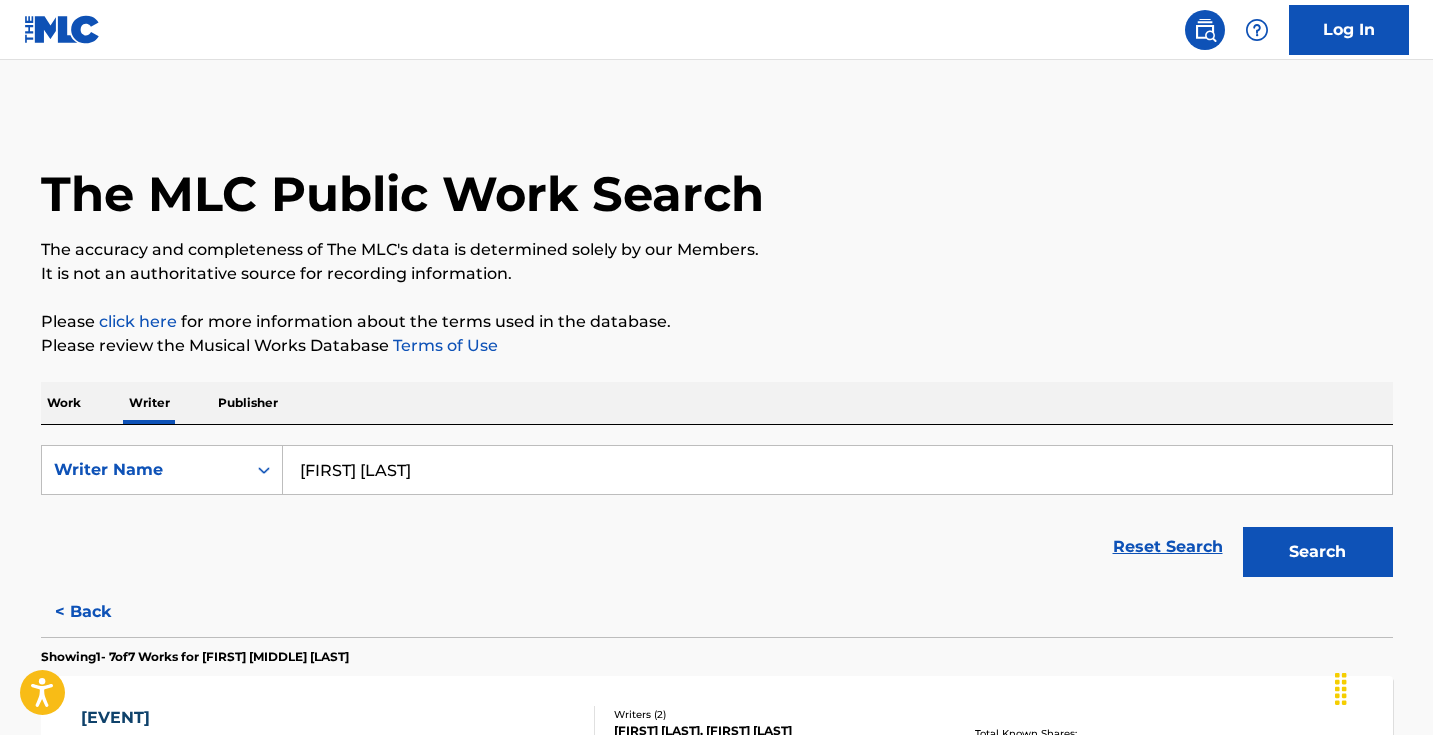 scroll, scrollTop: -1, scrollLeft: 0, axis: vertical 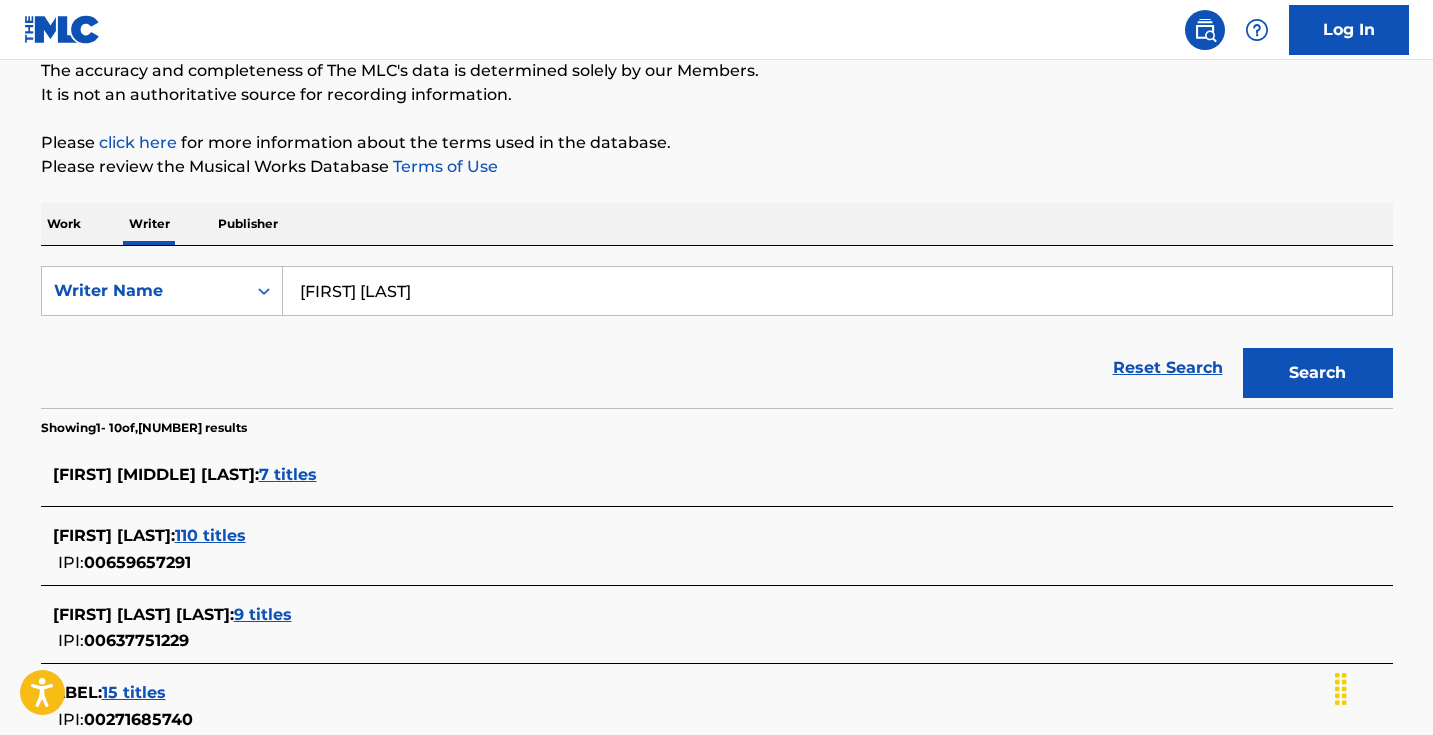 click on "110 titles" at bounding box center (210, 535) 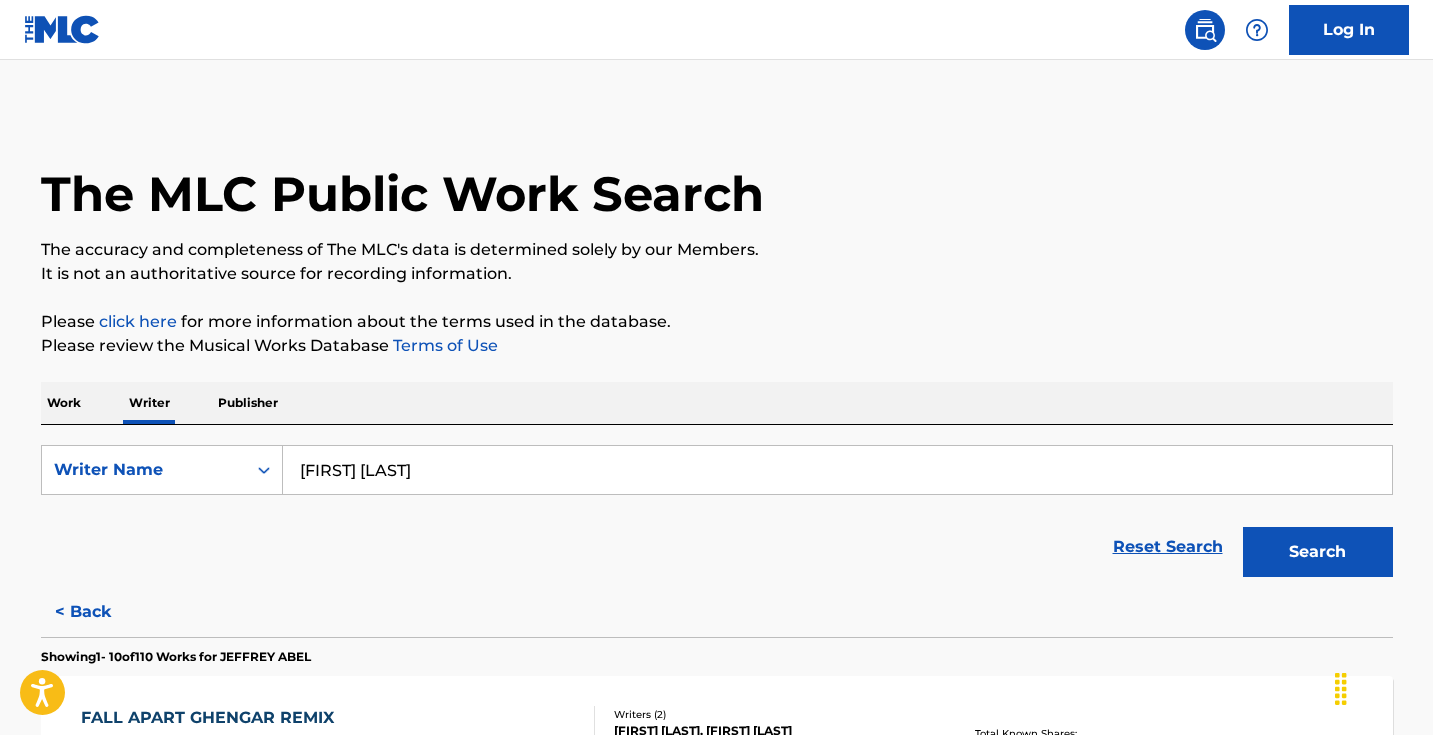 scroll, scrollTop: 0, scrollLeft: 0, axis: both 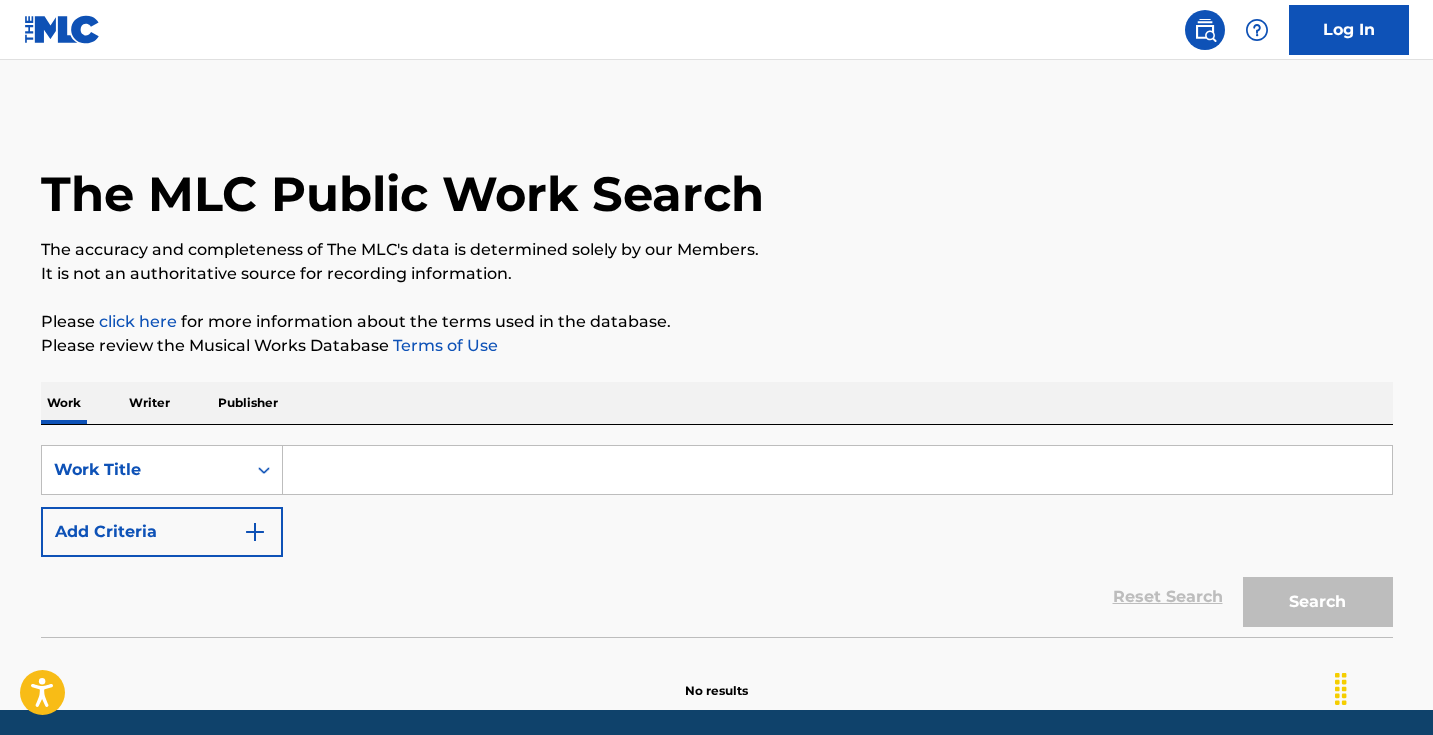 click at bounding box center [837, 470] 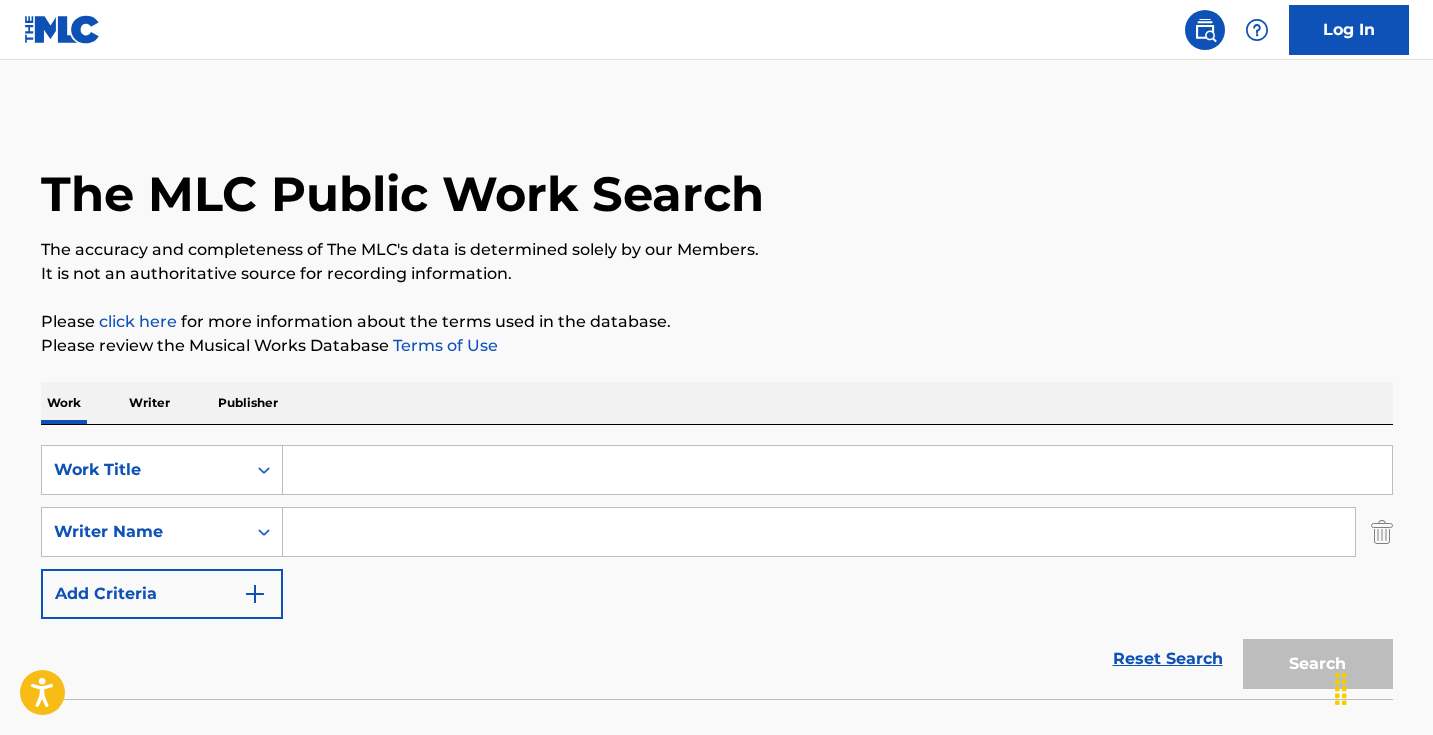 click at bounding box center [819, 532] 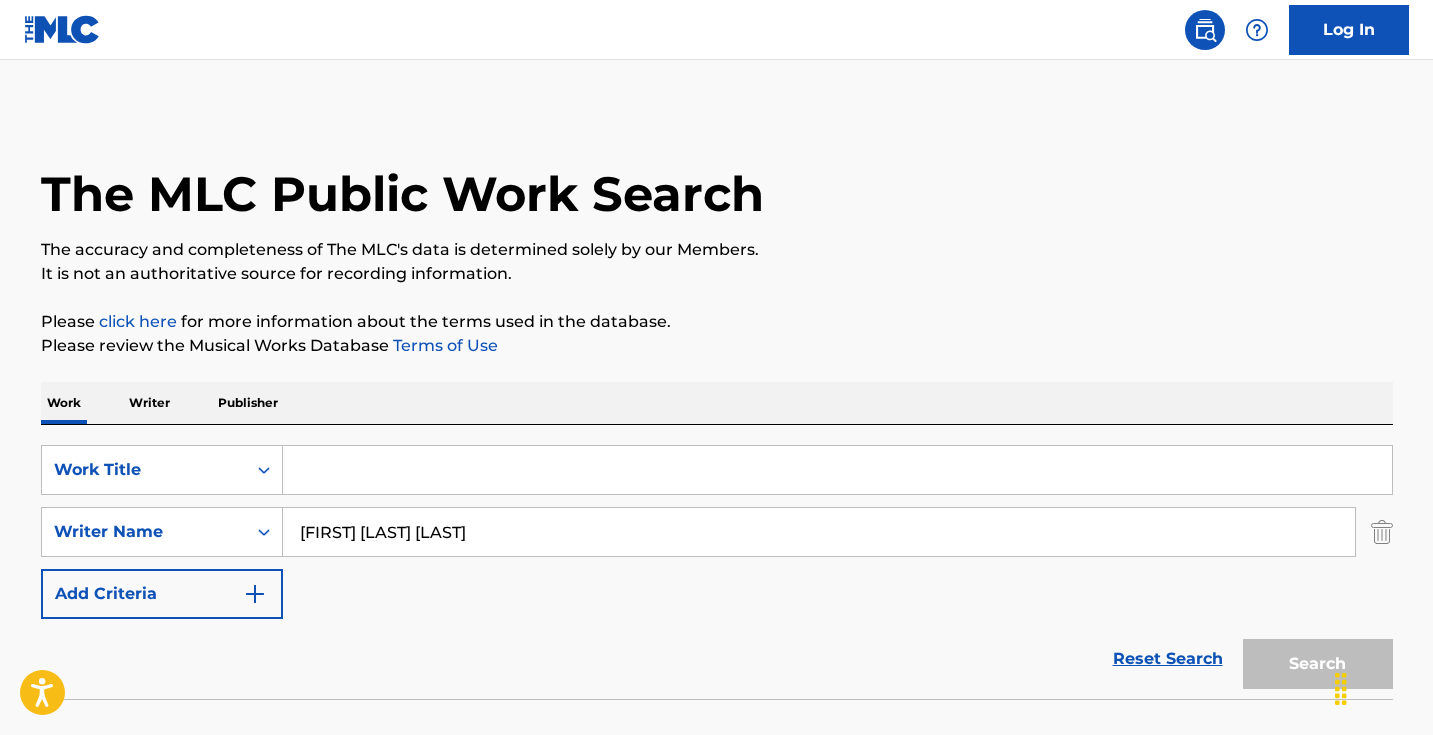 type on "[FIRST] [LAST] [LAST]" 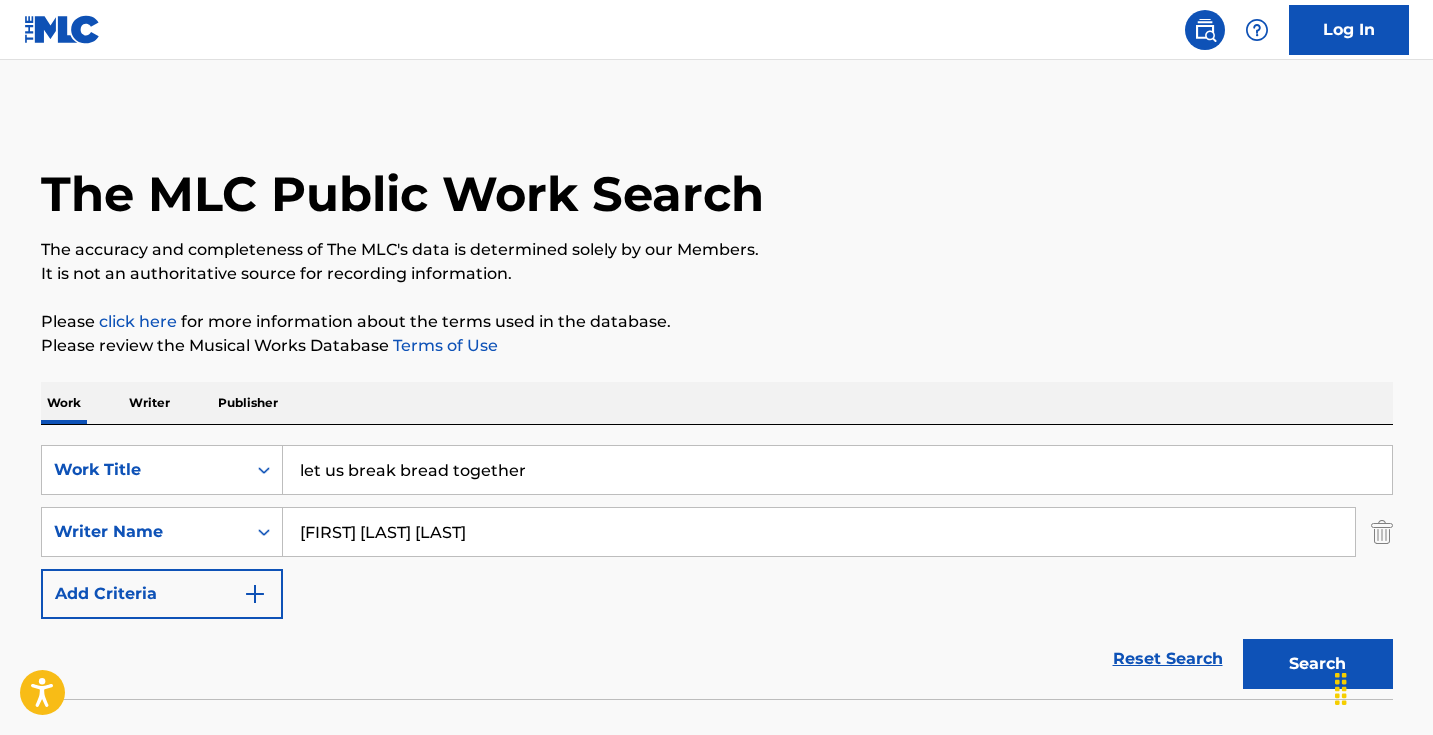 drag, startPoint x: 593, startPoint y: 466, endPoint x: 212, endPoint y: 429, distance: 382.79236 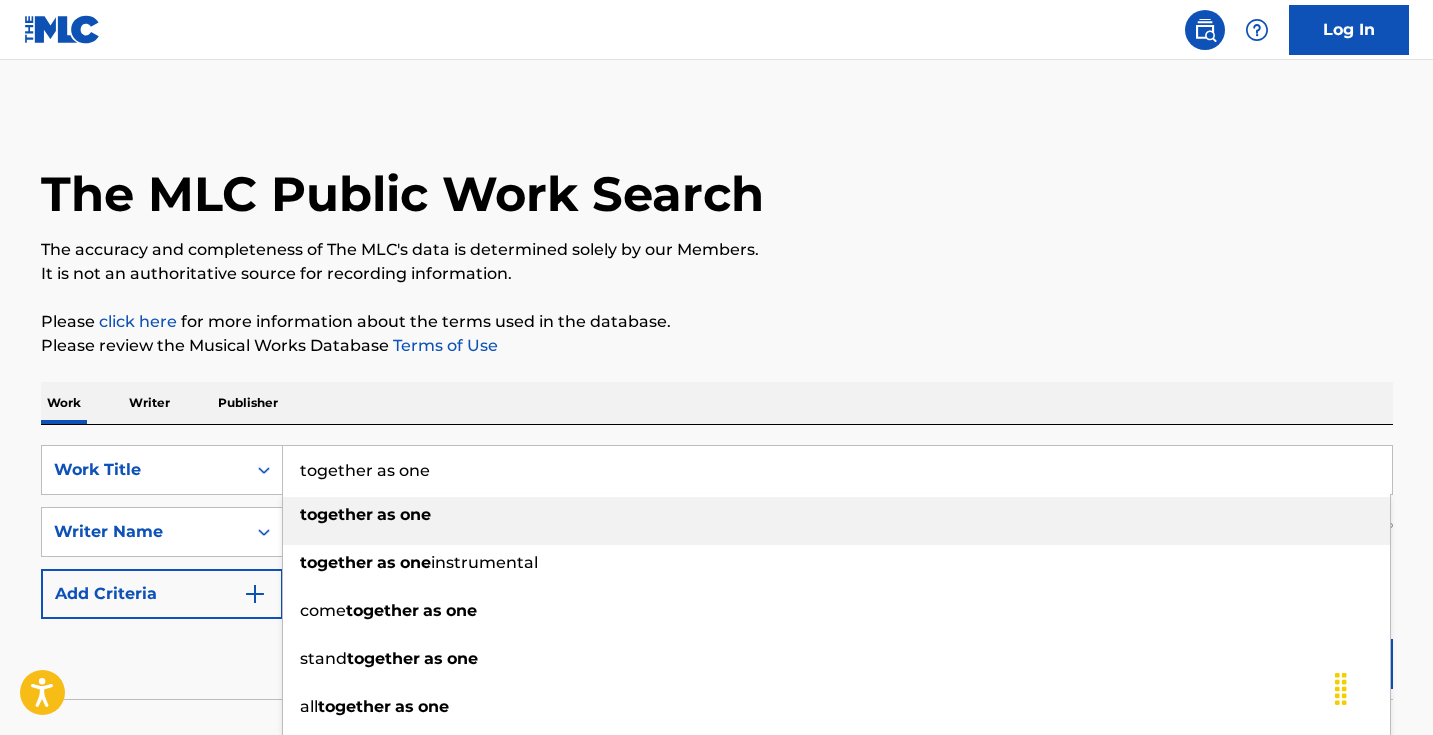 click on "The MLC Public Work Search The accuracy and completeness of The MLC's data is determined solely by our Members. It is not an authoritative source for recording information. Please   click here   for more information about the terms used in the database. Please review the Musical Works Database   Terms of Use Work Writer Publisher SearchWithCriteria1667f8bf-40ab-4a1e-99fd-3f38d77dccac Work Title together as one together   as   one together   as   one  instrumental come  together   as   one stand  together   as   one all  together   as   one falling  together   as   one together   as   one  lite together   as   one  (60) speech ( together   as   one ) amc  together   as   one SearchWithCriteria6548d4a2-e86d-49d3-924f-33cec4f39eea Writer Name jeffrey travis Abel Add Criteria Reset Search Search No results" at bounding box center (717, 436) 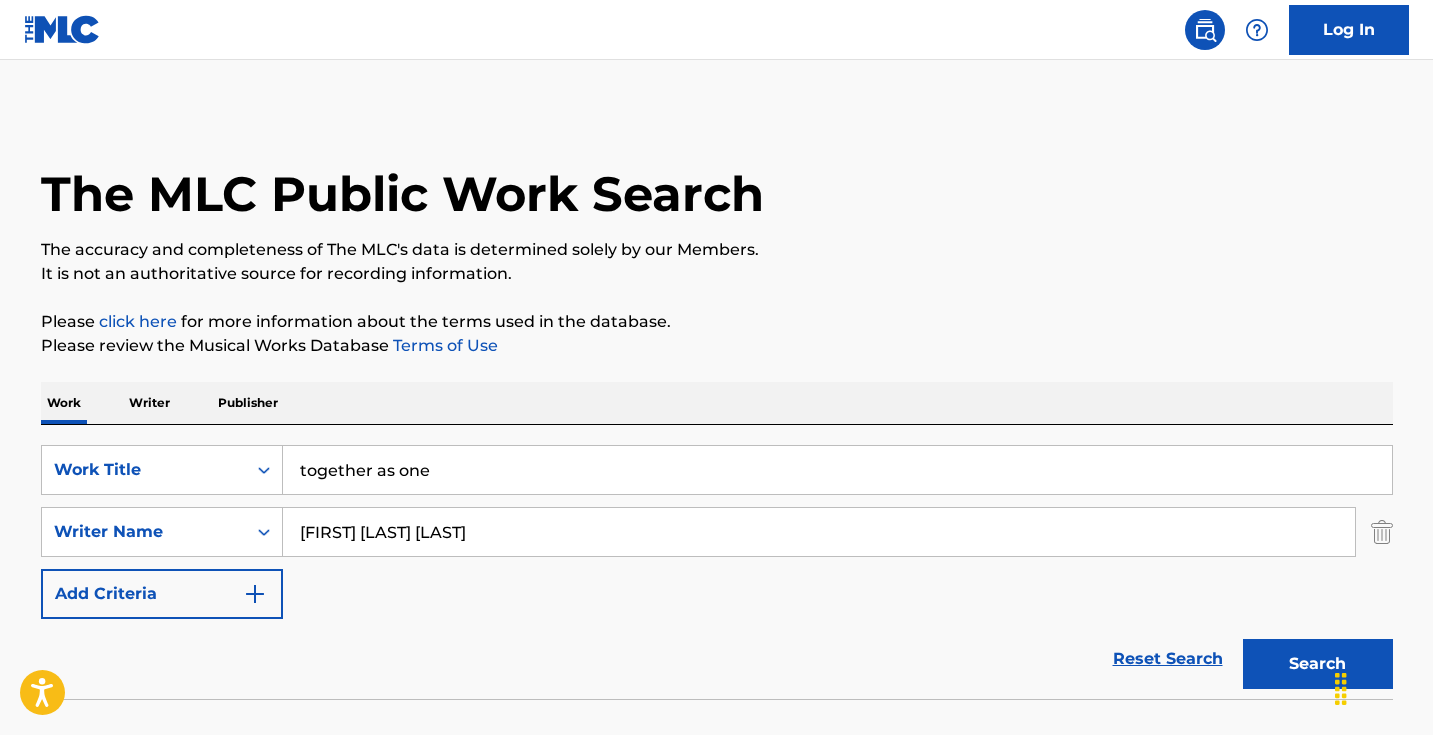 click on "Search" at bounding box center [1318, 664] 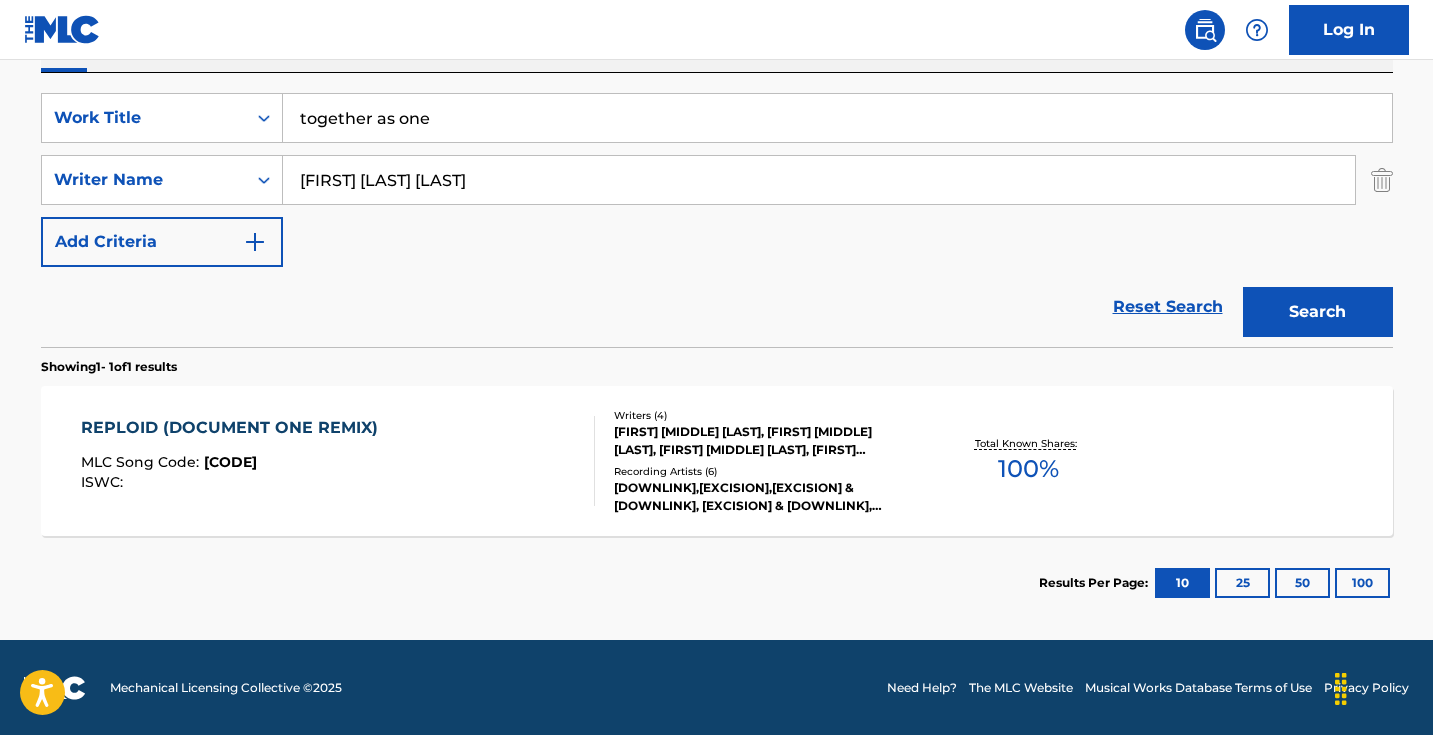 scroll, scrollTop: 353, scrollLeft: 0, axis: vertical 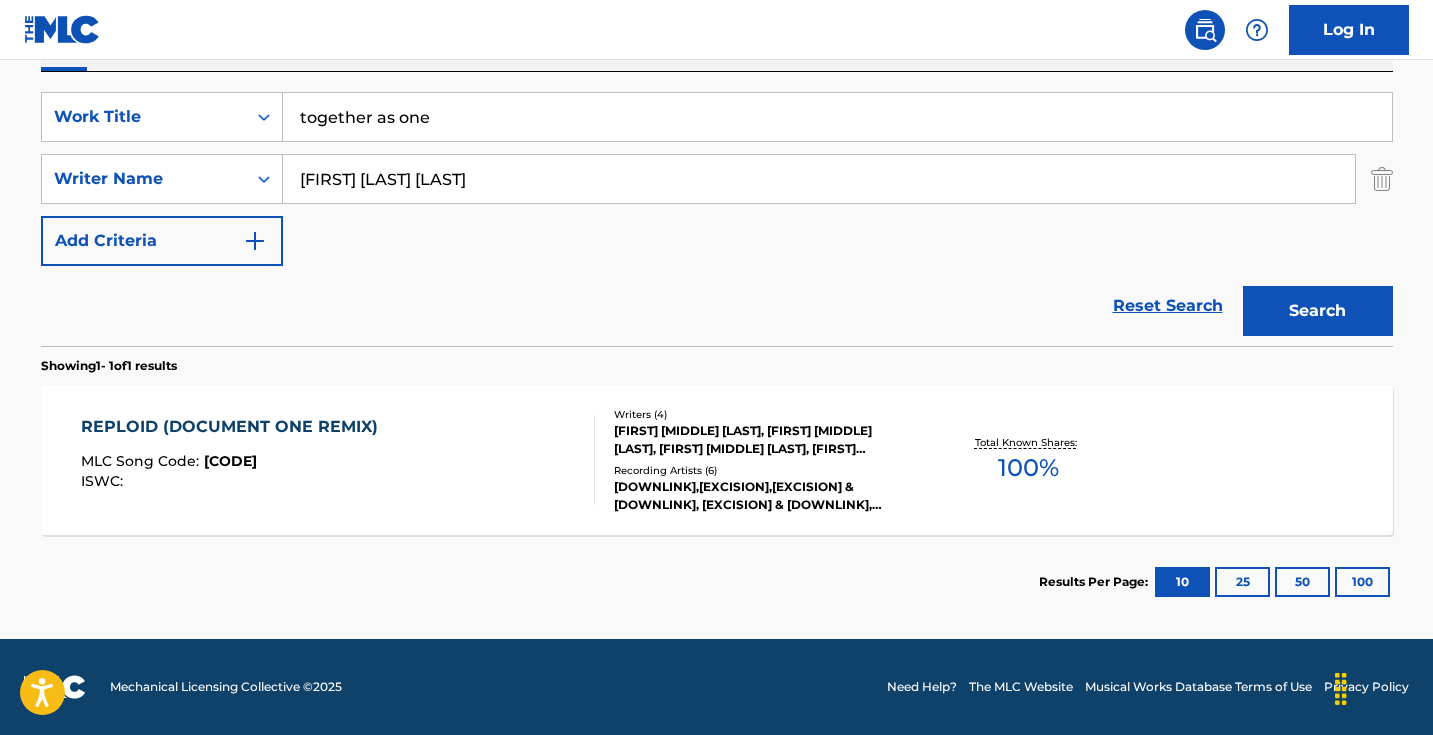 drag, startPoint x: 493, startPoint y: 113, endPoint x: 206, endPoint y: 78, distance: 289.12628 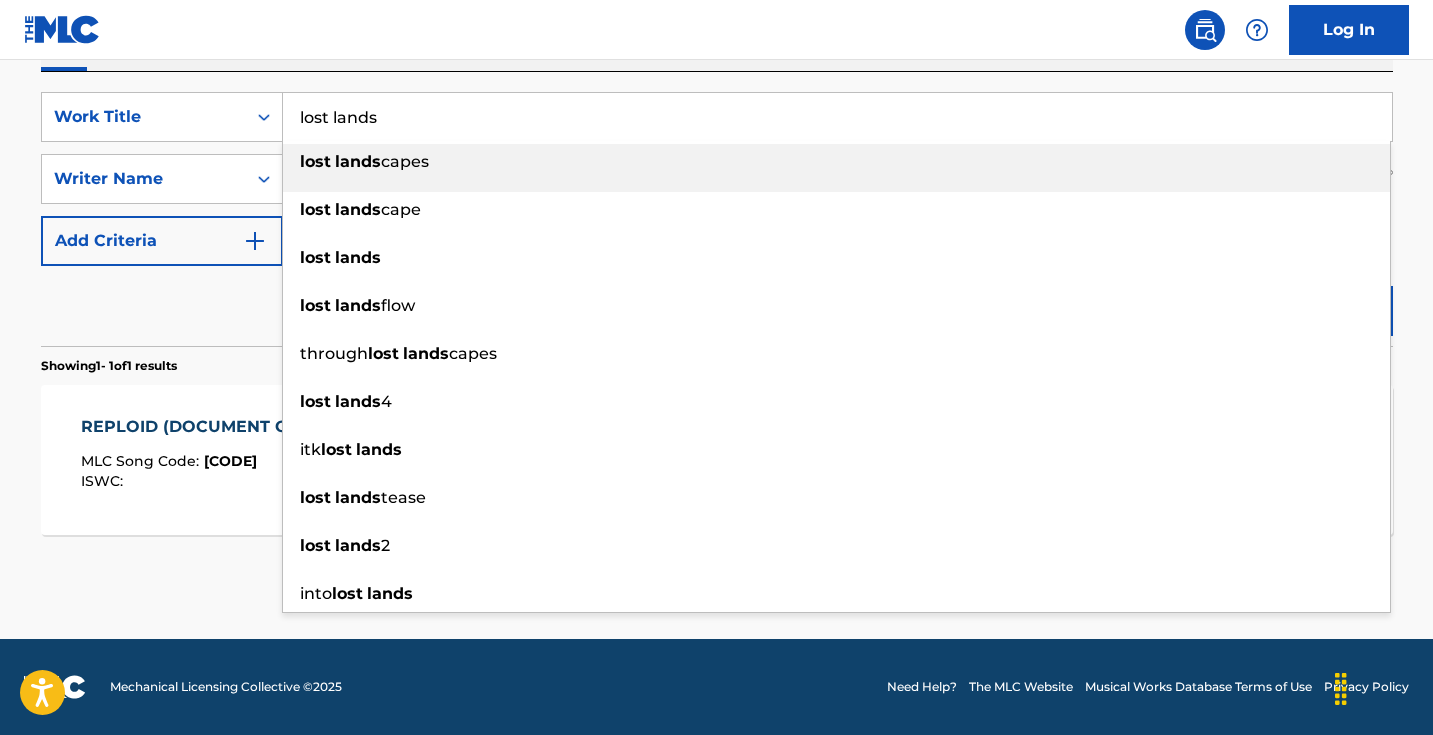 click on "Reset Search Search" at bounding box center (717, 306) 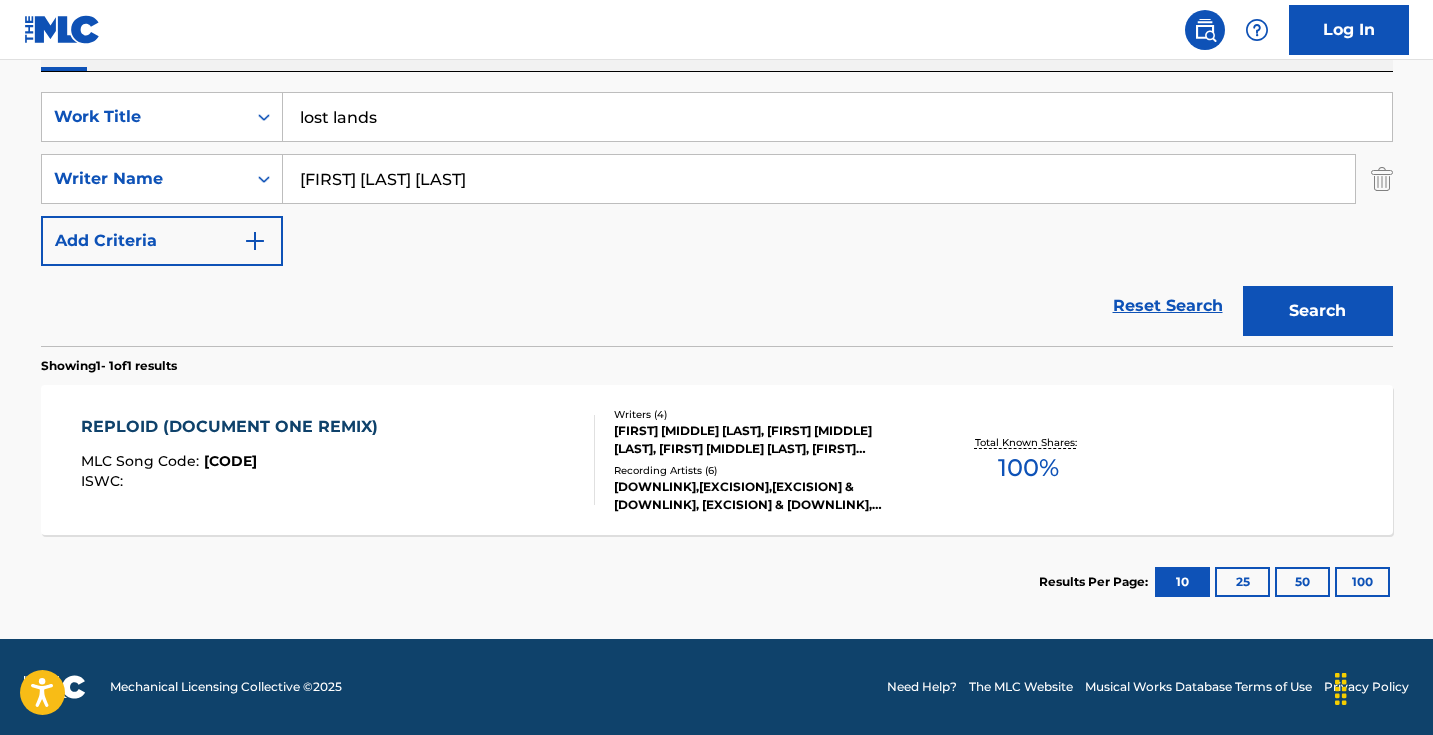 click on "Search" at bounding box center [1318, 311] 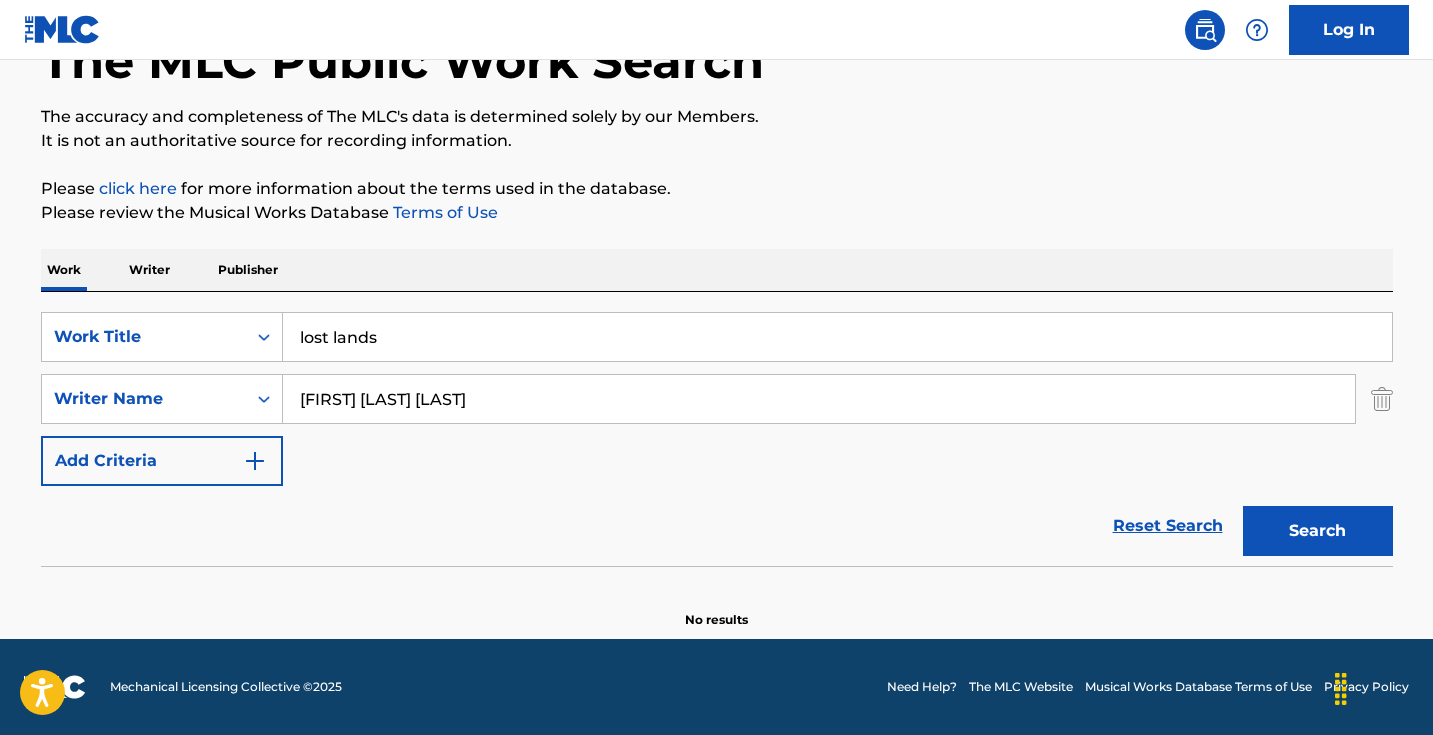 scroll, scrollTop: 133, scrollLeft: 0, axis: vertical 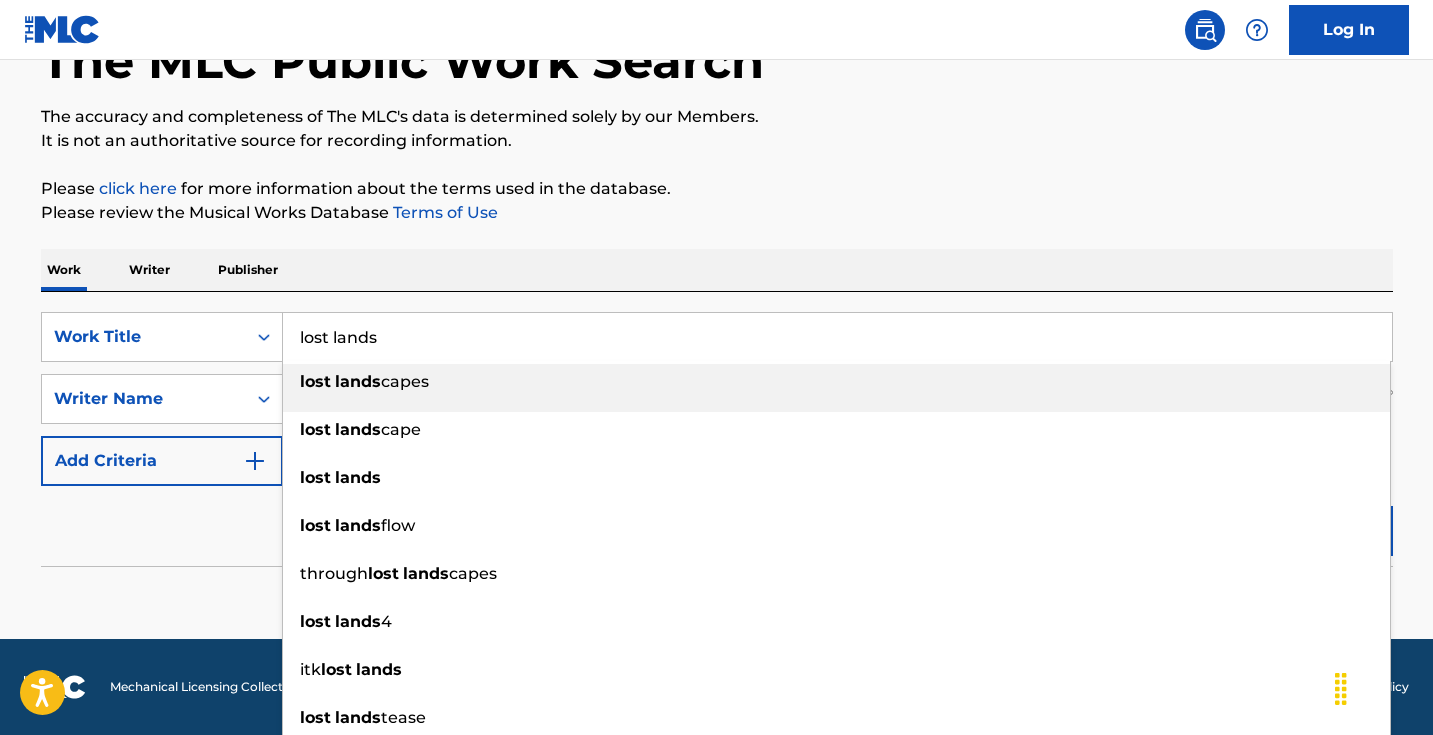 click on "lost lands" at bounding box center (837, 337) 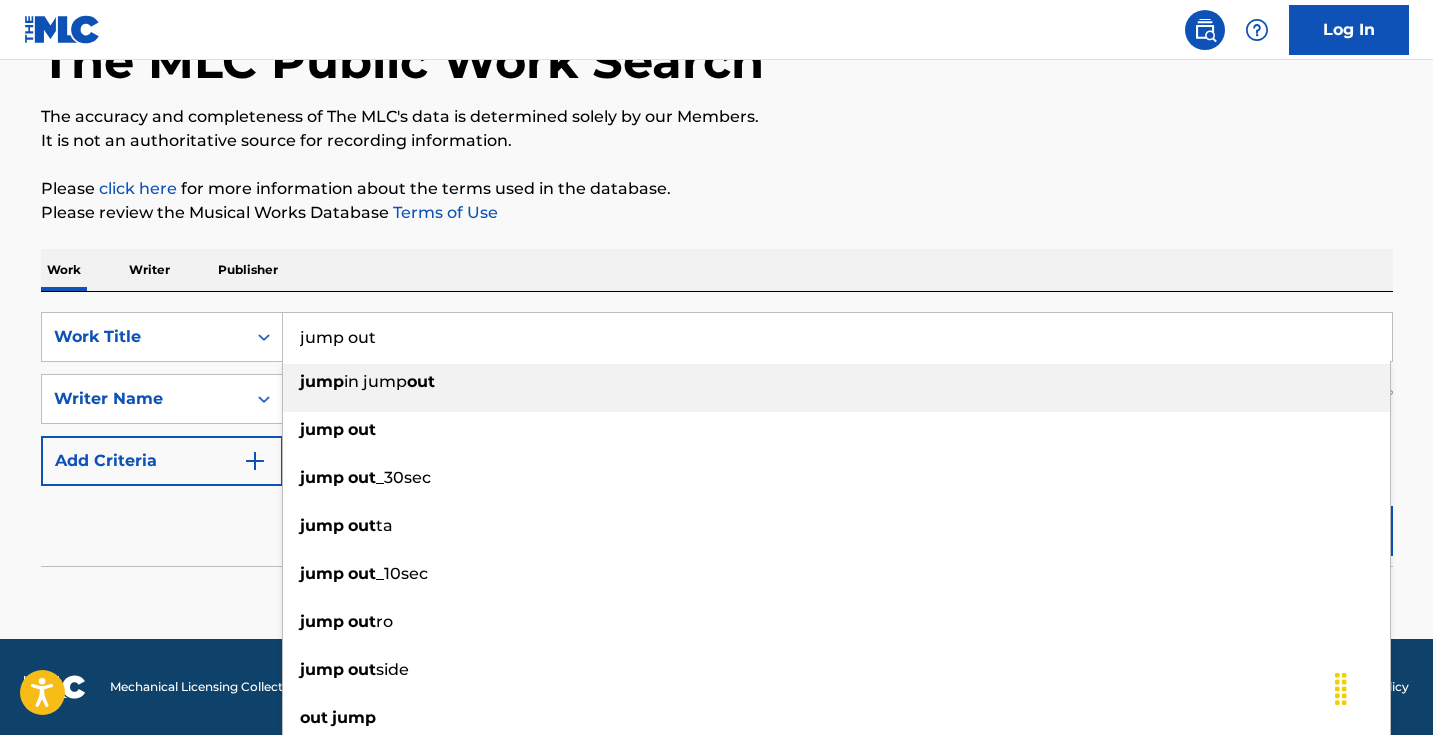 type on "jump out" 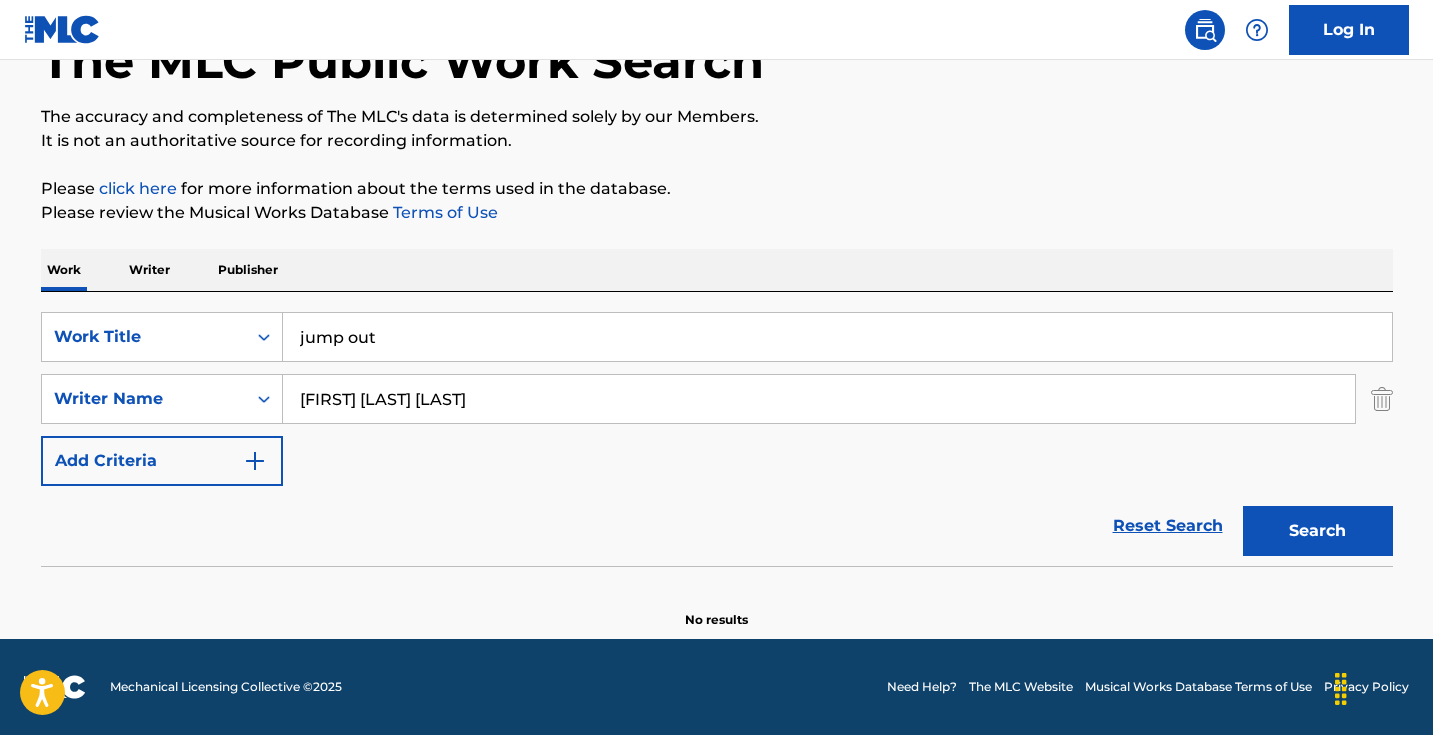 click on "It is not an authoritative source for recording information." at bounding box center (717, 141) 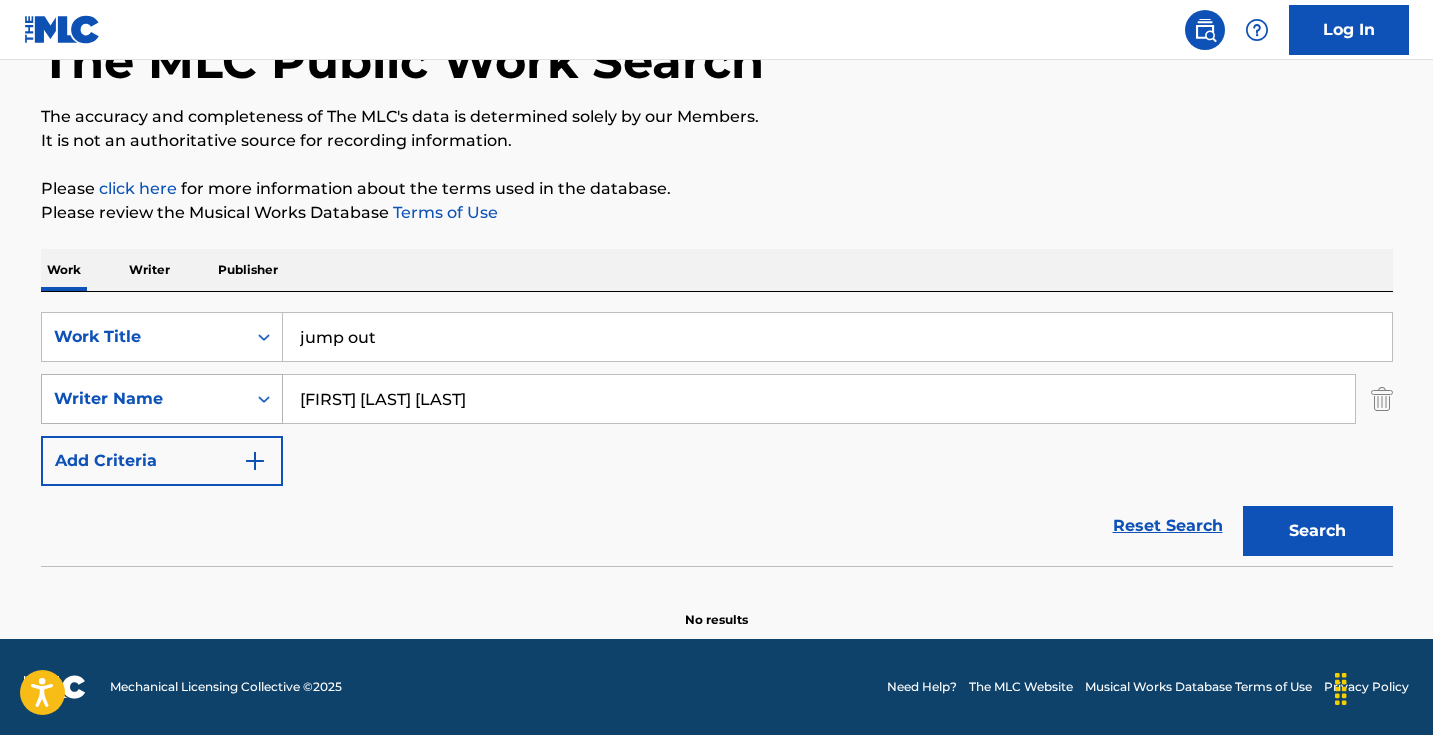 drag, startPoint x: 475, startPoint y: 397, endPoint x: 224, endPoint y: 387, distance: 251.19913 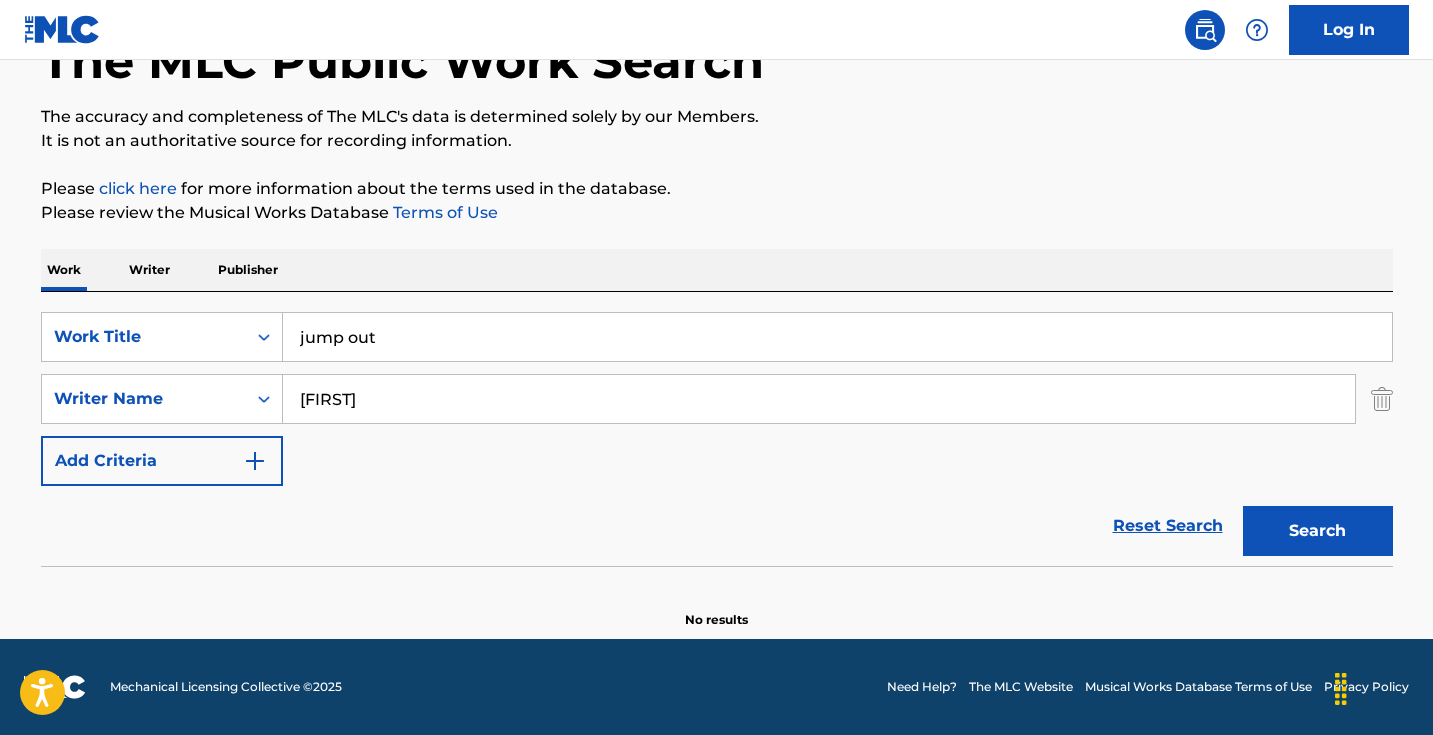 click on "Search" at bounding box center [1318, 531] 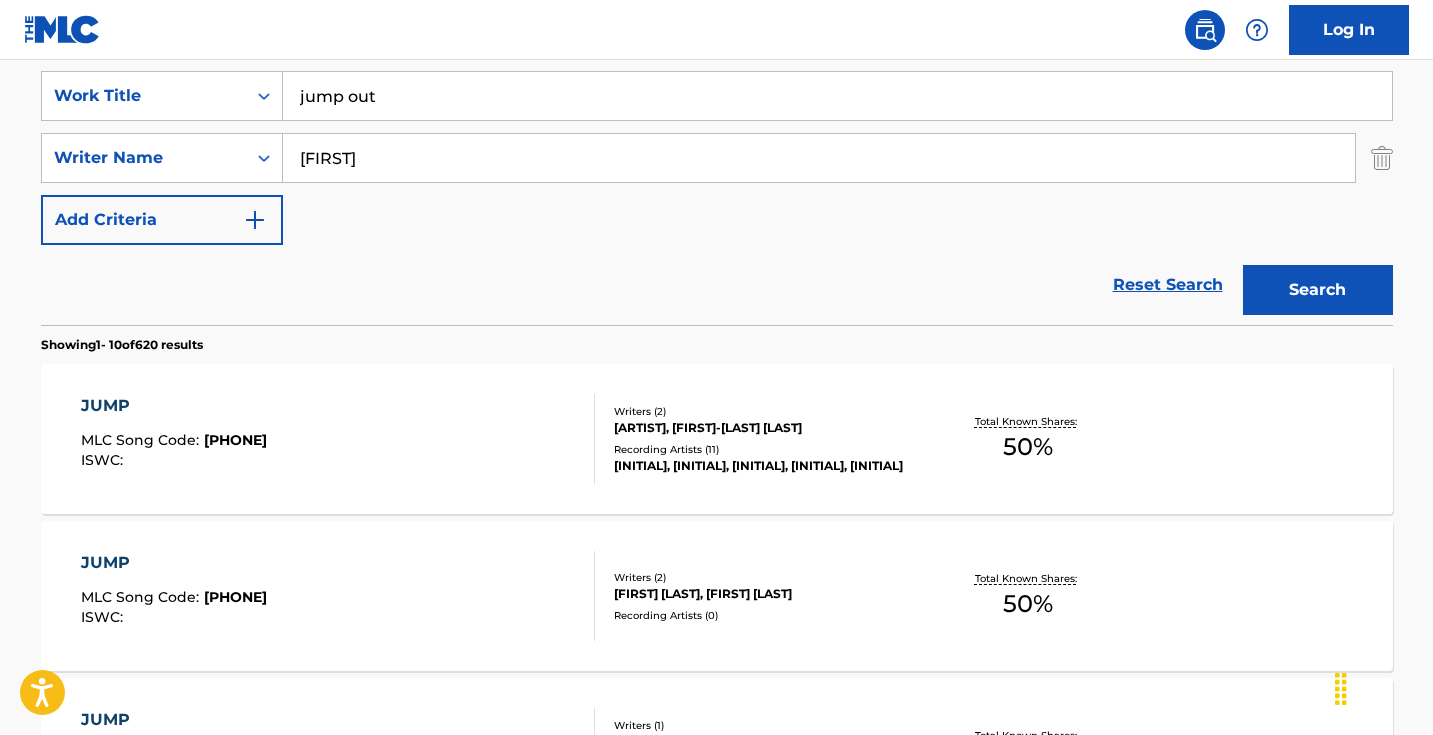 scroll, scrollTop: 341, scrollLeft: 0, axis: vertical 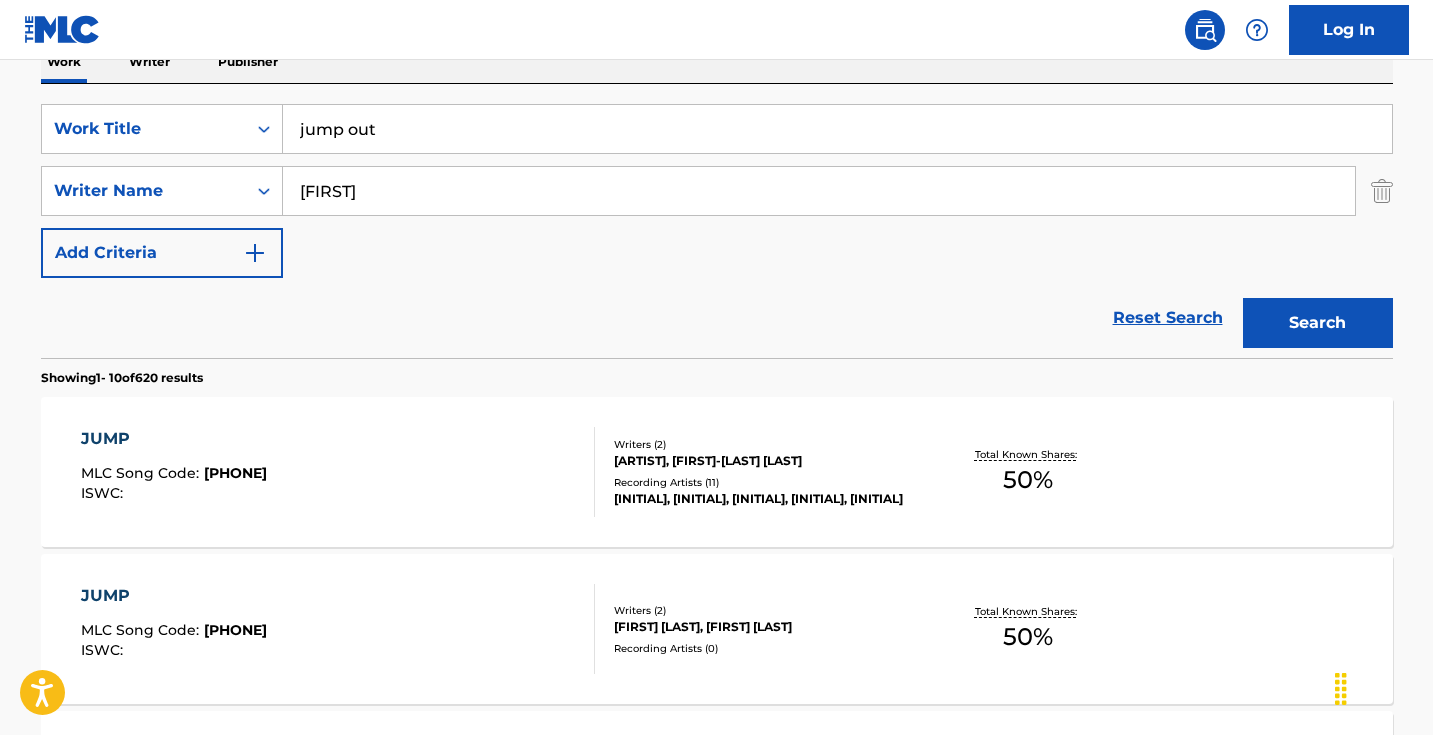 click on "[FIRST]" at bounding box center [819, 191] 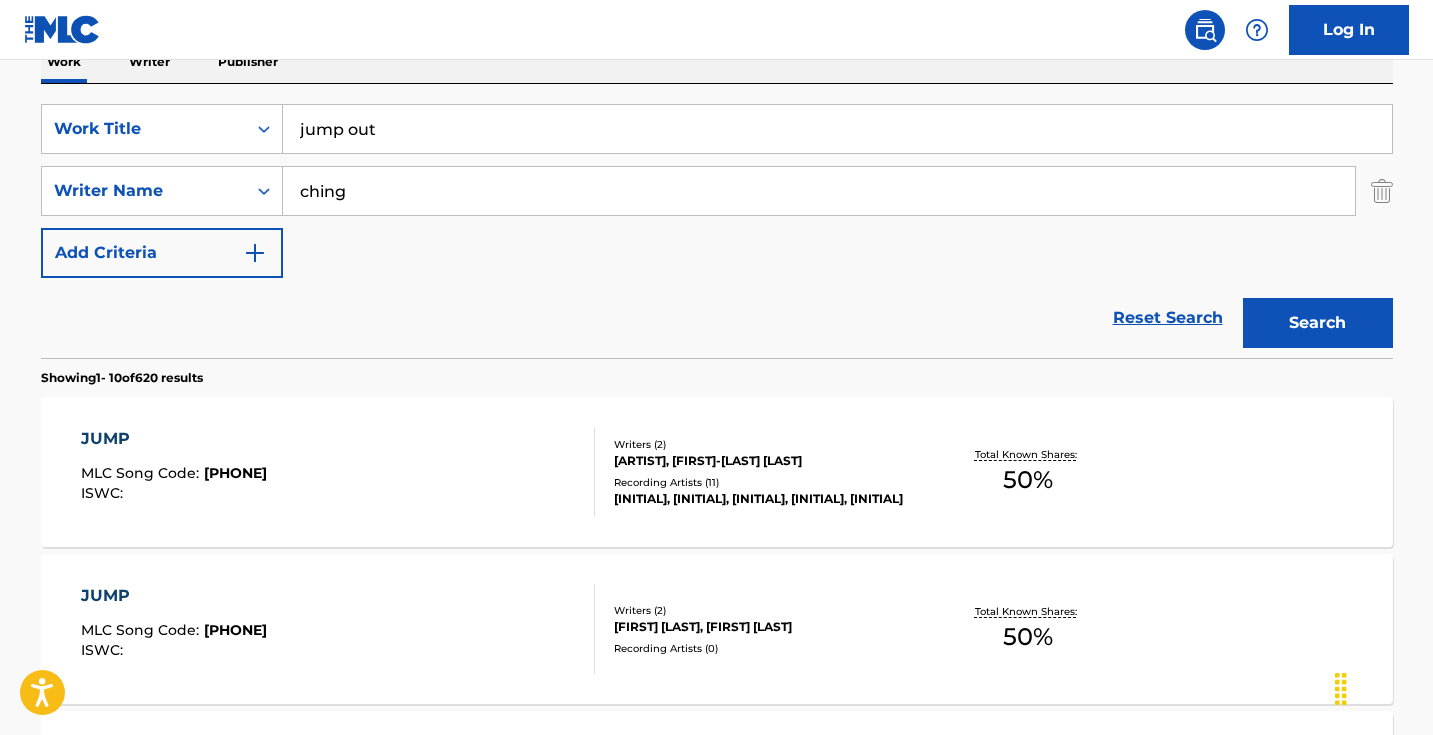 type on "ching" 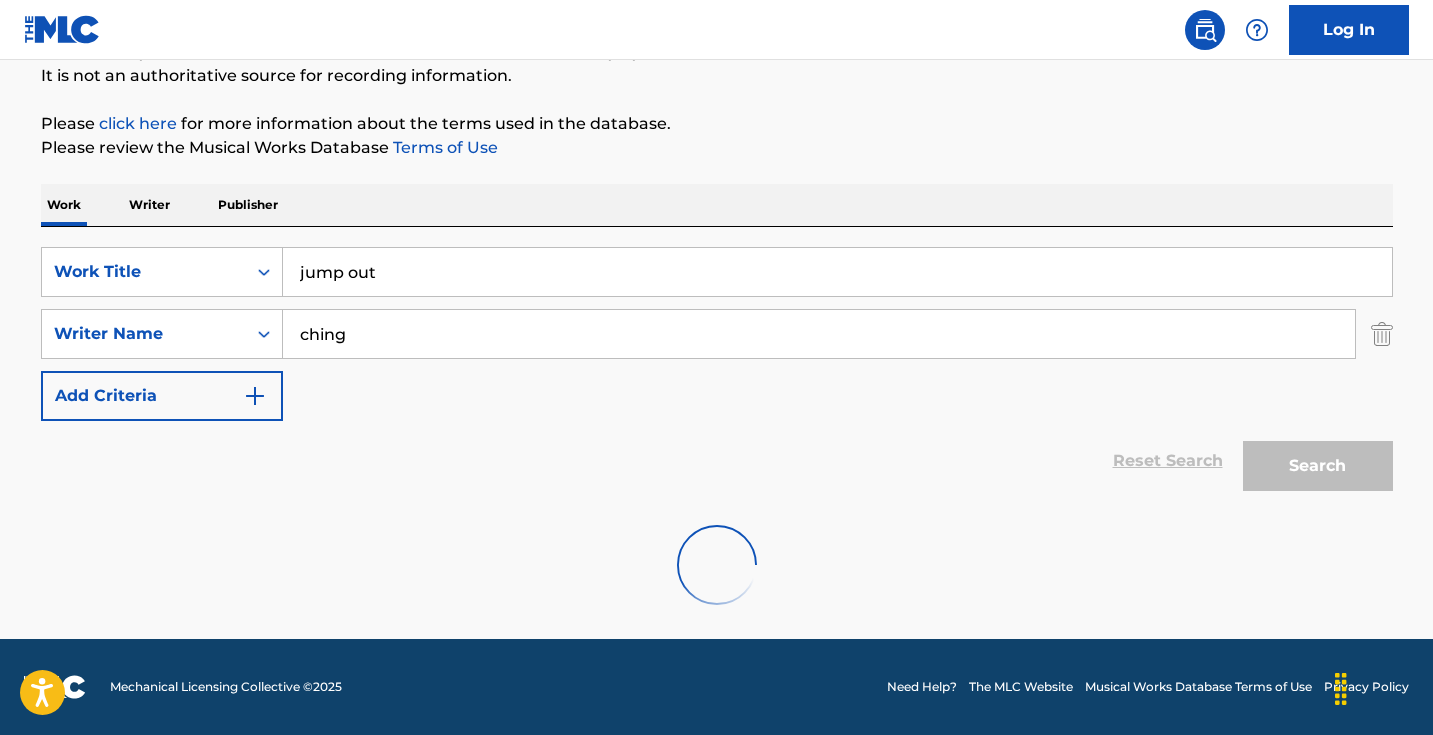 scroll, scrollTop: 198, scrollLeft: 0, axis: vertical 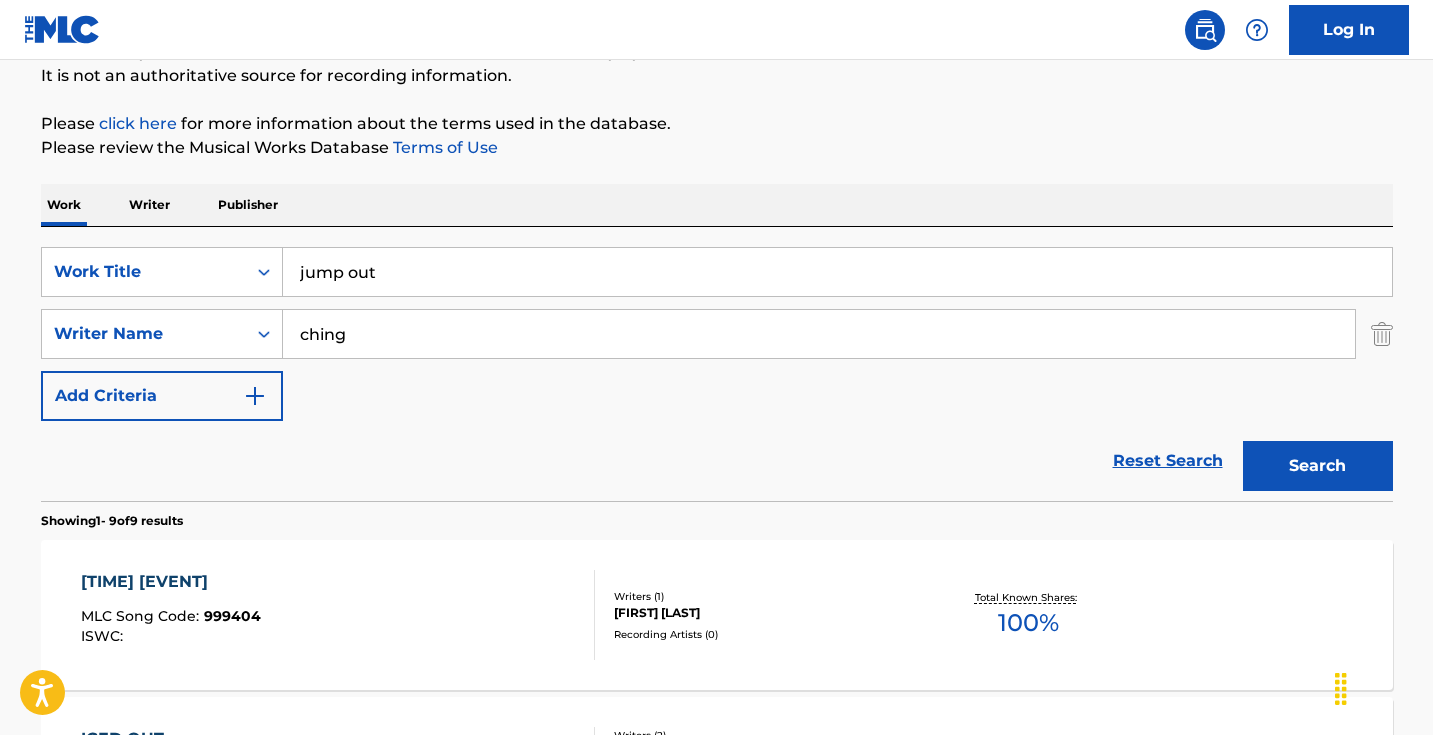 click on "ching" at bounding box center (819, 334) 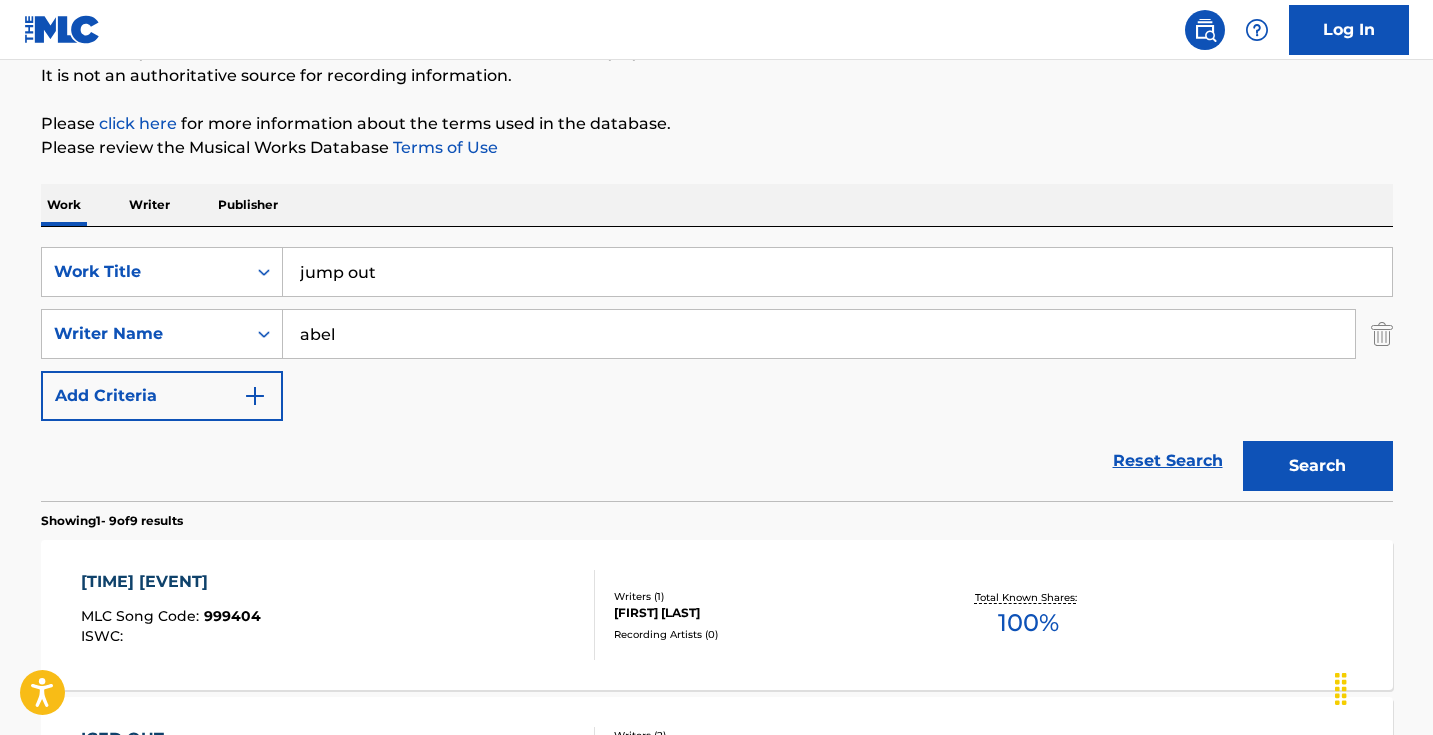 type on "[LAST]" 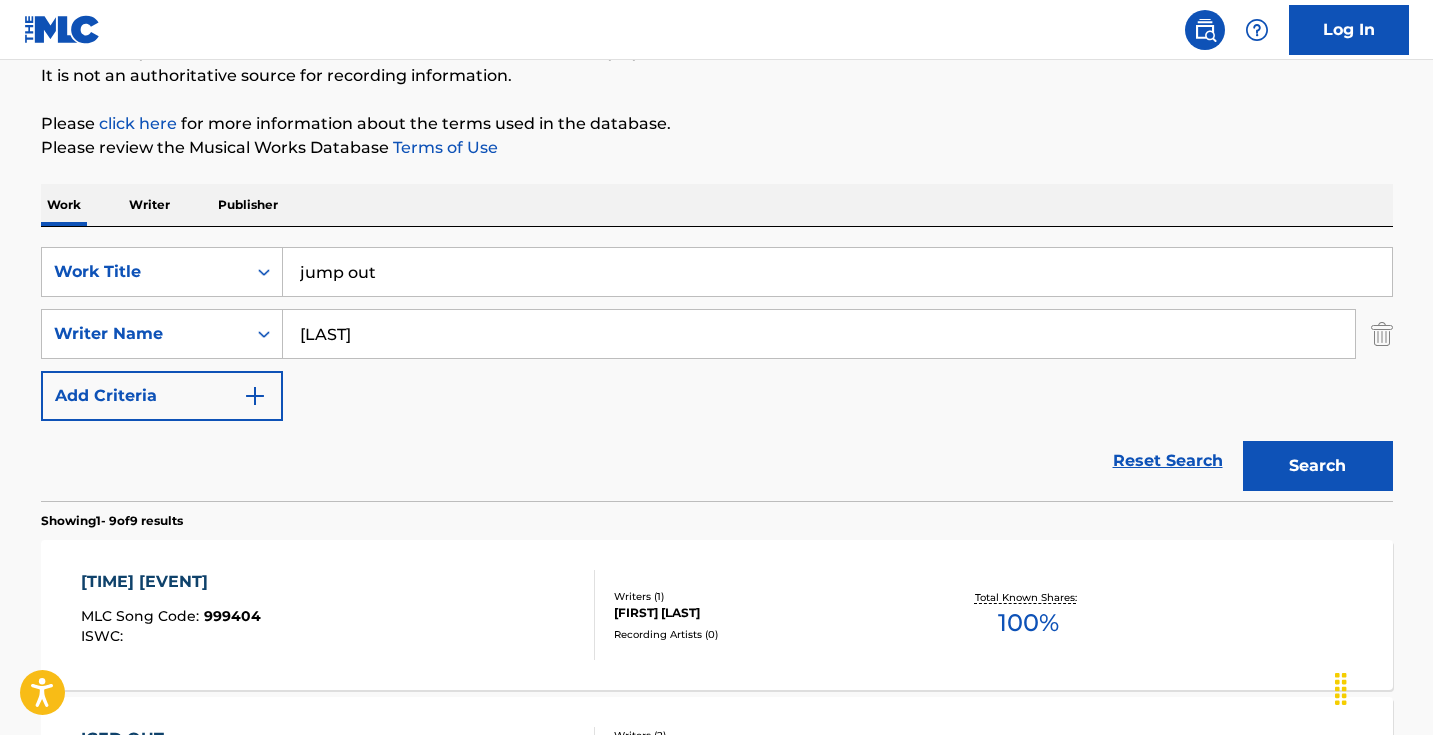 drag, startPoint x: 458, startPoint y: 377, endPoint x: 615, endPoint y: 449, distance: 172.72232 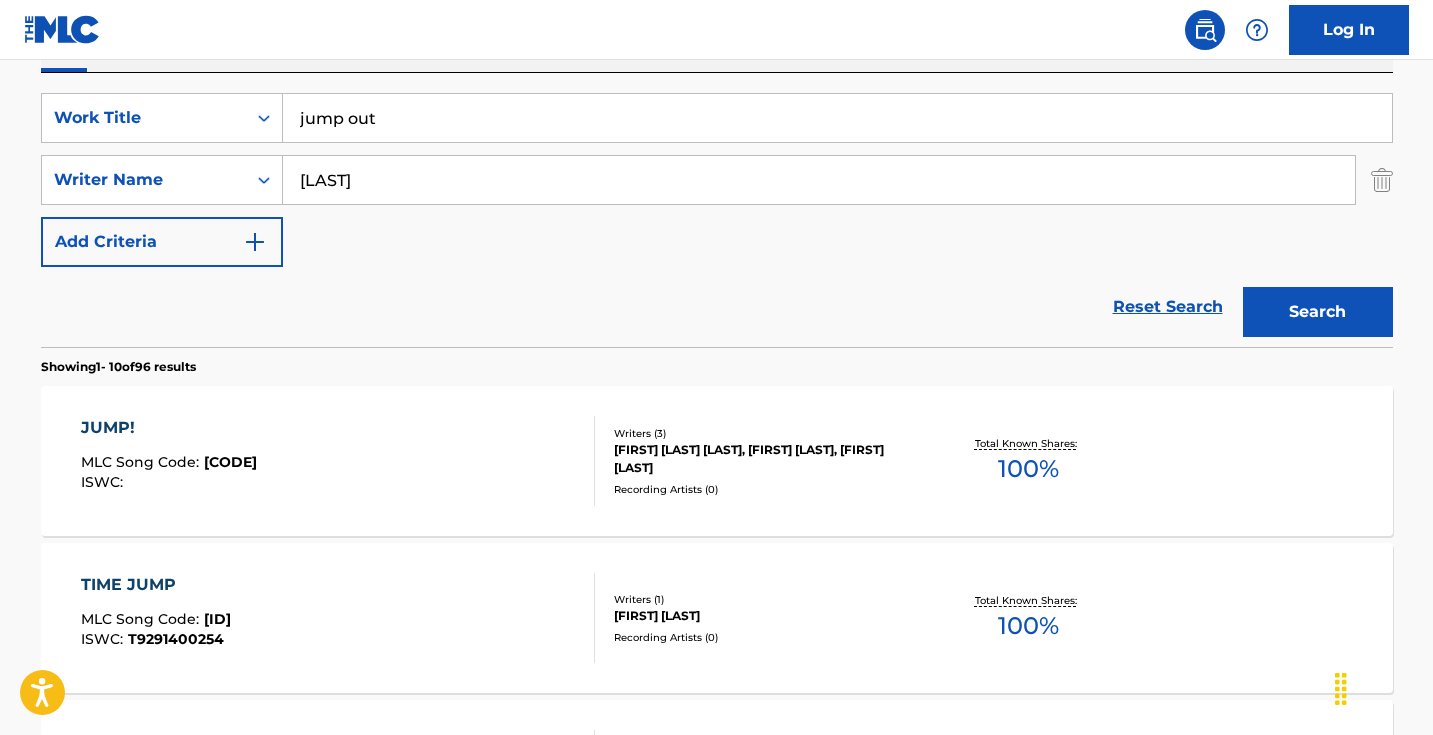 scroll, scrollTop: 164, scrollLeft: 0, axis: vertical 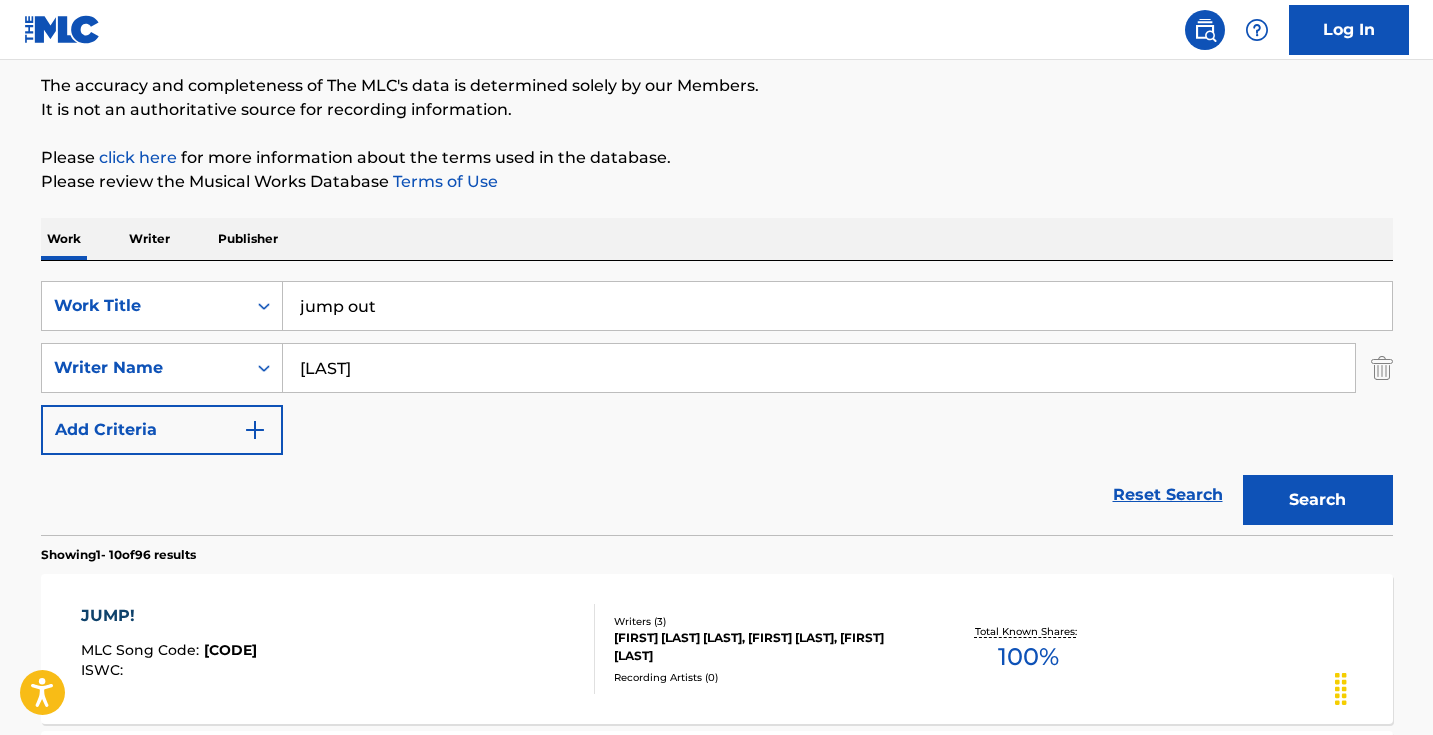 click on "jump out" at bounding box center [837, 306] 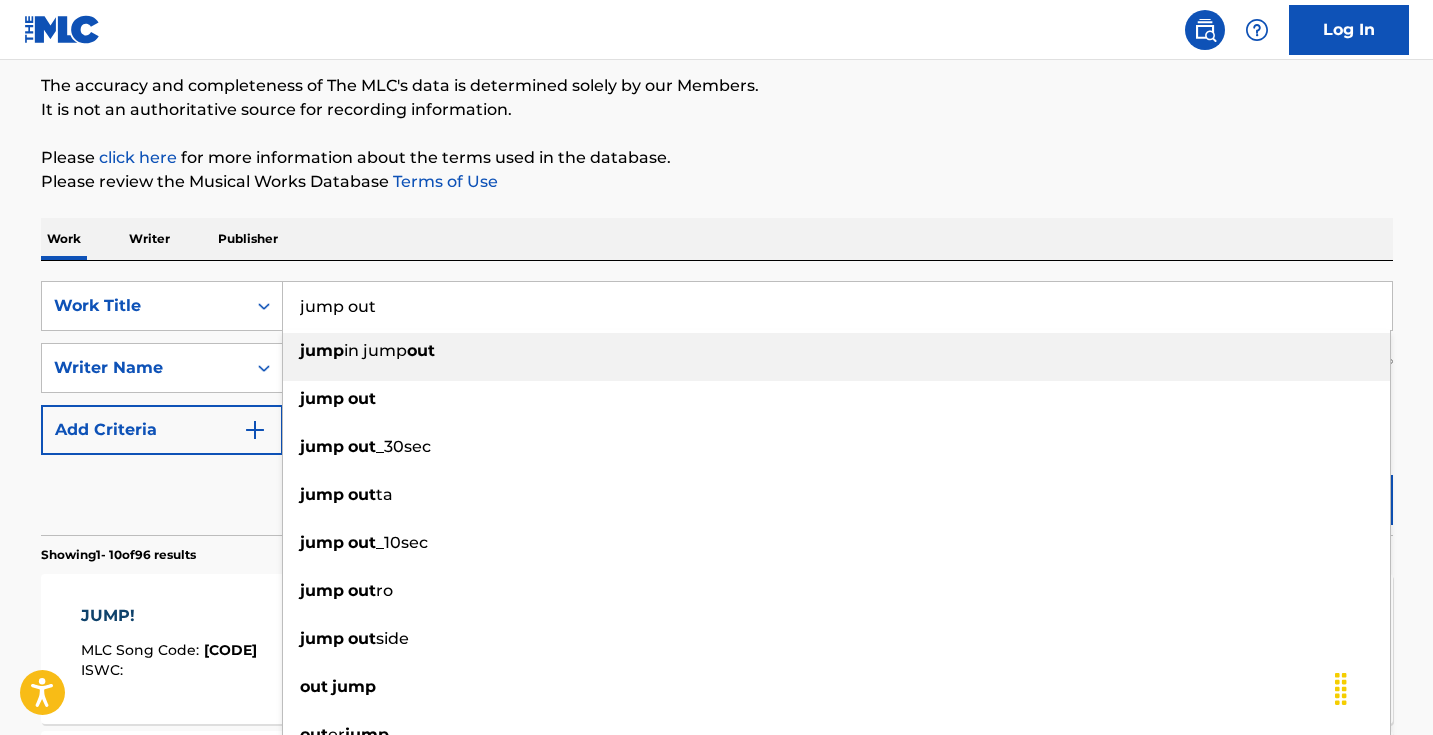 click on "jump  in jump  out" at bounding box center [836, 357] 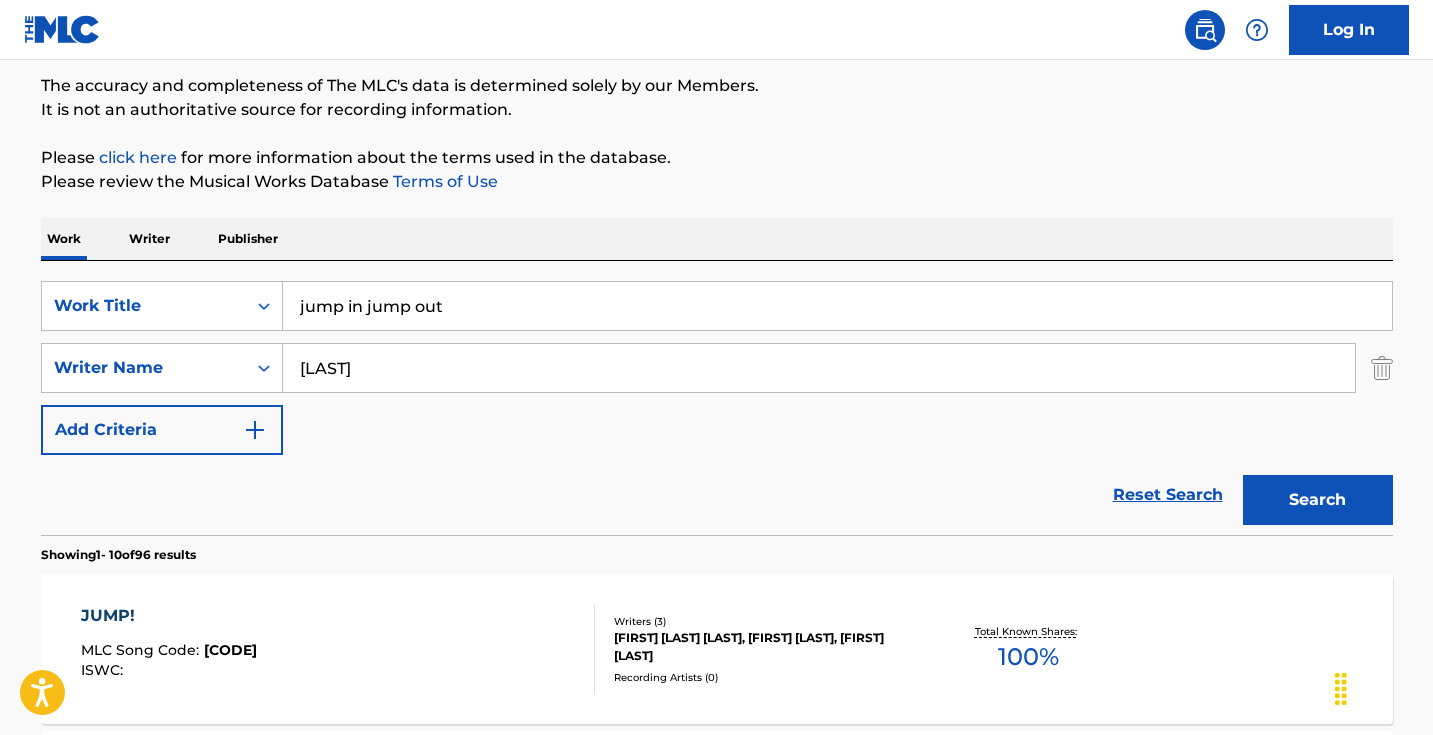 drag, startPoint x: 367, startPoint y: 304, endPoint x: 231, endPoint y: 264, distance: 141.76036 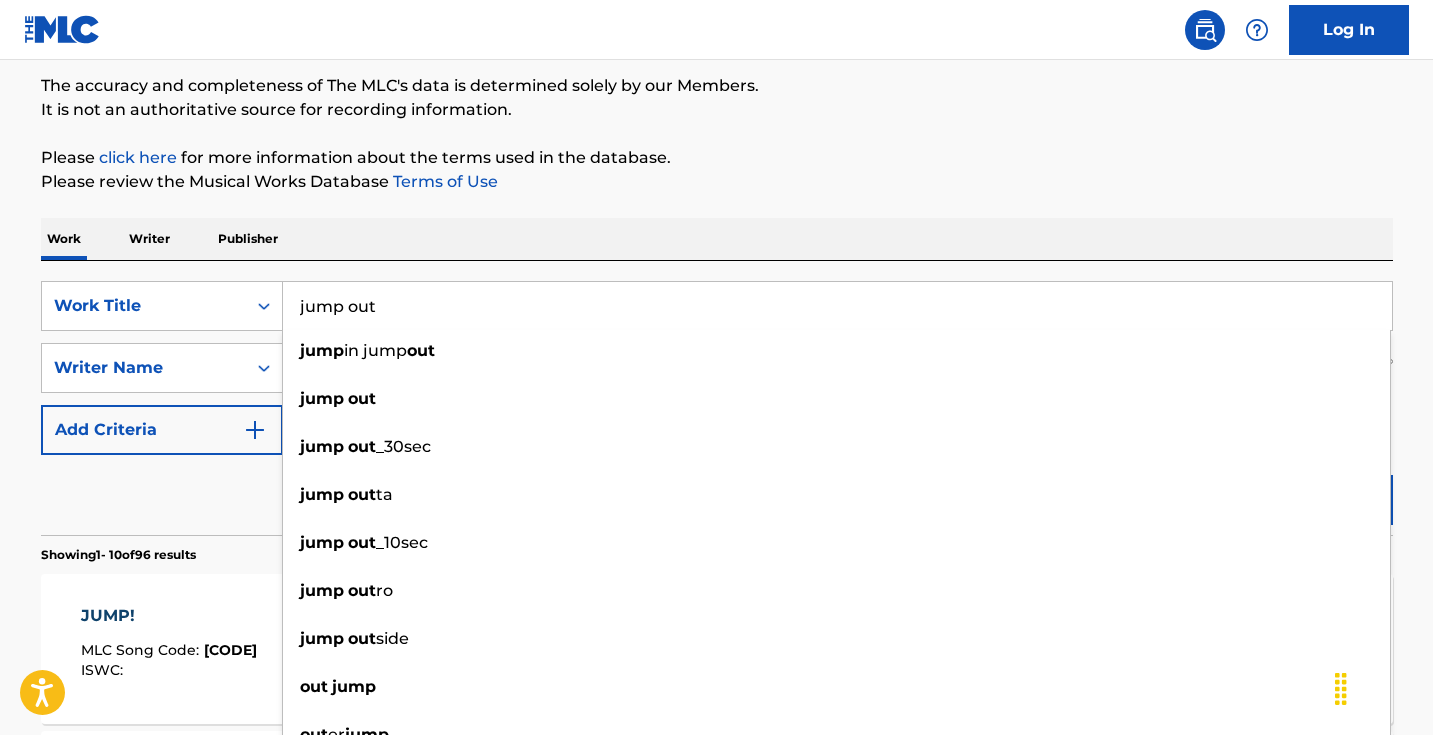 type on "jump out" 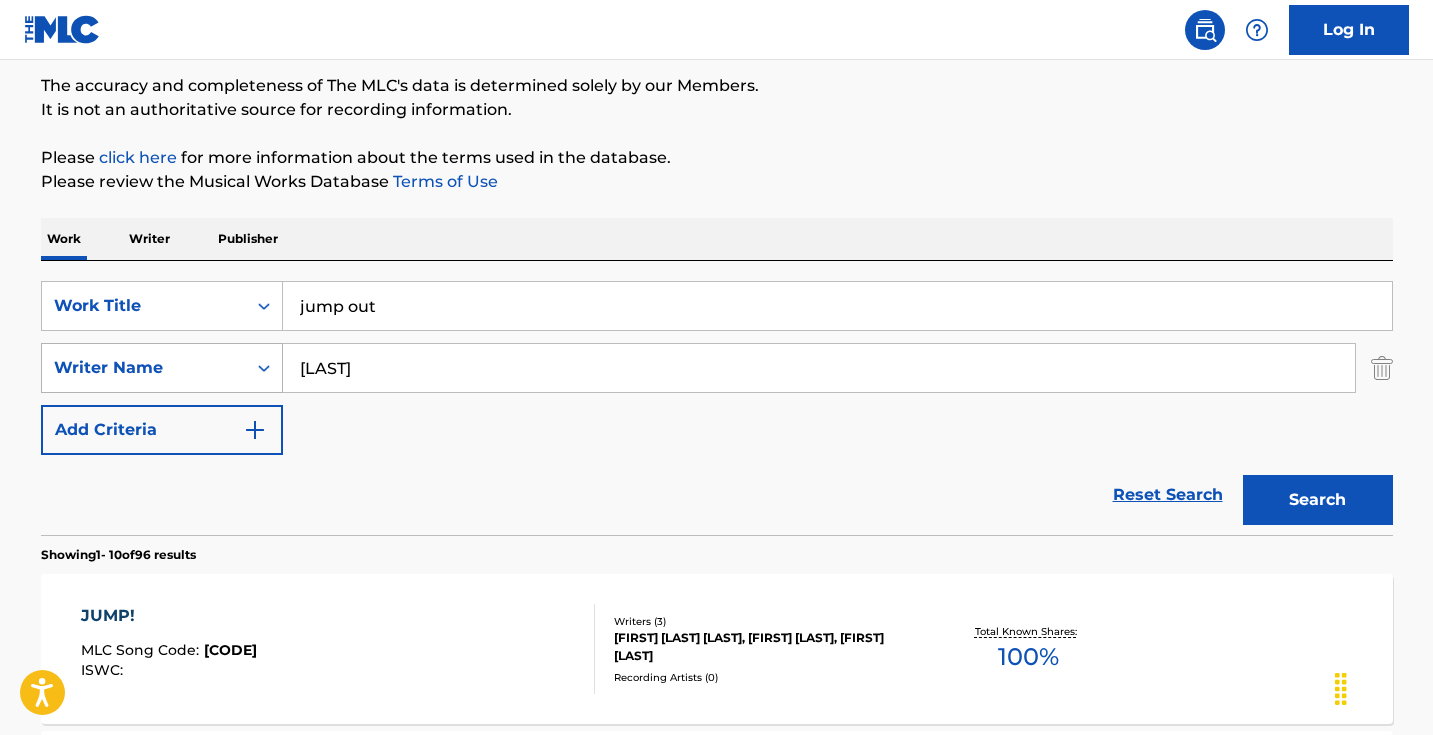 drag, startPoint x: 546, startPoint y: 374, endPoint x: 254, endPoint y: 361, distance: 292.28925 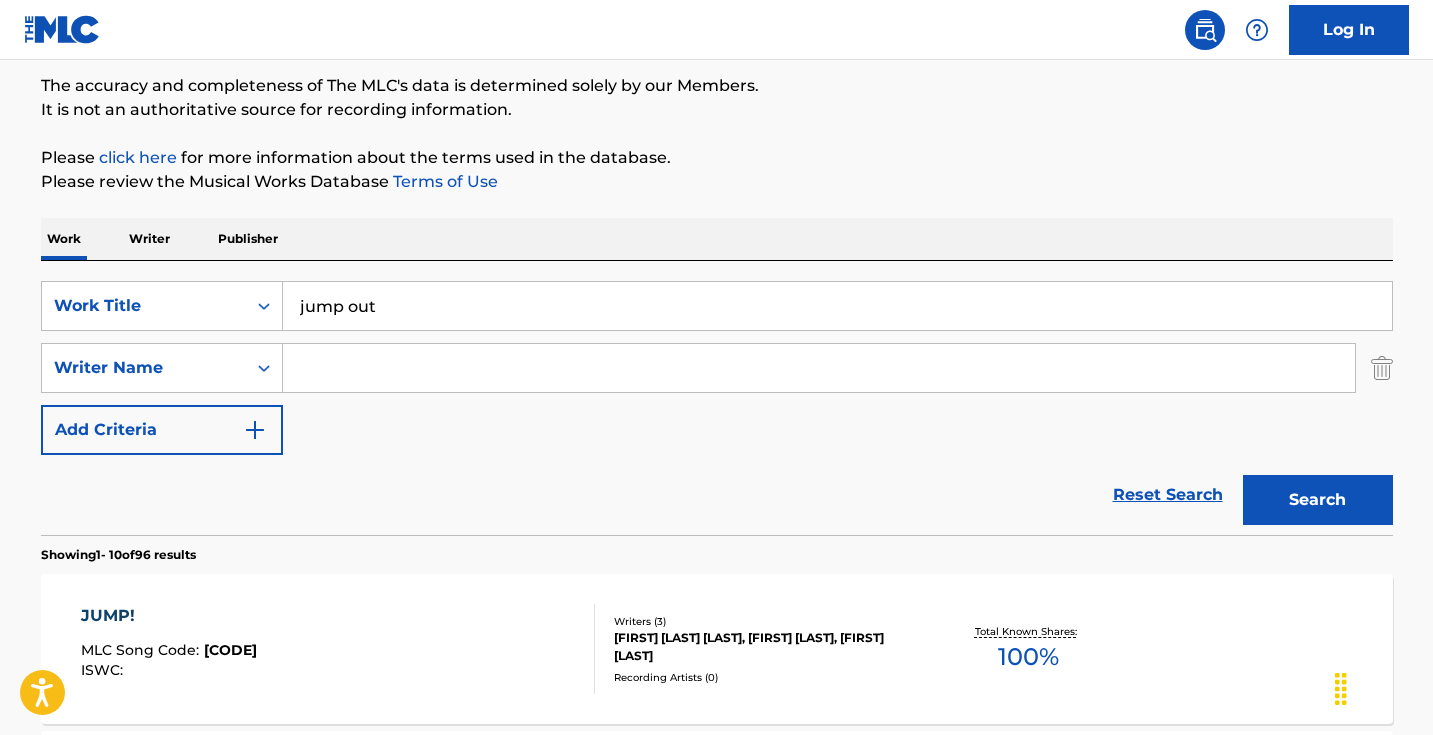 click on "Search" at bounding box center [1318, 500] 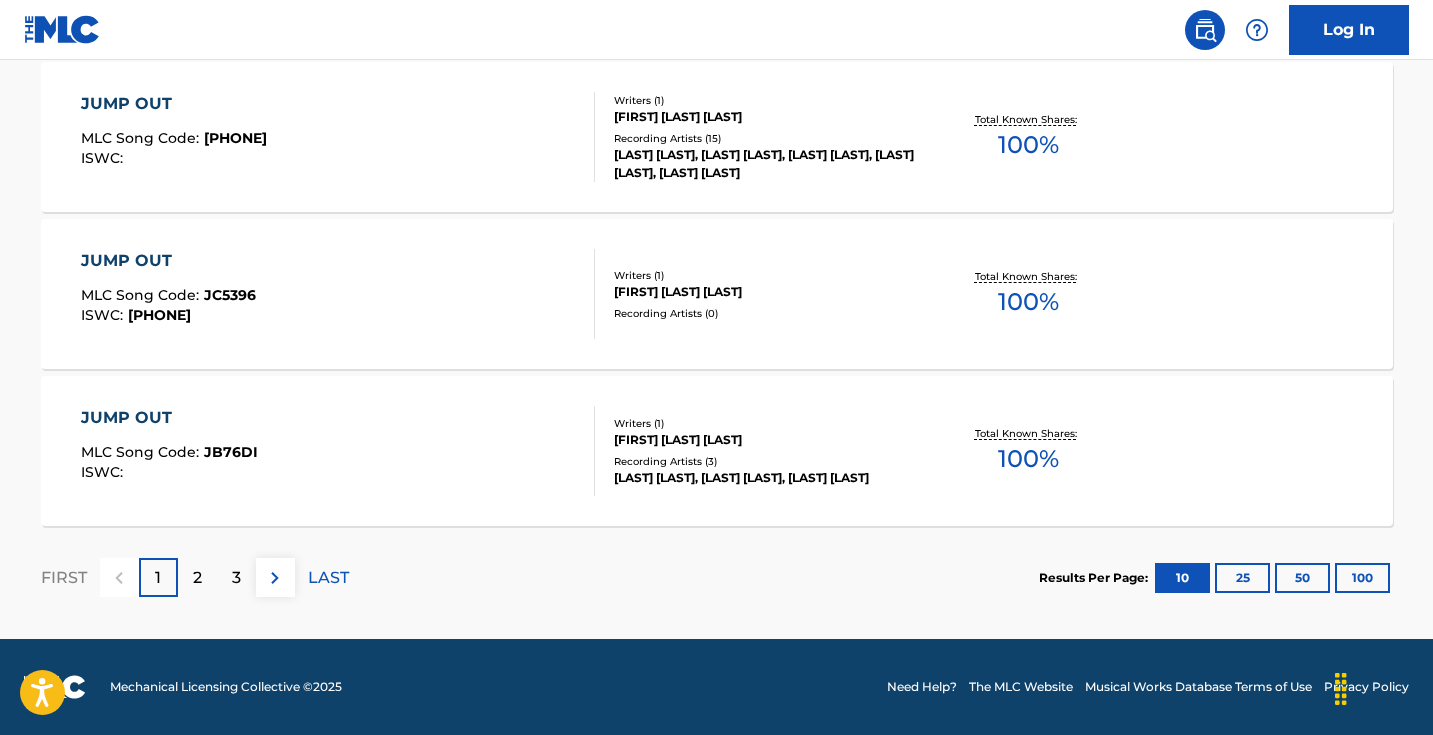 scroll, scrollTop: 1775, scrollLeft: 0, axis: vertical 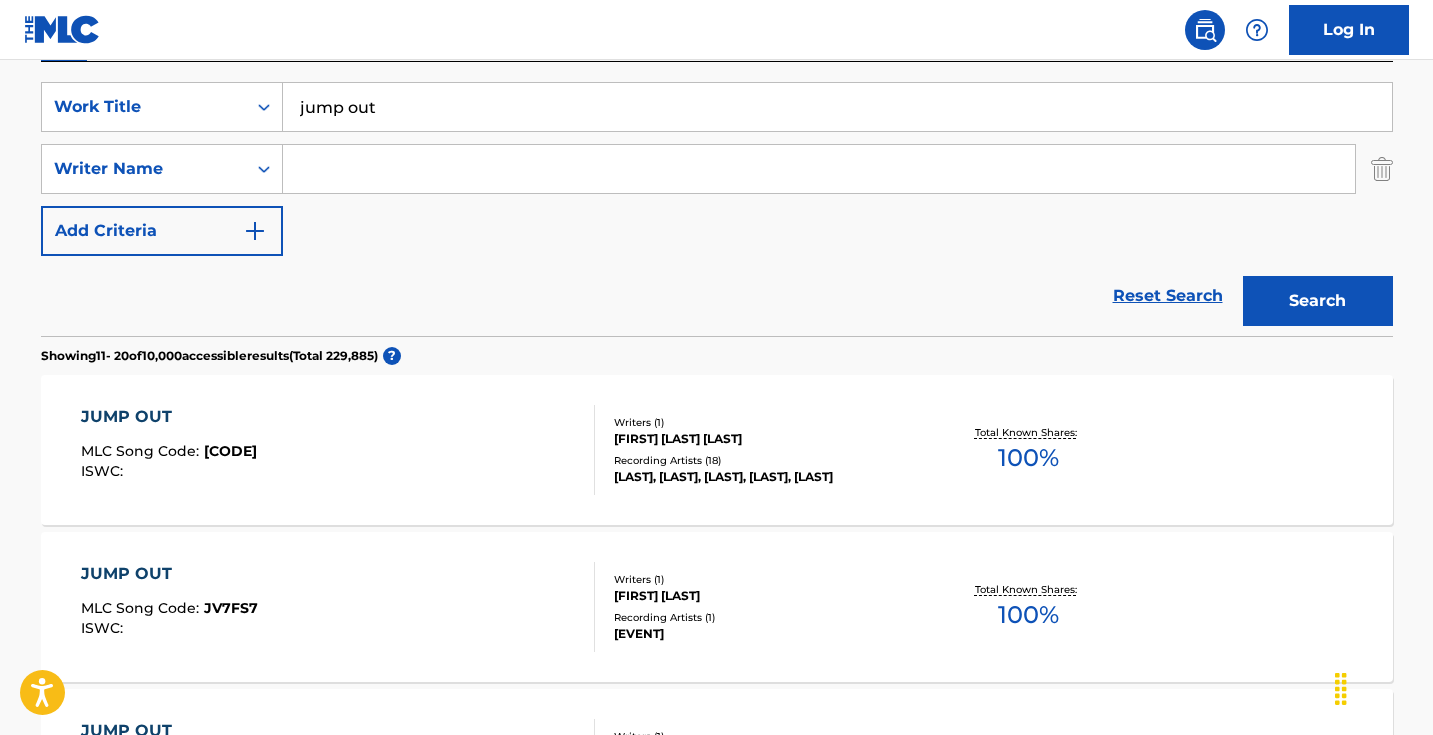 click at bounding box center (819, 169) 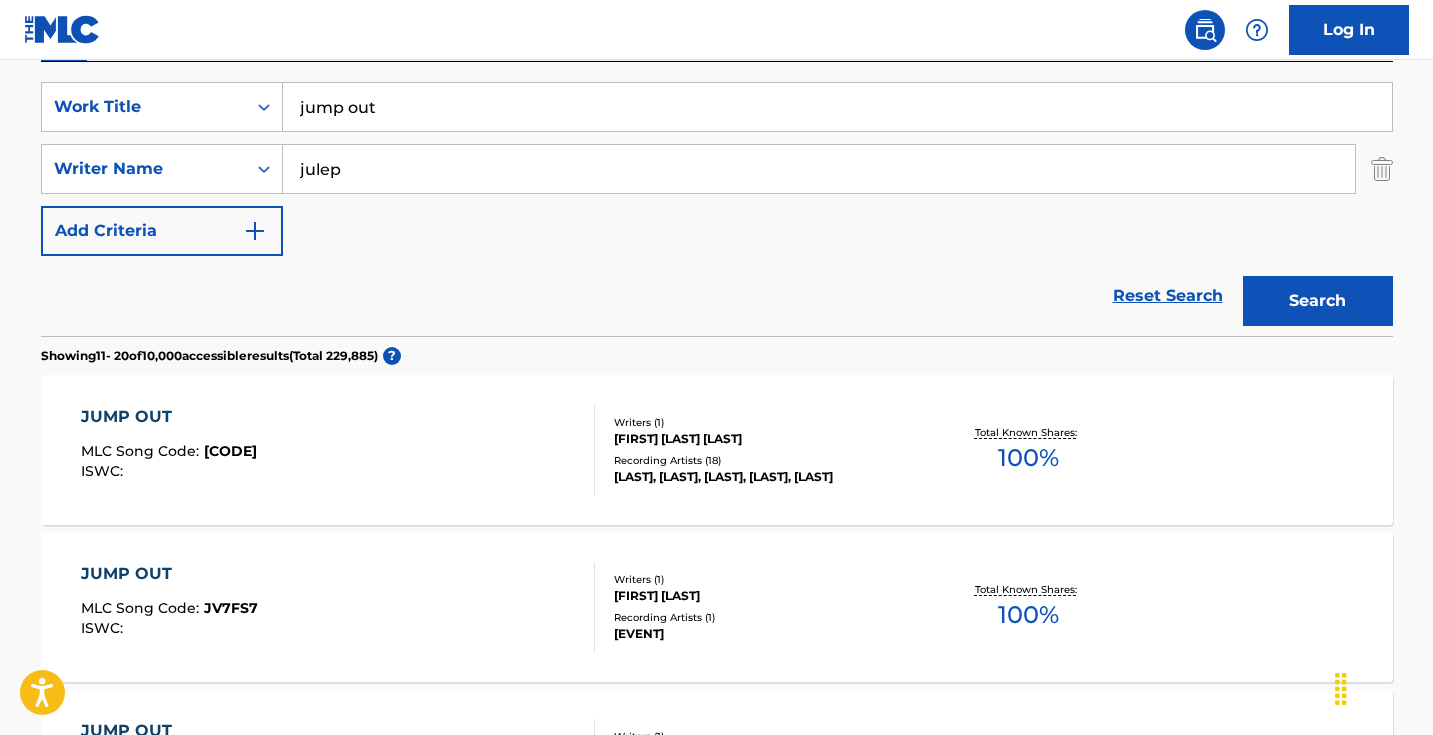 drag, startPoint x: 720, startPoint y: 283, endPoint x: 752, endPoint y: 278, distance: 32.38827 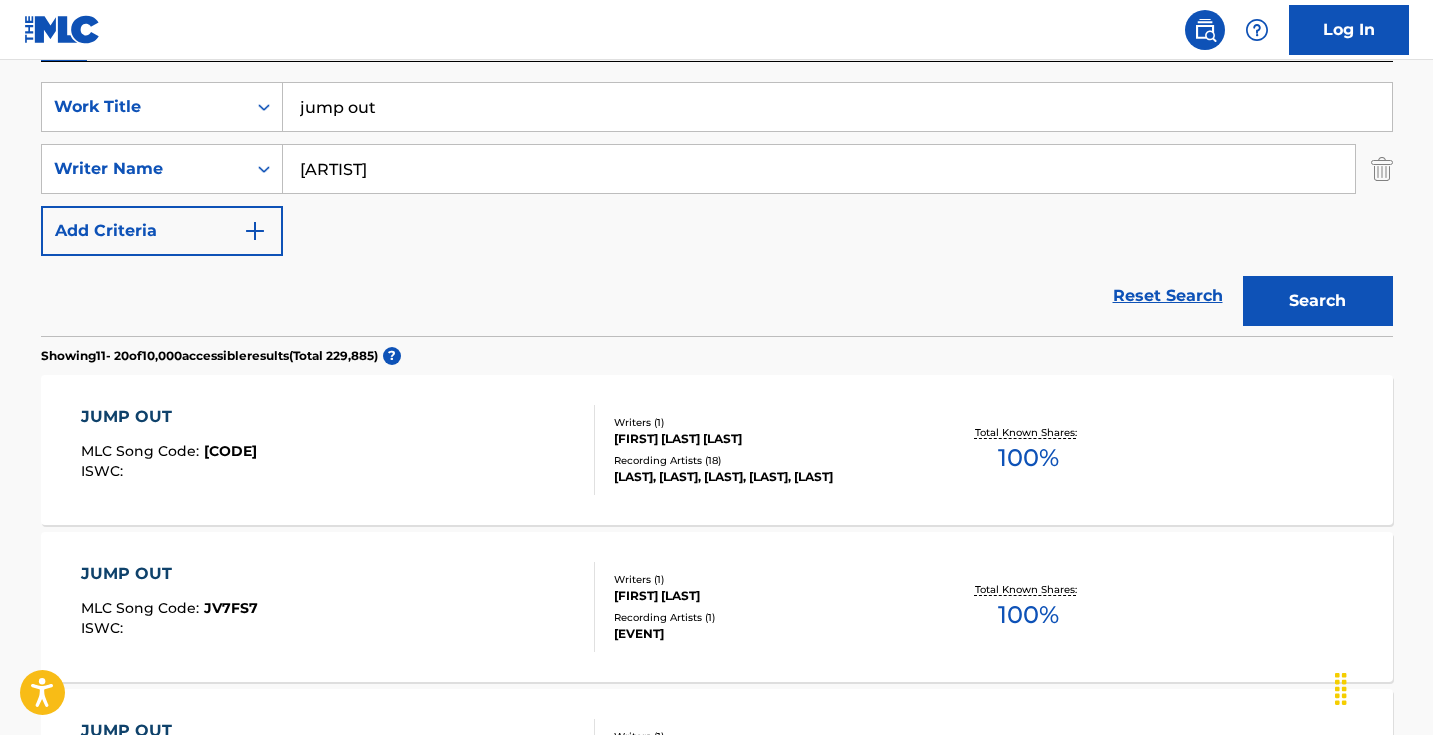 click on "SearchWithCriteria[ID] Work Title jump out SearchWithCriteria[ID] Writer Name [FIRST] Add Criteria" at bounding box center [717, 169] 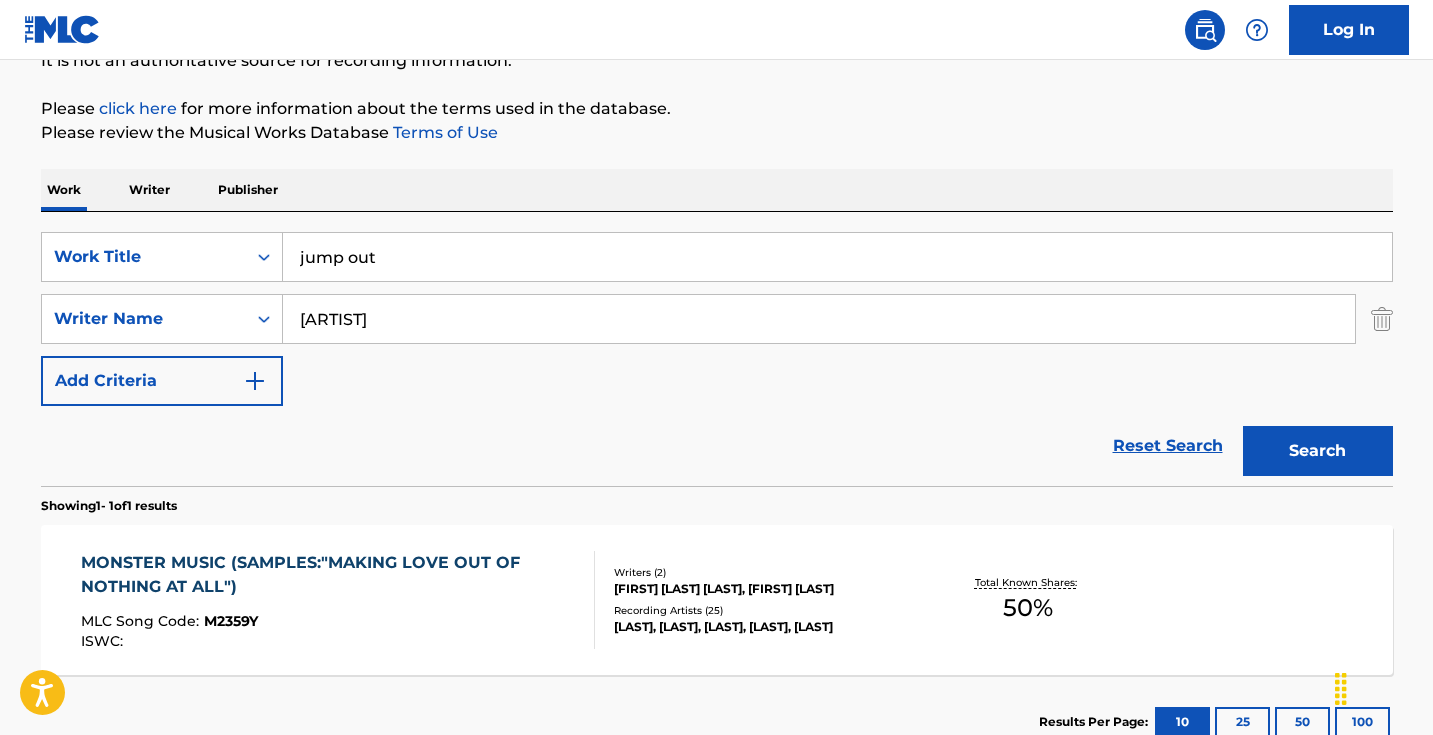 scroll, scrollTop: 219, scrollLeft: 0, axis: vertical 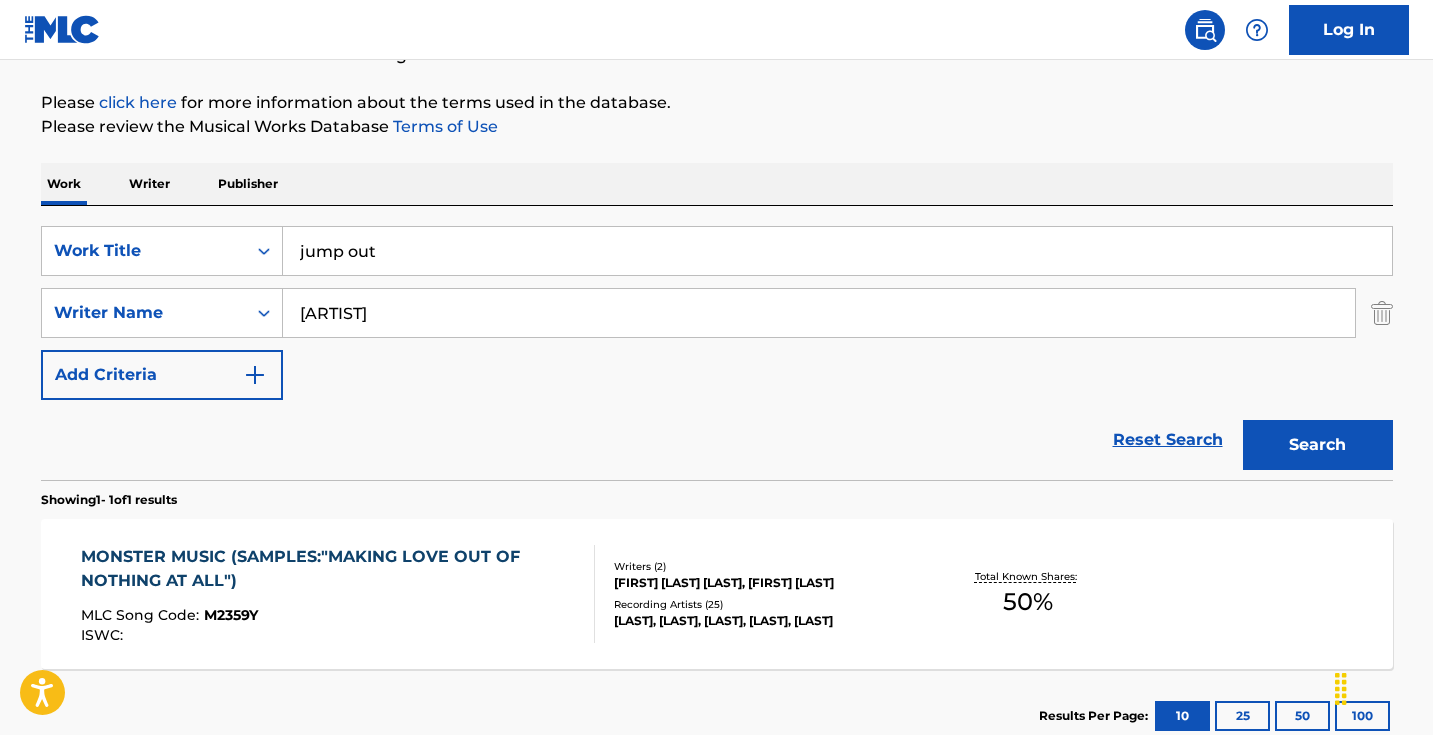 click on "[ARTIST]" at bounding box center [819, 313] 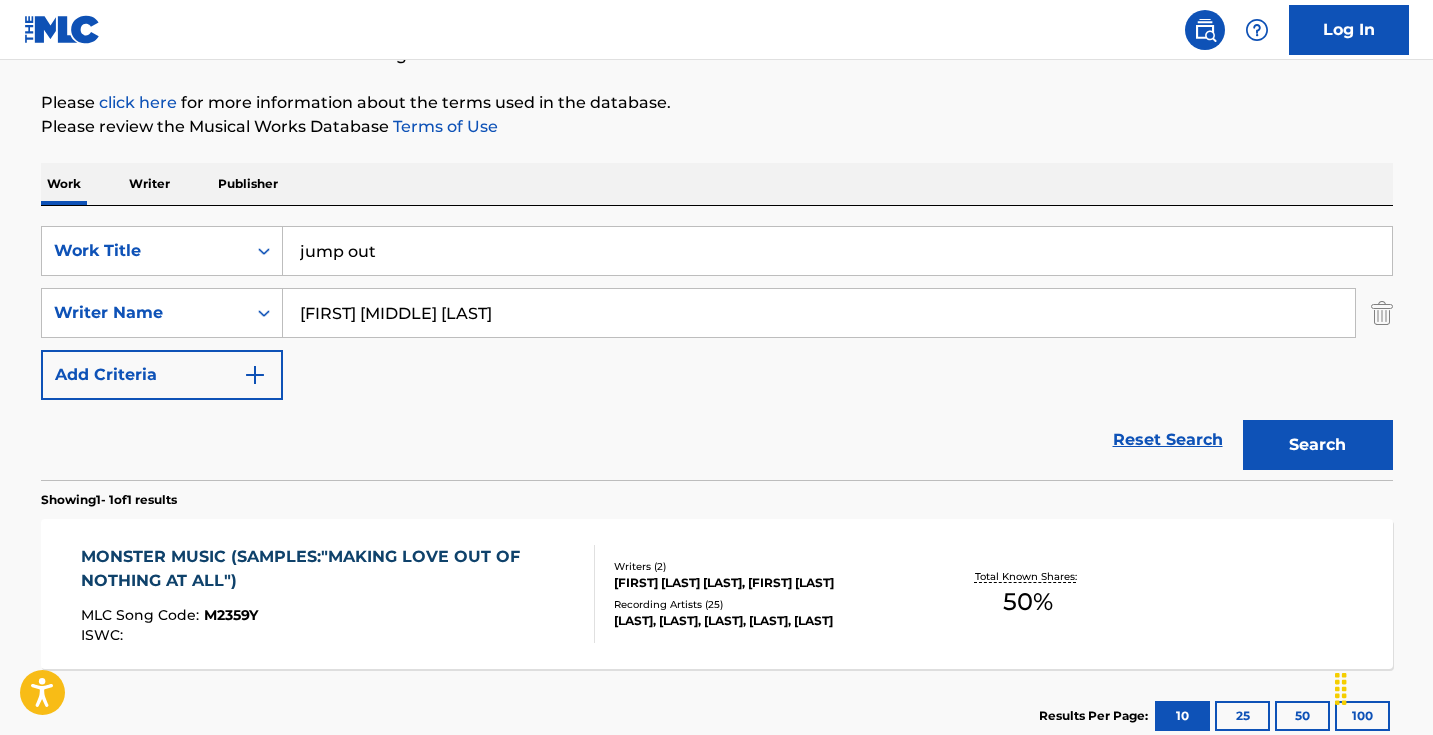 drag, startPoint x: 537, startPoint y: 381, endPoint x: 820, endPoint y: 400, distance: 283.6371 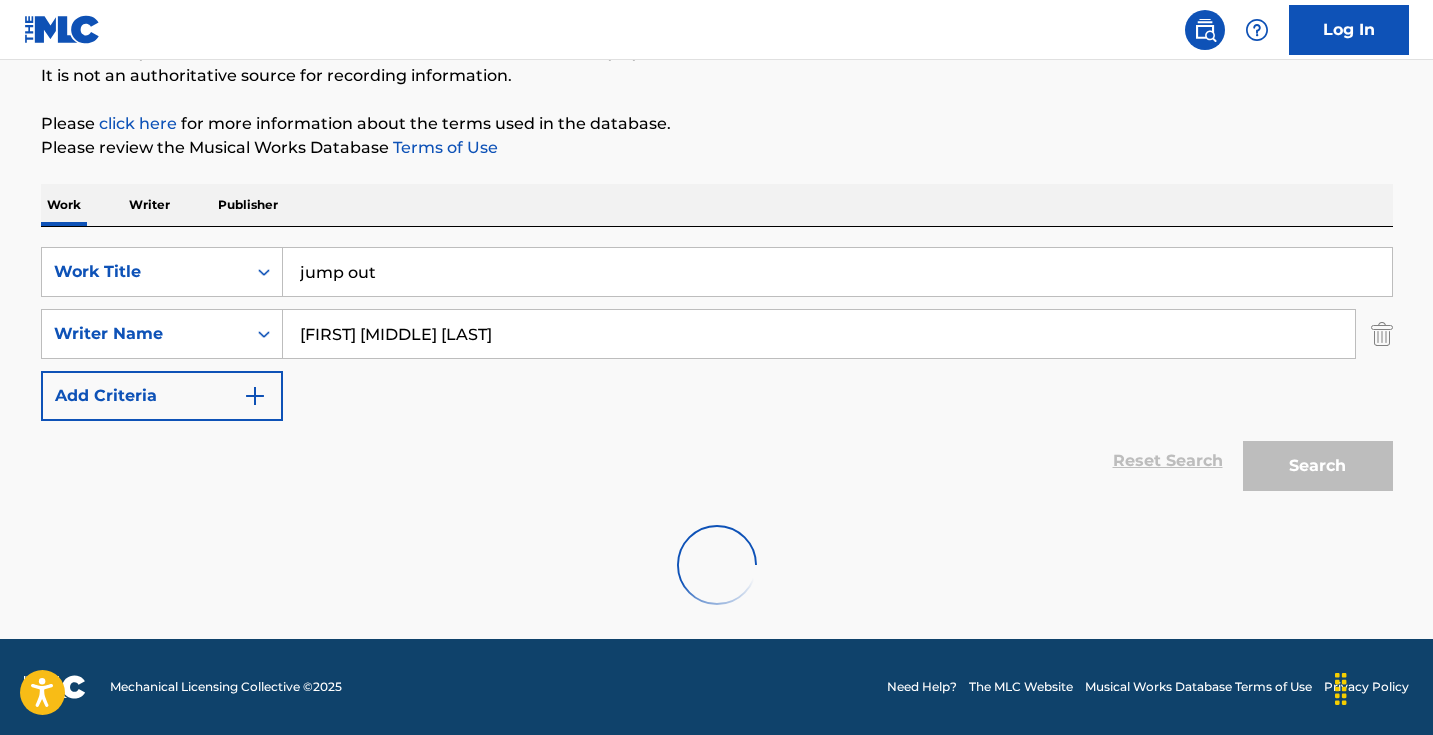 scroll, scrollTop: 133, scrollLeft: 0, axis: vertical 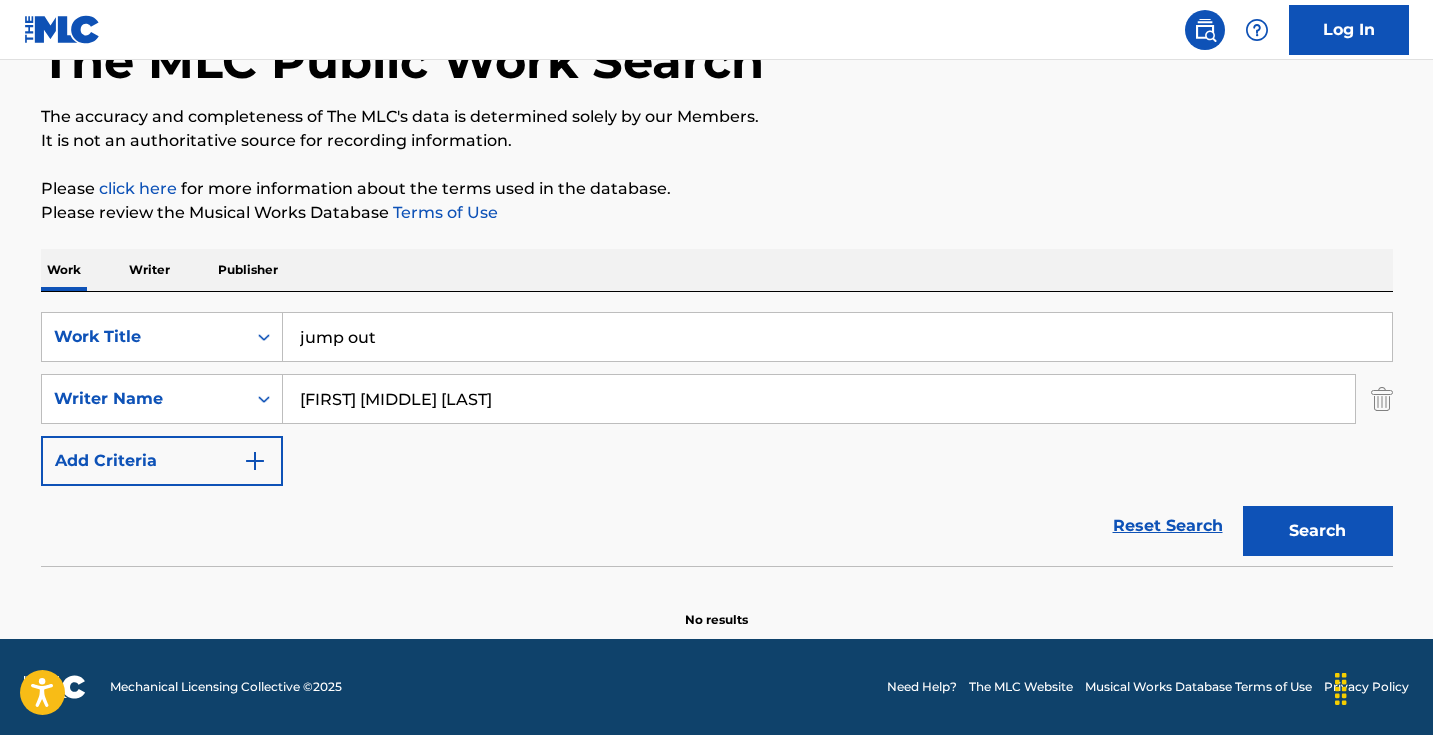 click on "[FIRST] [MIDDLE] [LAST]" at bounding box center [819, 399] 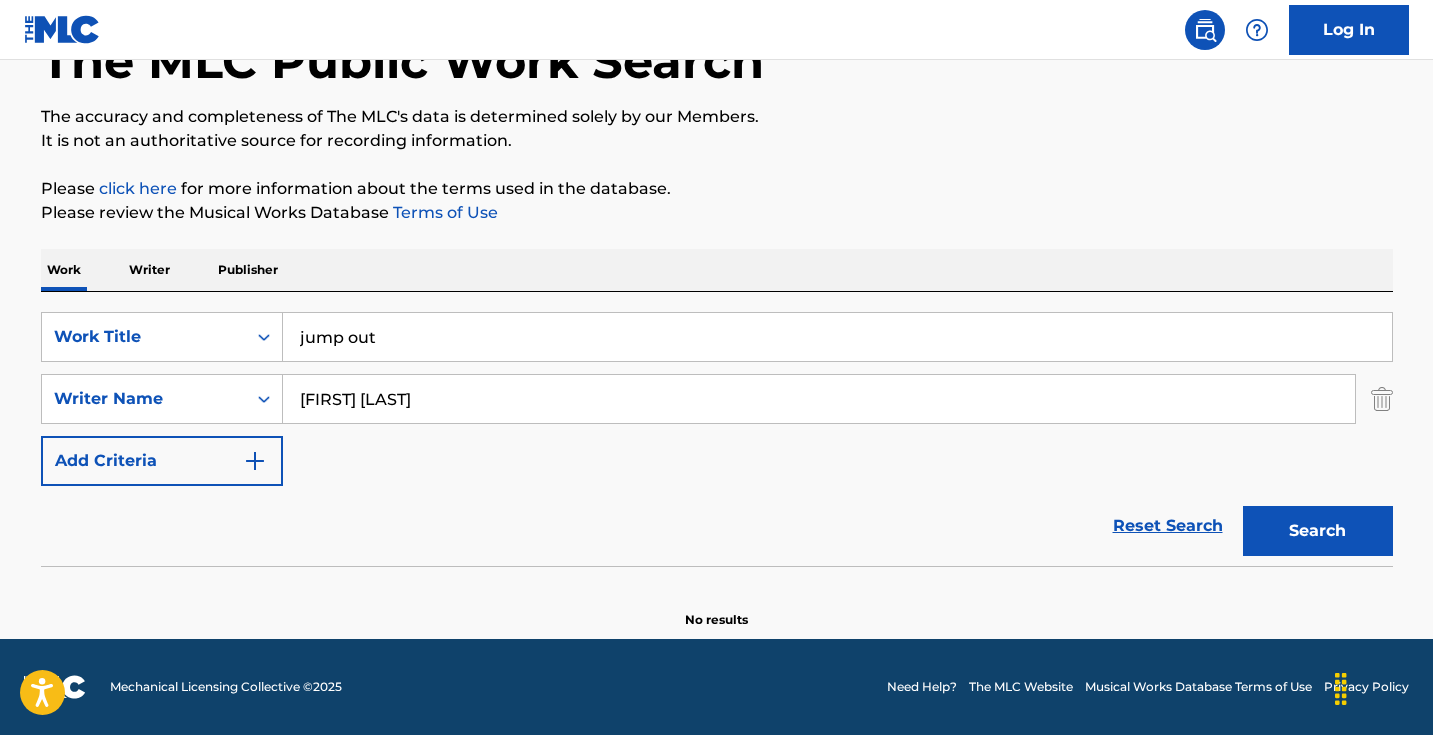 click on "Search" at bounding box center [1318, 531] 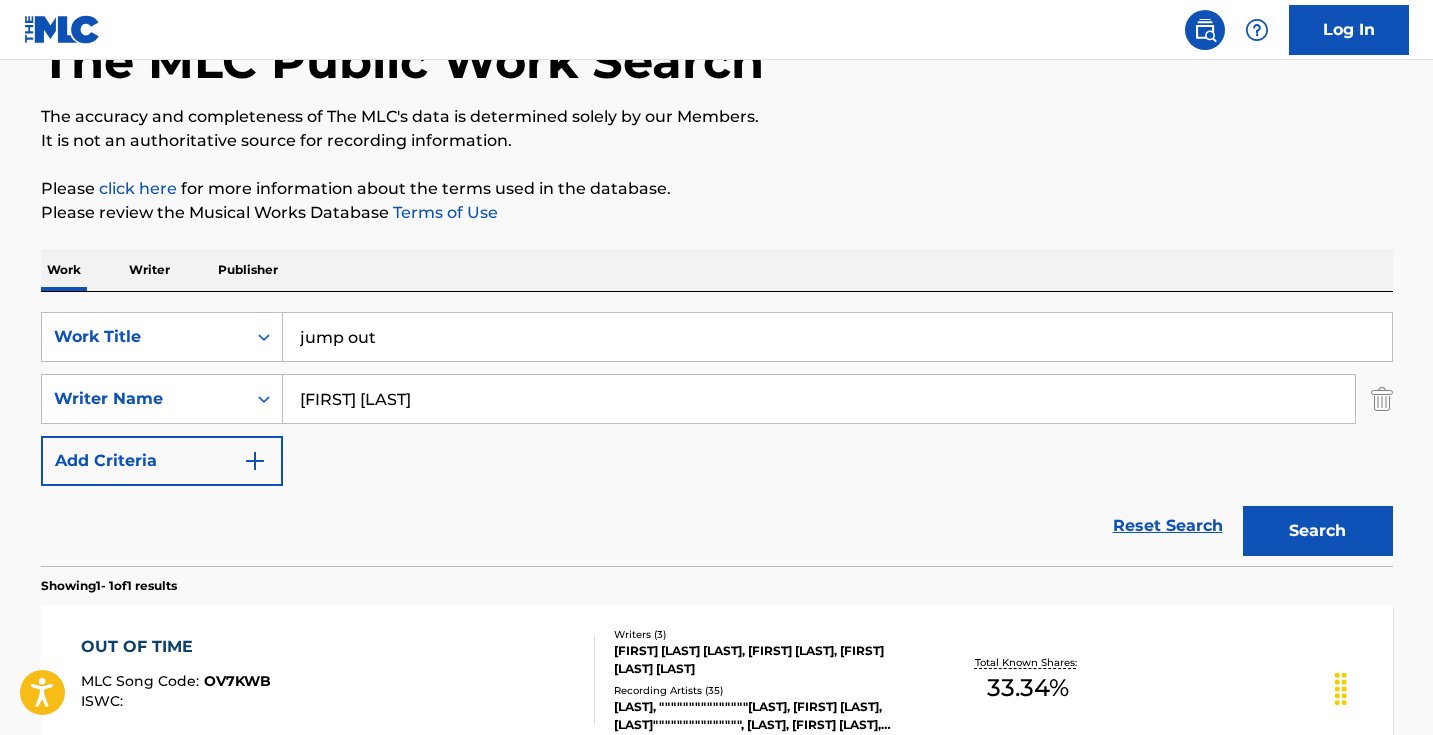 drag, startPoint x: 375, startPoint y: 399, endPoint x: 359, endPoint y: 399, distance: 16 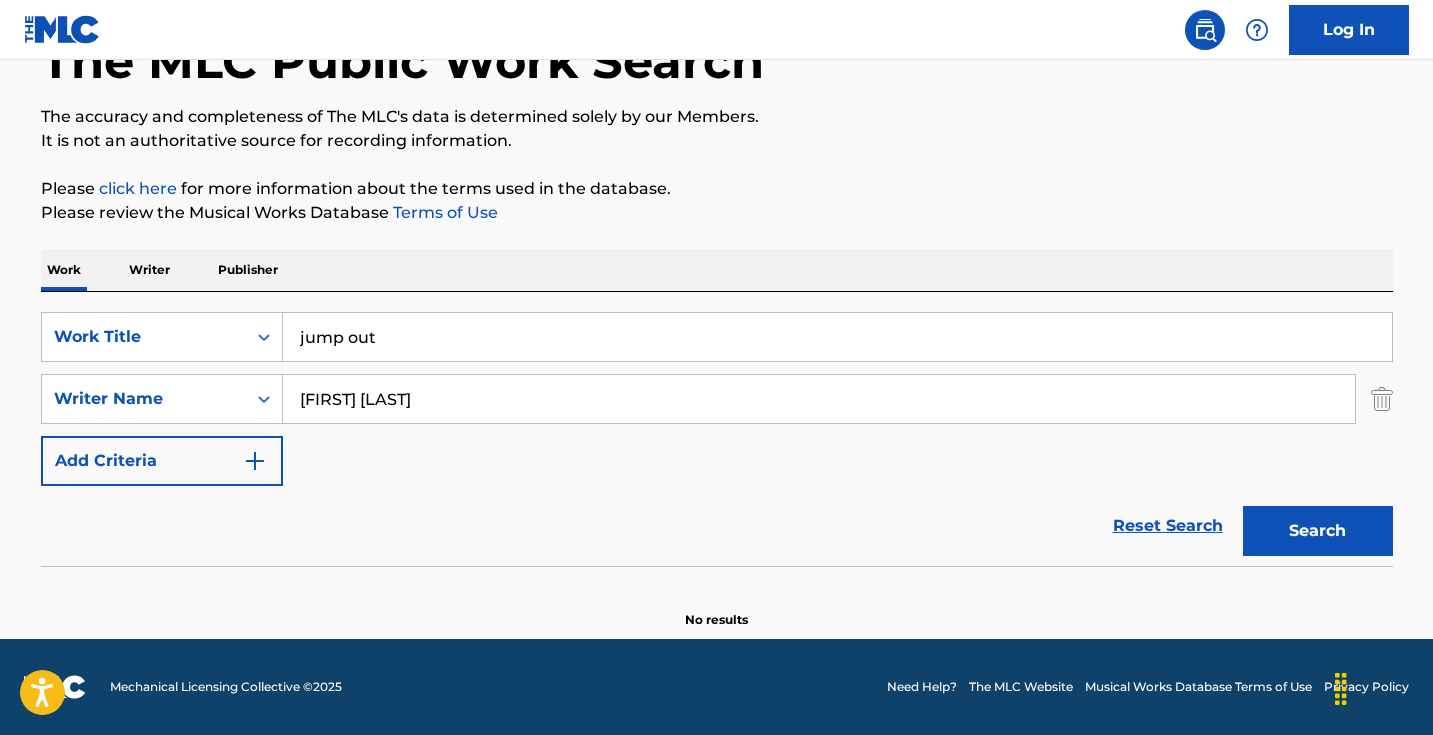 click on "jump out" at bounding box center [837, 337] 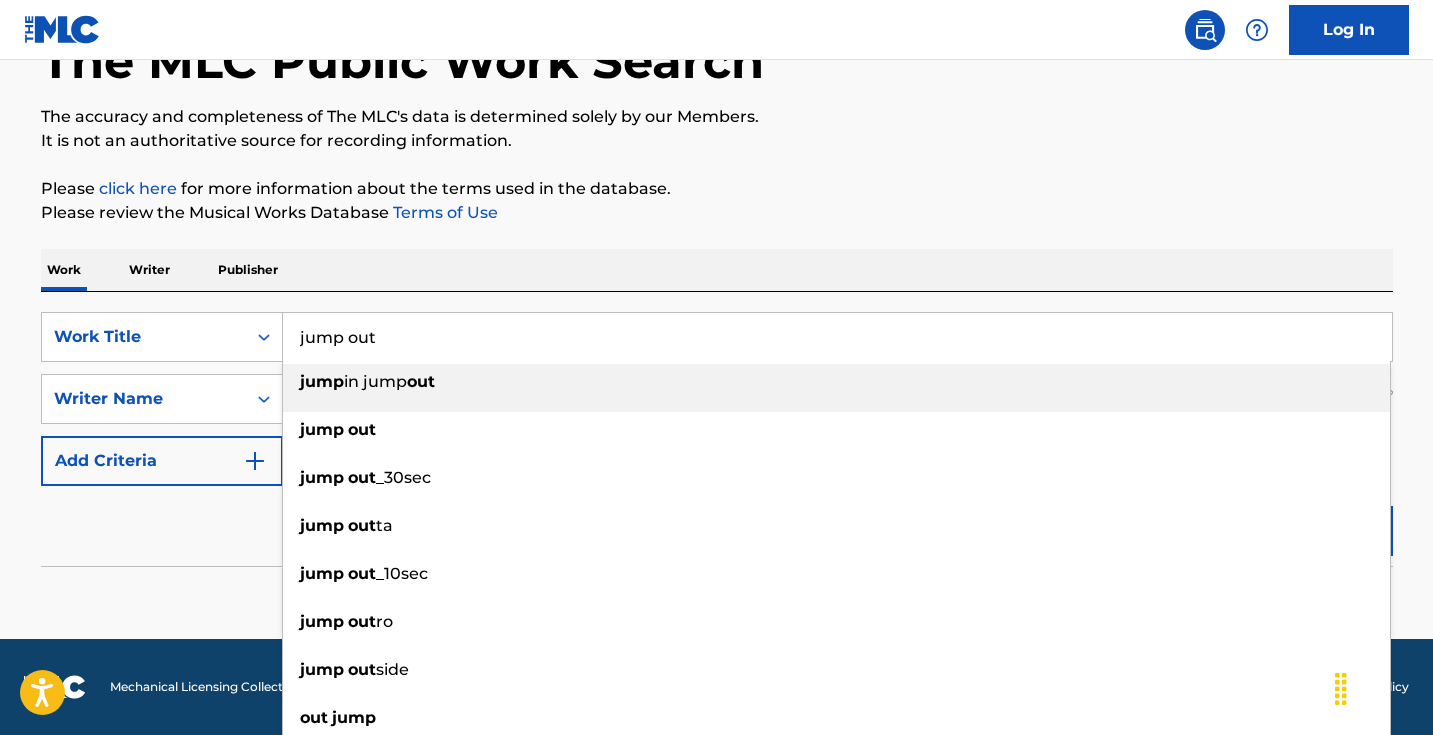 paste on "Codename: Reckless" 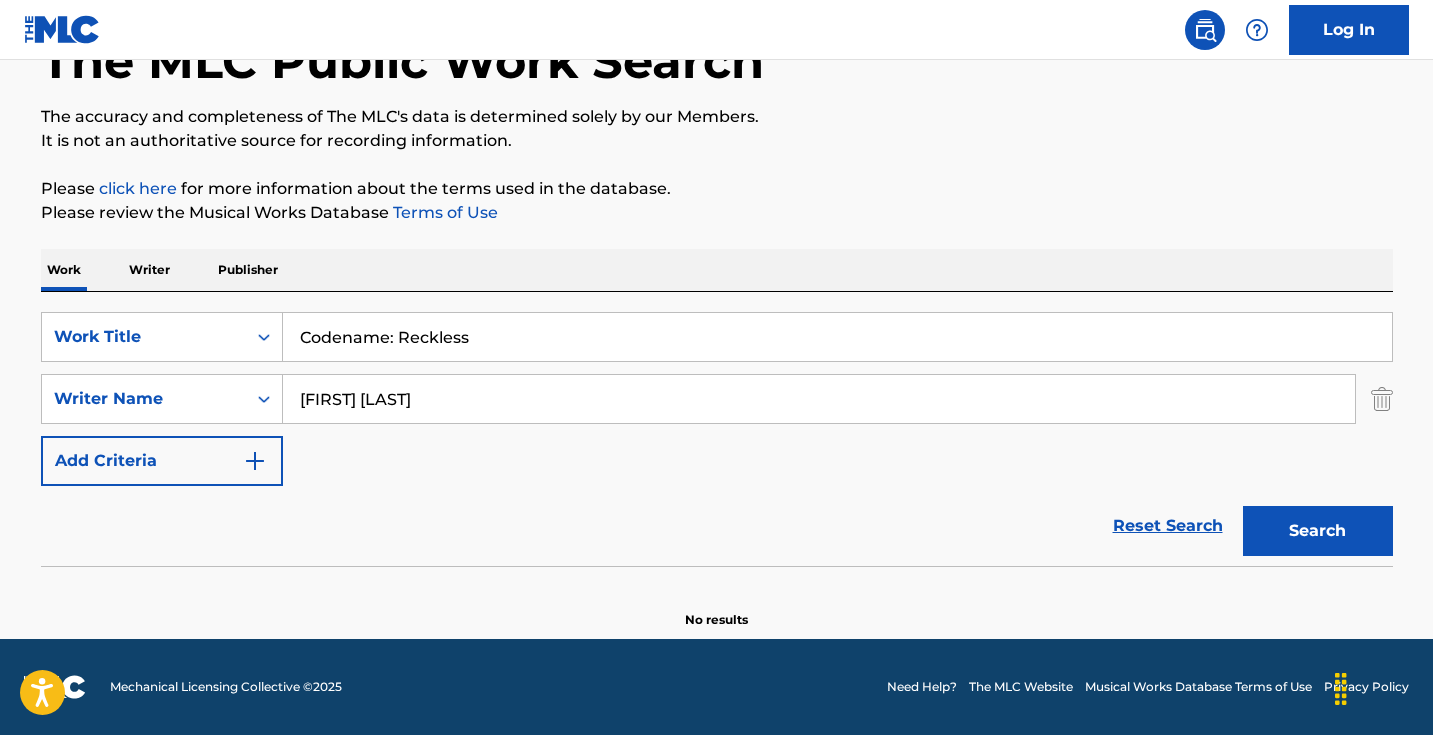 type on "Codename: Reckless" 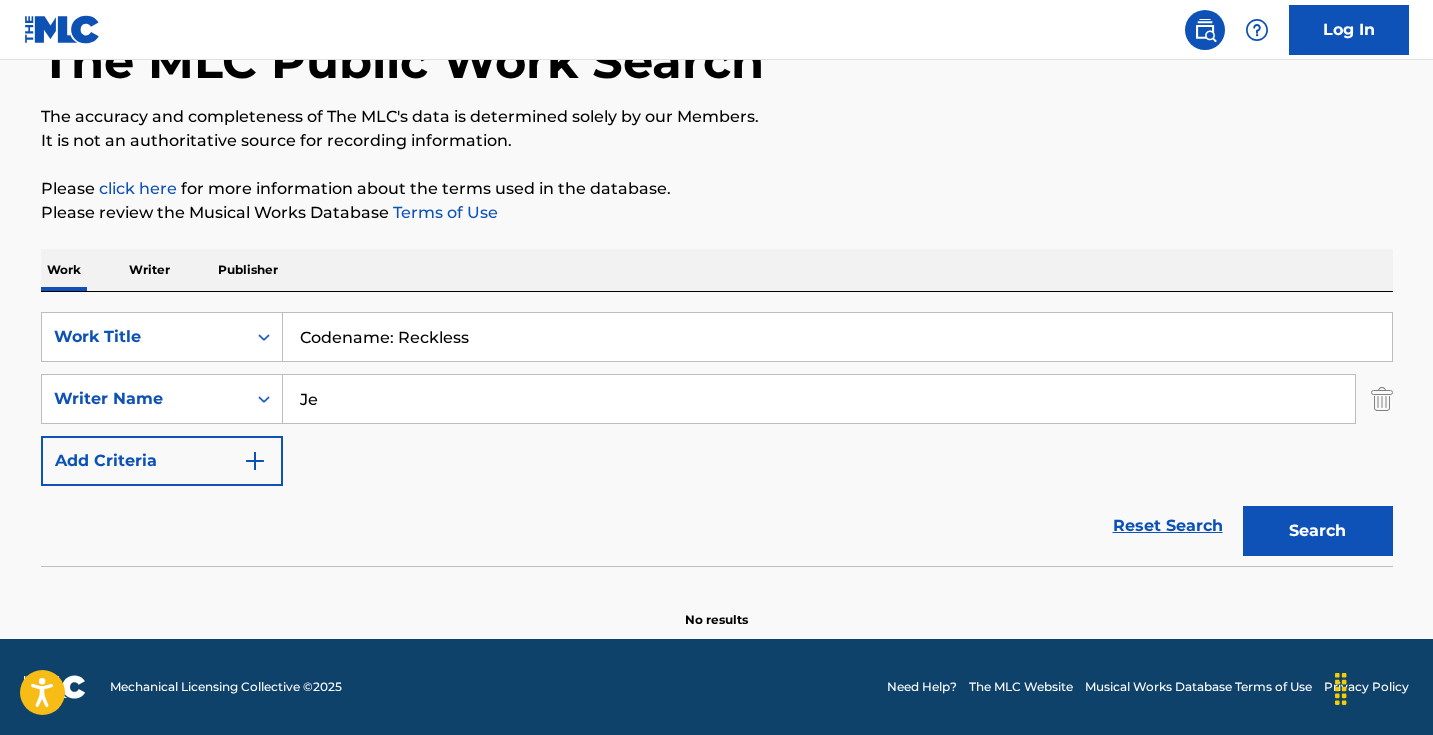 type on "J" 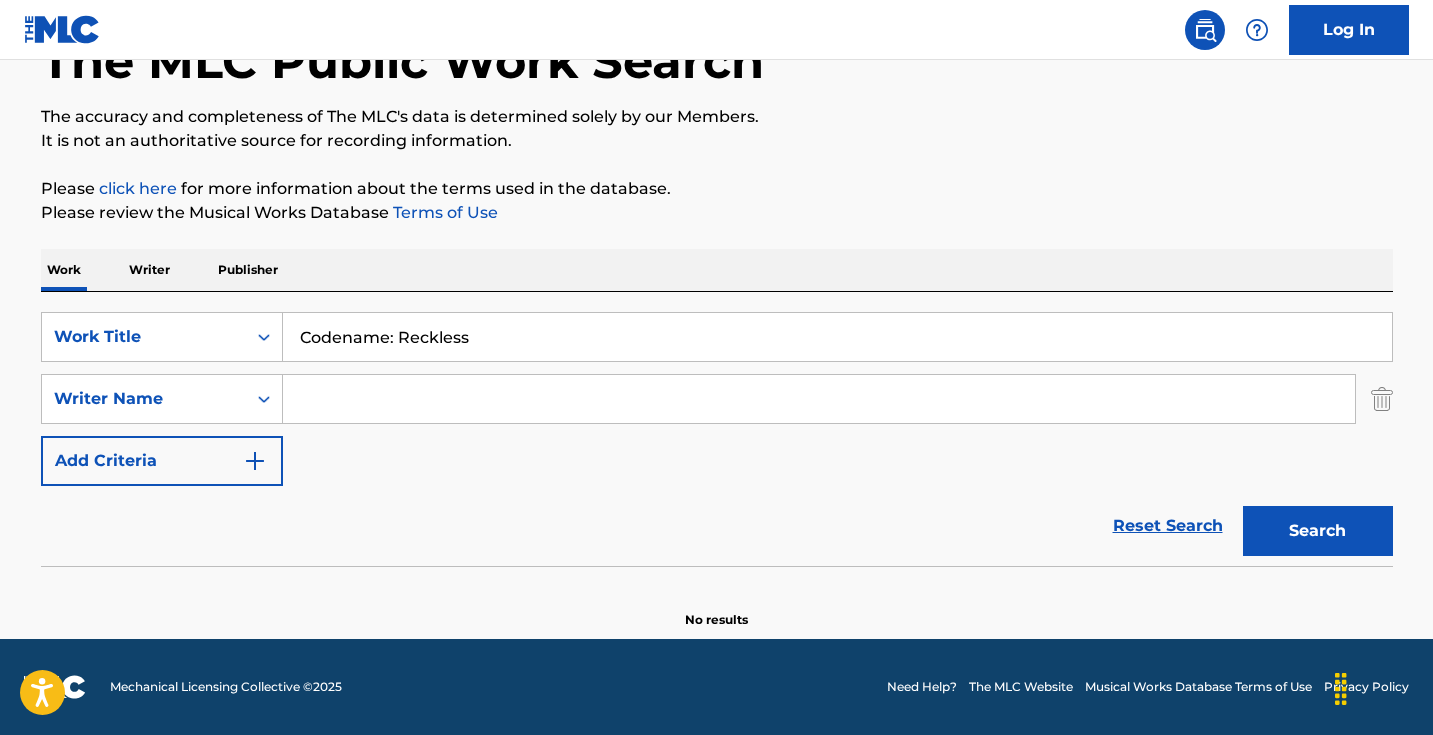 click on "Search" at bounding box center (1318, 531) 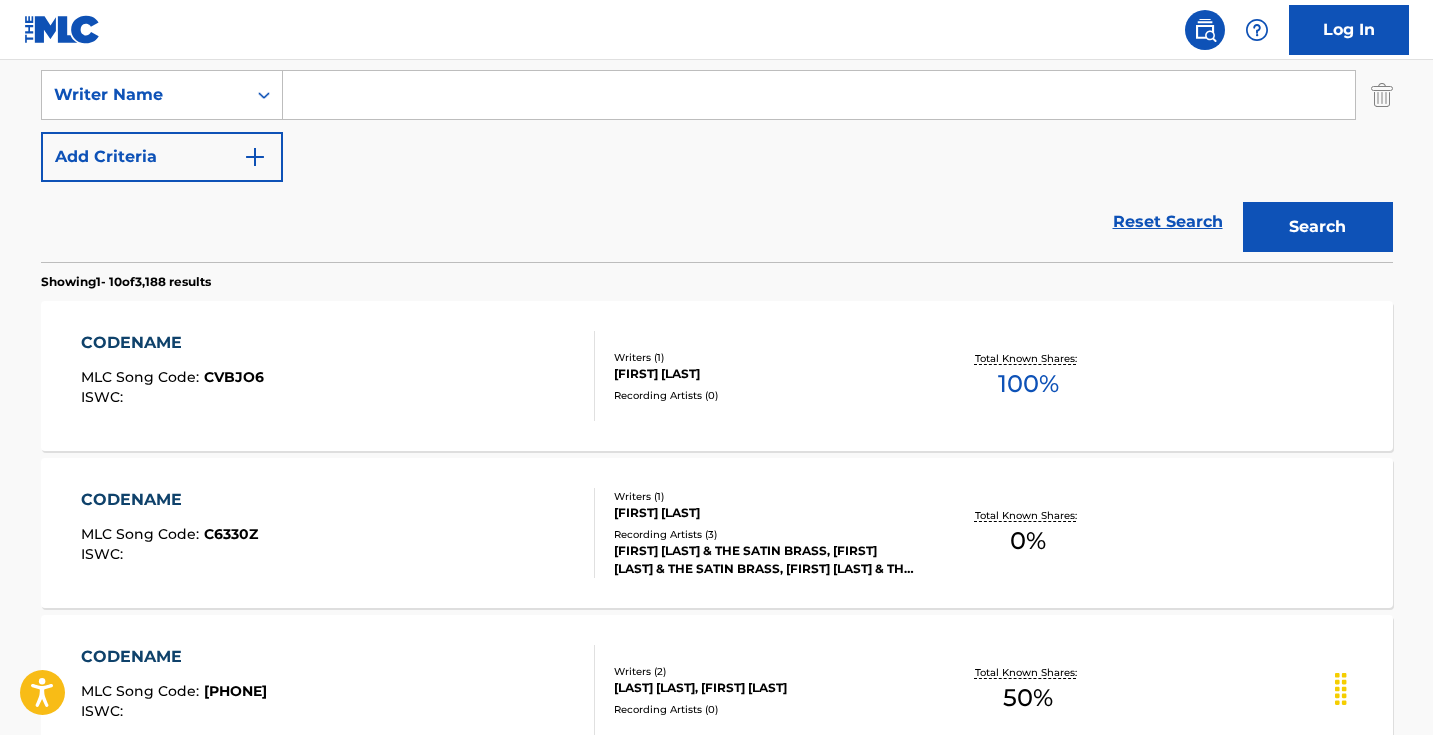 scroll, scrollTop: 426, scrollLeft: 0, axis: vertical 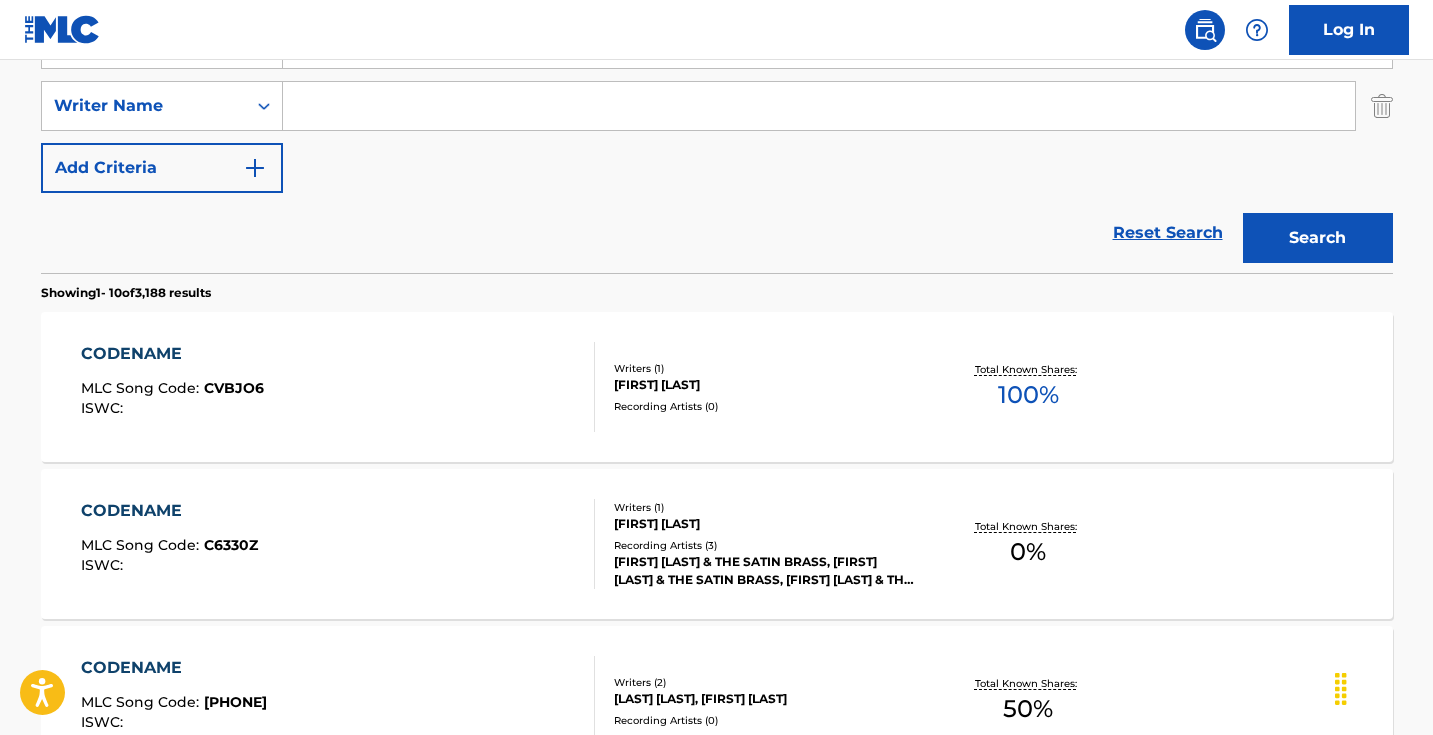 click at bounding box center (819, 106) 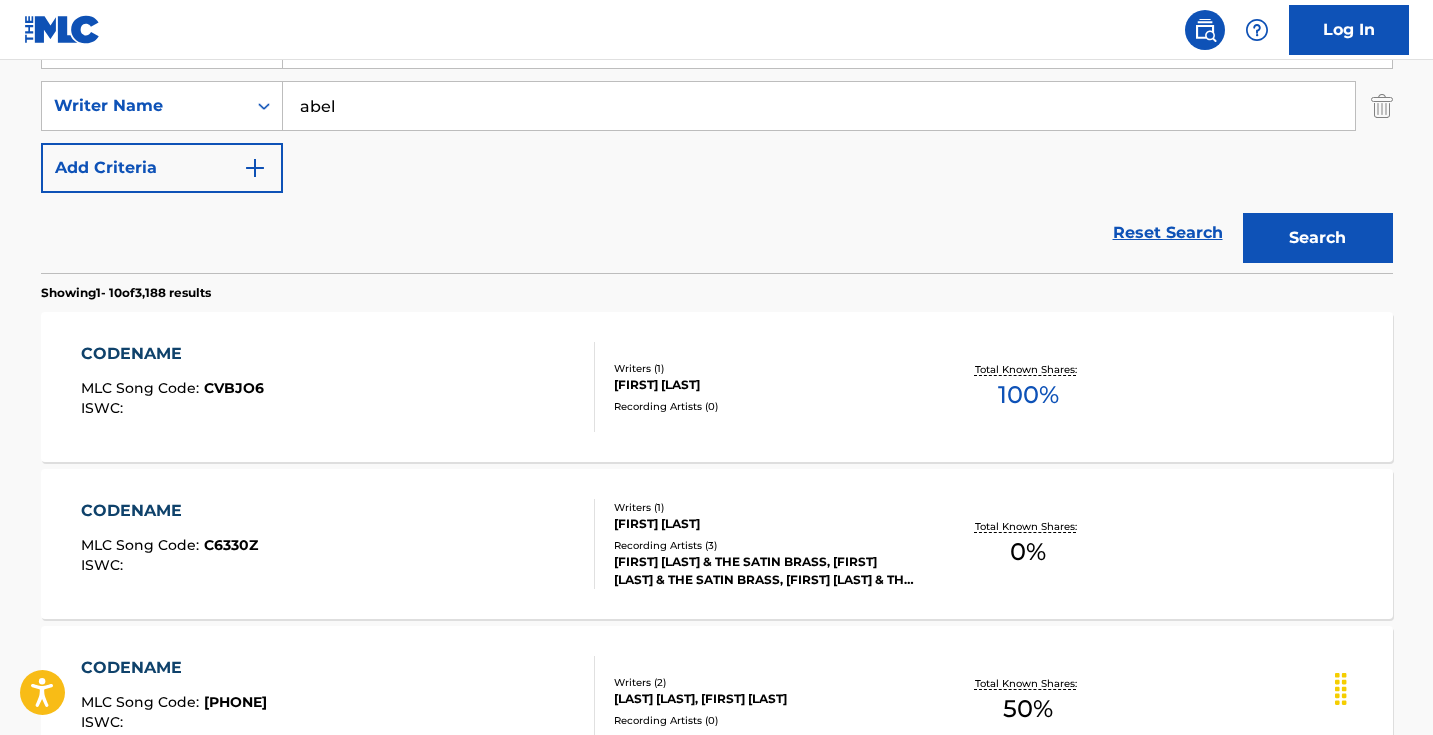 click on "Search" at bounding box center [1318, 238] 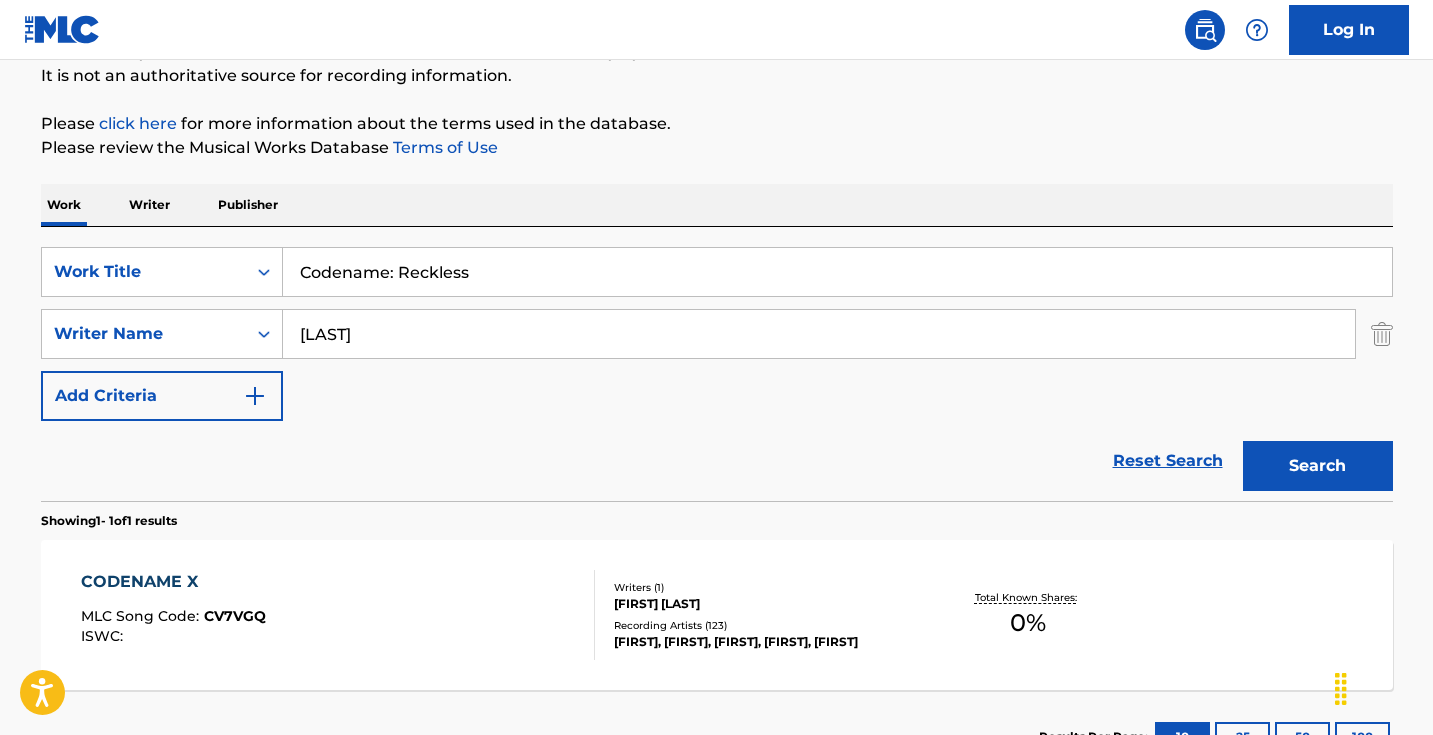 type on "[LAST]" 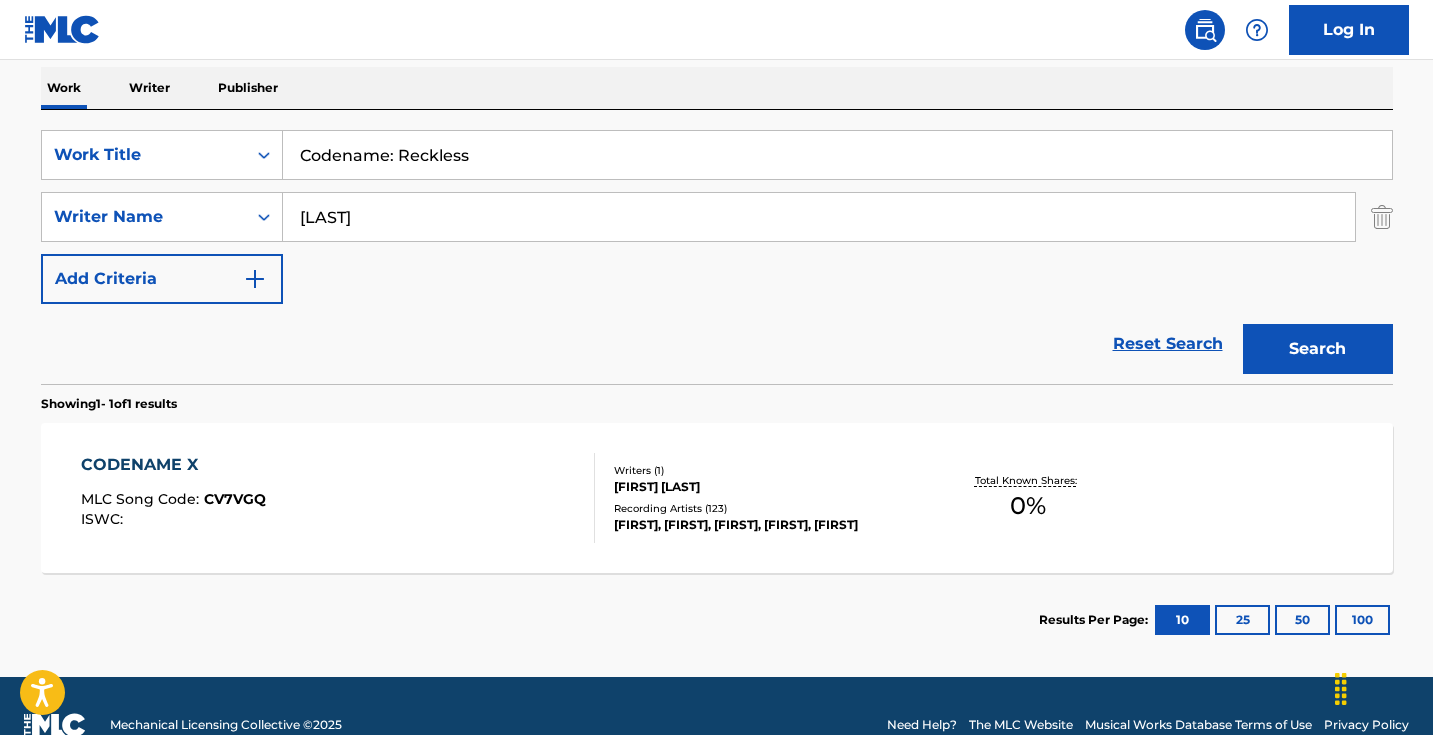 scroll, scrollTop: 333, scrollLeft: 0, axis: vertical 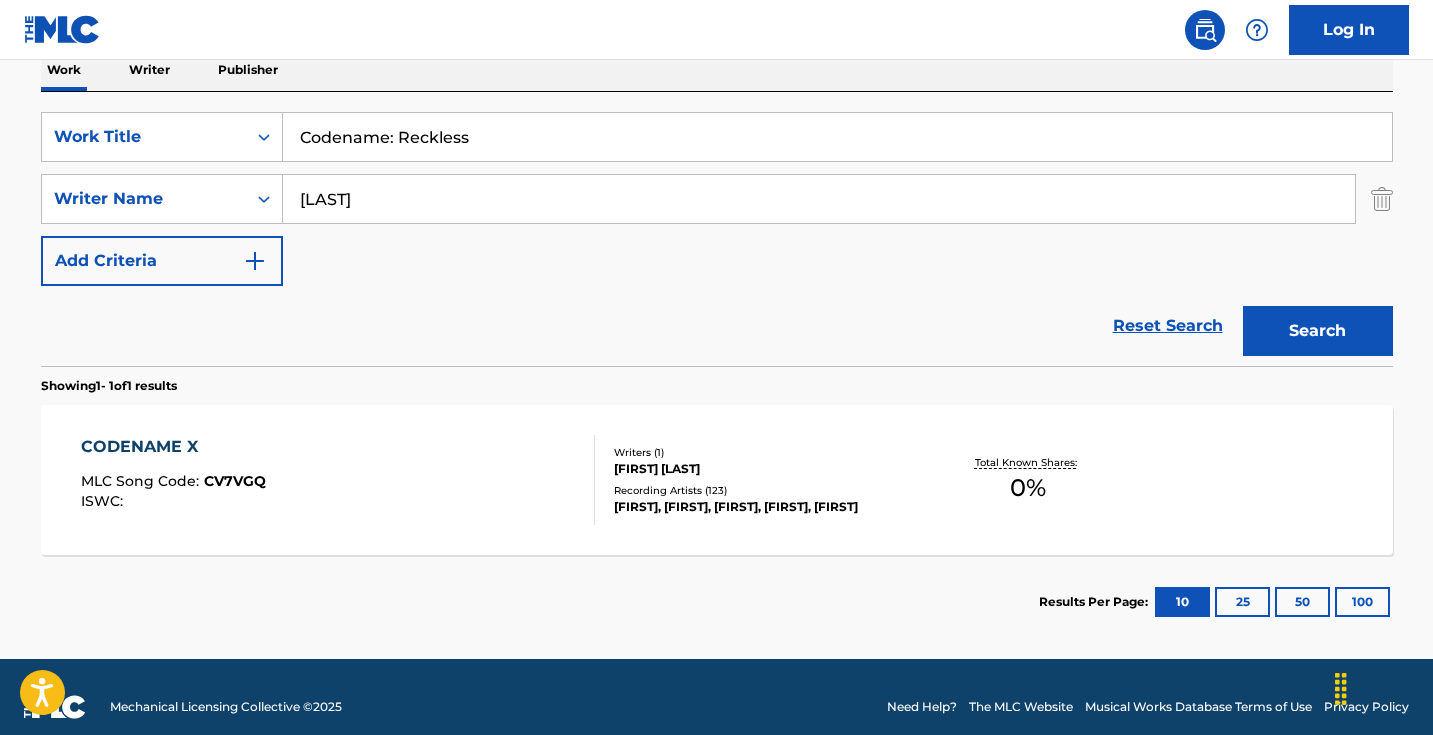 click on "[FIRST] [LAST]" at bounding box center (765, 469) 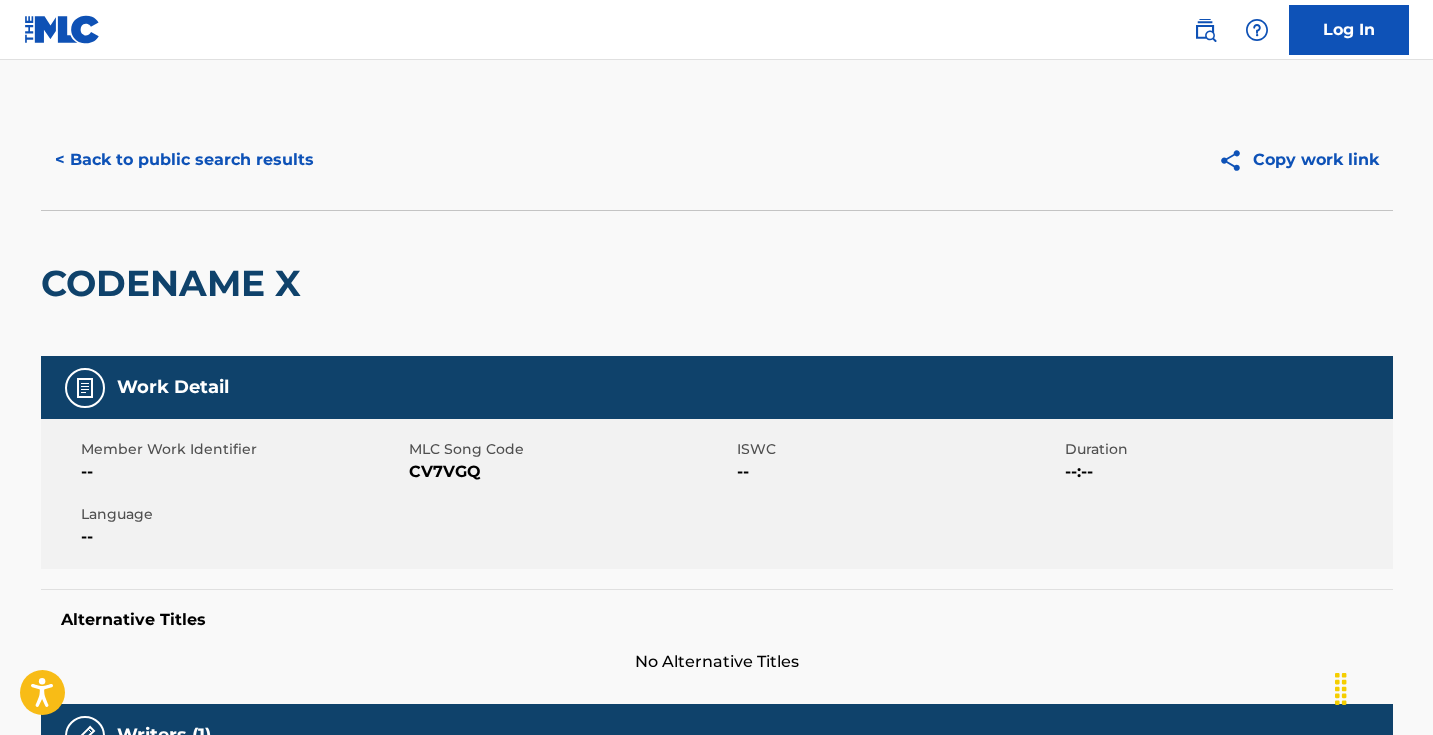 click on "< Back to public search results" at bounding box center [184, 160] 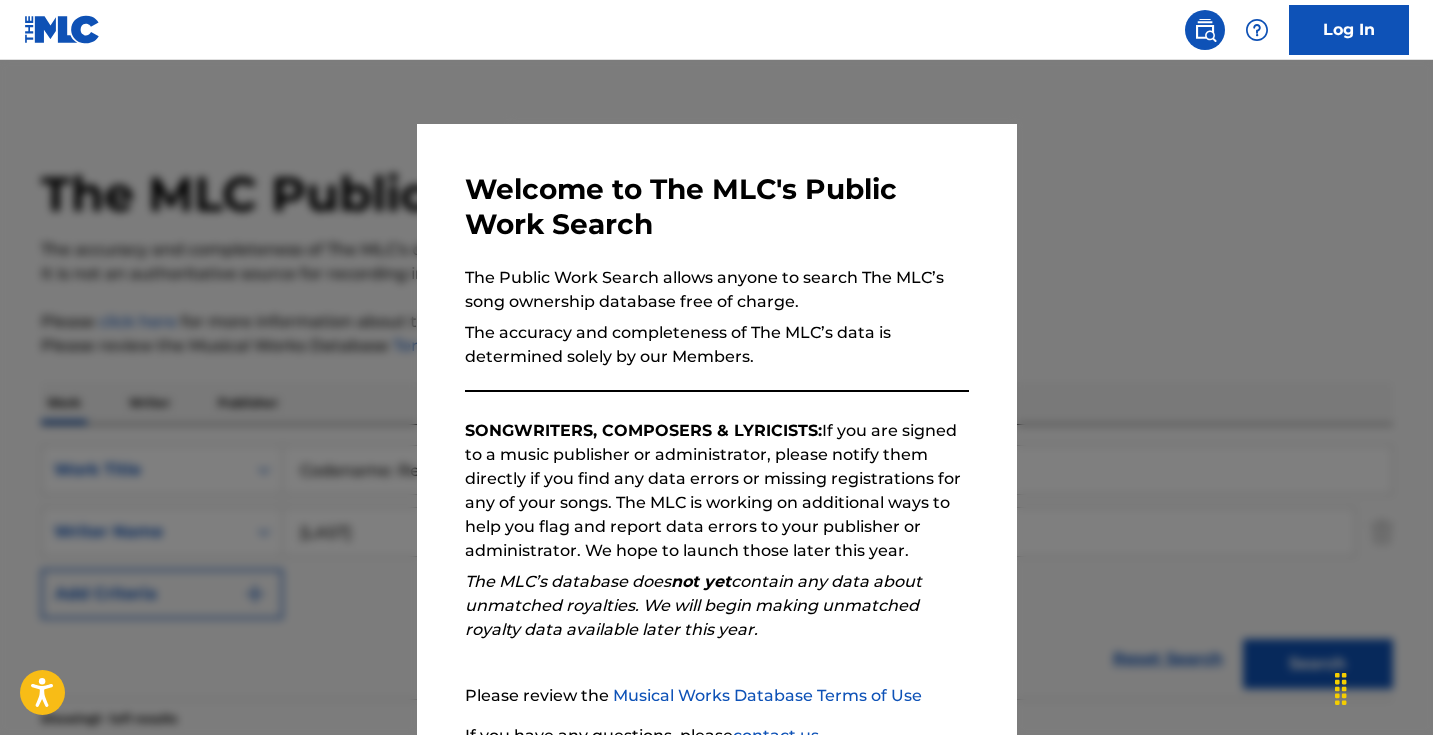 scroll, scrollTop: 239, scrollLeft: 0, axis: vertical 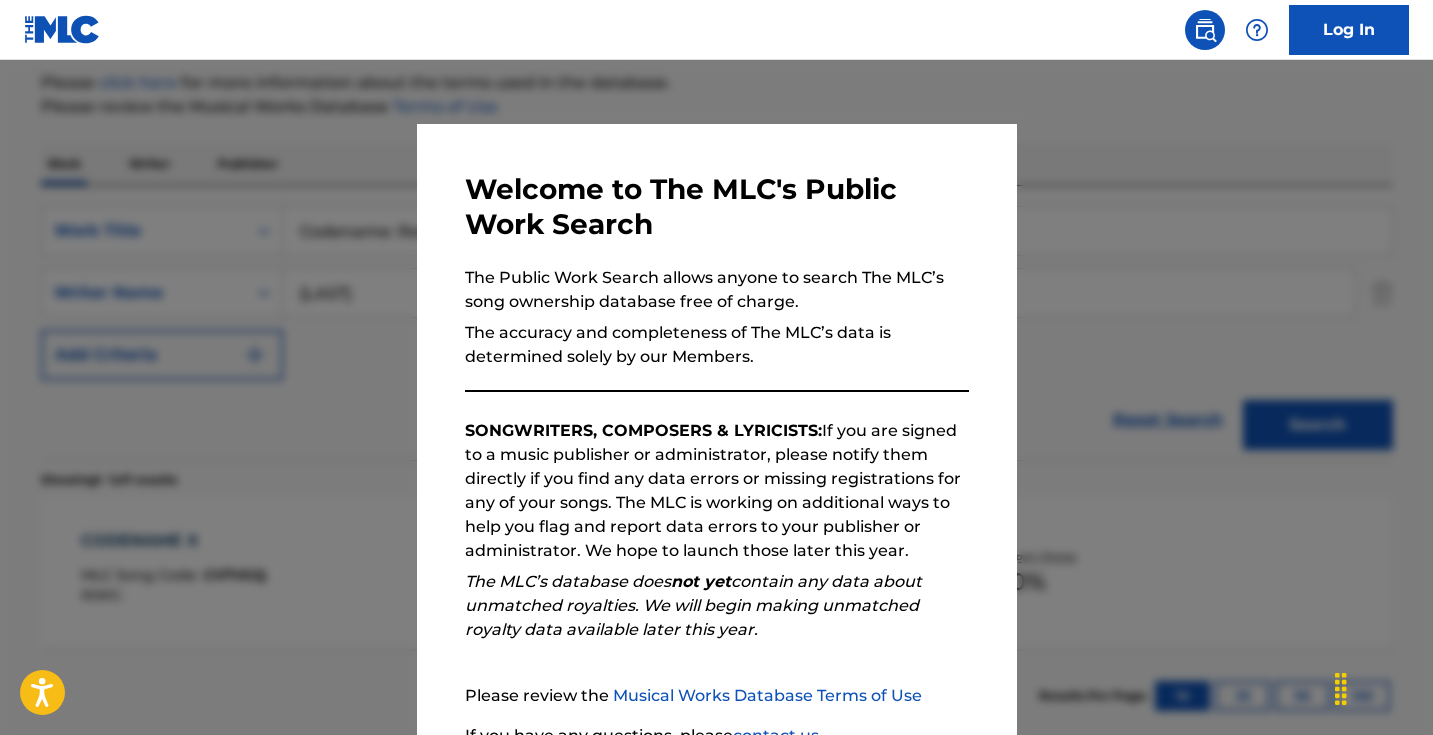 click on "Welcome to The MLC's Public Work Search The Public Work Search allows anyone to search The MLC’s song ownership database free of charge. The accuracy and completeness of The MLC’s data is determined solely by our Members. SONGWRITERS, COMPOSERS & LYRICISTS:  If you are signed to a music publisher or administrator, please notify them directly if you find any data errors or missing registrations for any of your songs. The MLC is working on additional ways to help you flag and report data errors to your publisher or administrator. We hope to launch those later this year. The MLC’s database does  not yet  contain any data about unmatched royalties. We will begin making unmatched royalty data available later this year. Please review the   Musical Works Database Terms of Use If you have any questions, please  contact us . Subscribe to our monthly newsletter! This message will reappear one week after it is closed. Continue" at bounding box center [717, 519] 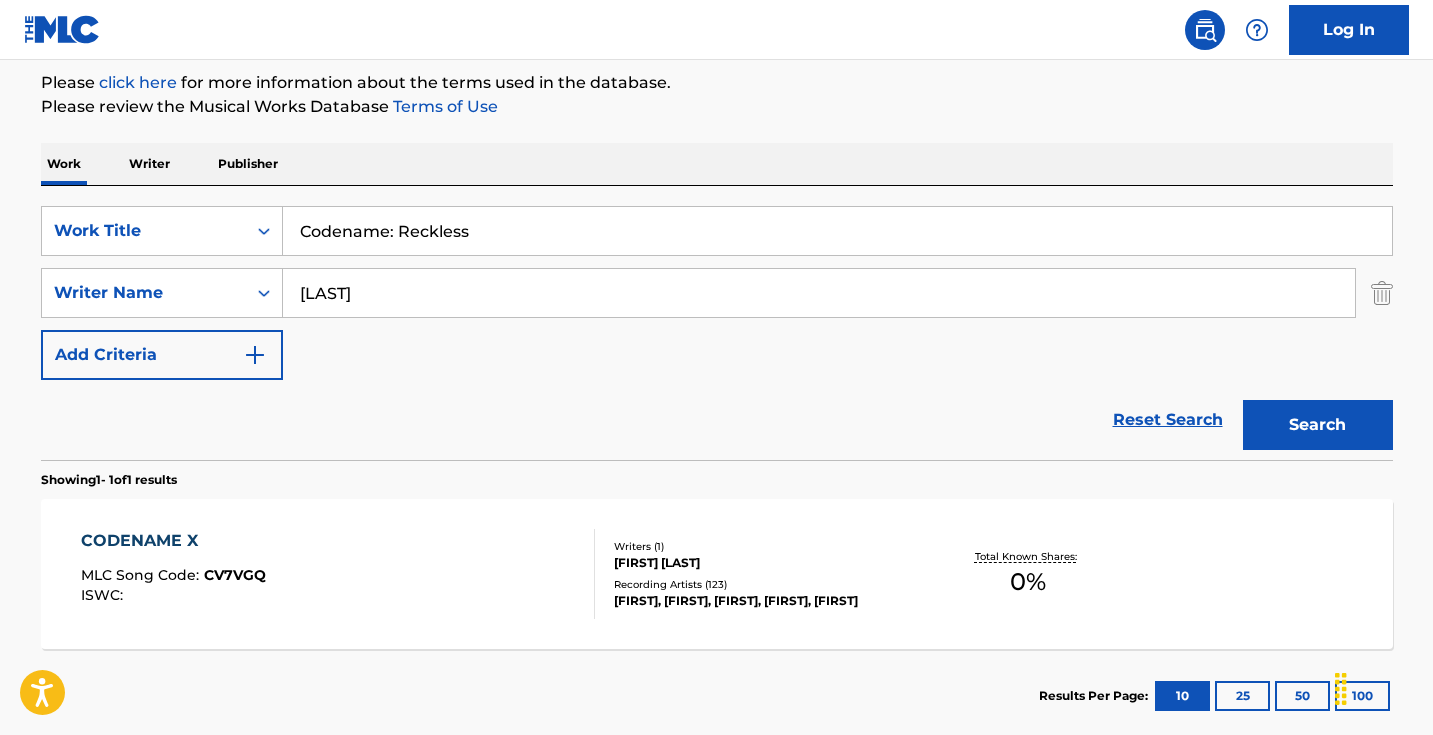 click on "Writer" at bounding box center (149, 164) 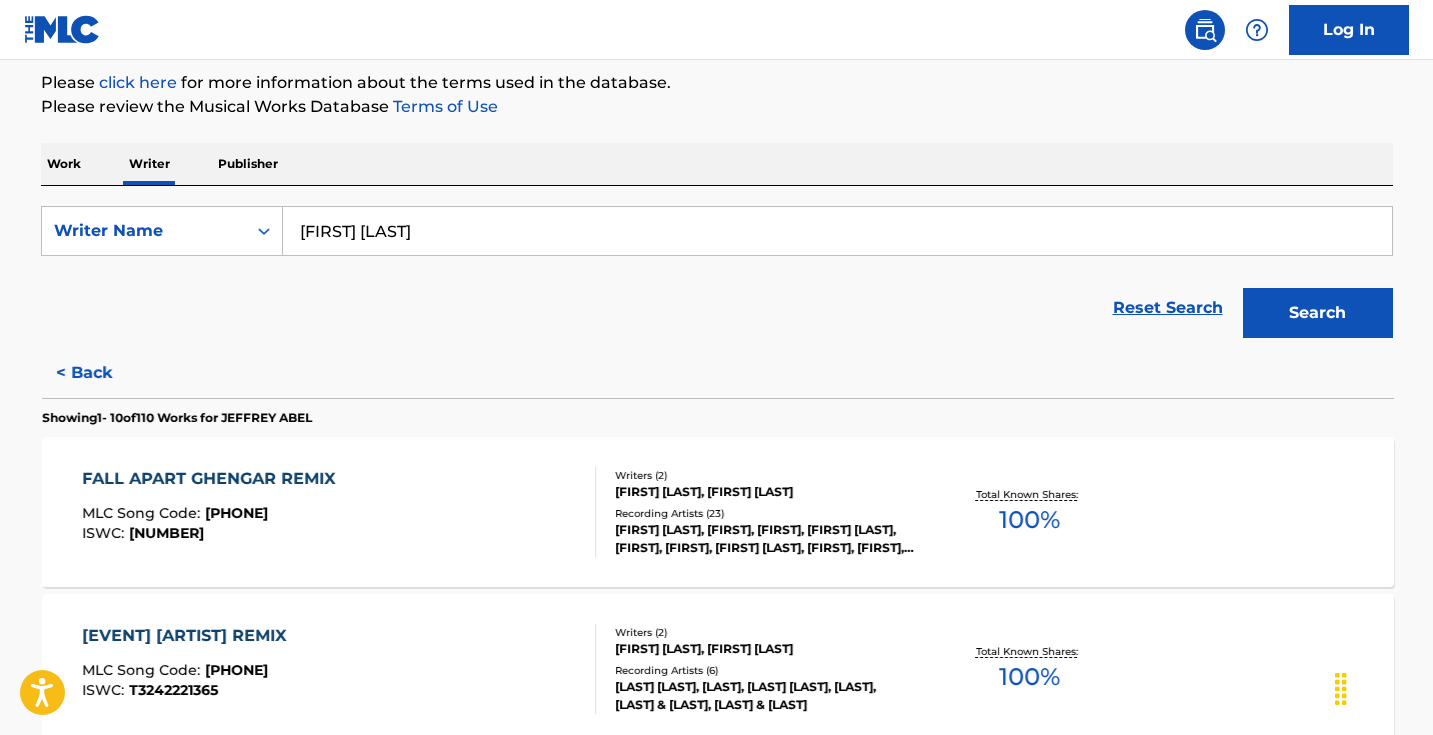 scroll, scrollTop: 0, scrollLeft: 0, axis: both 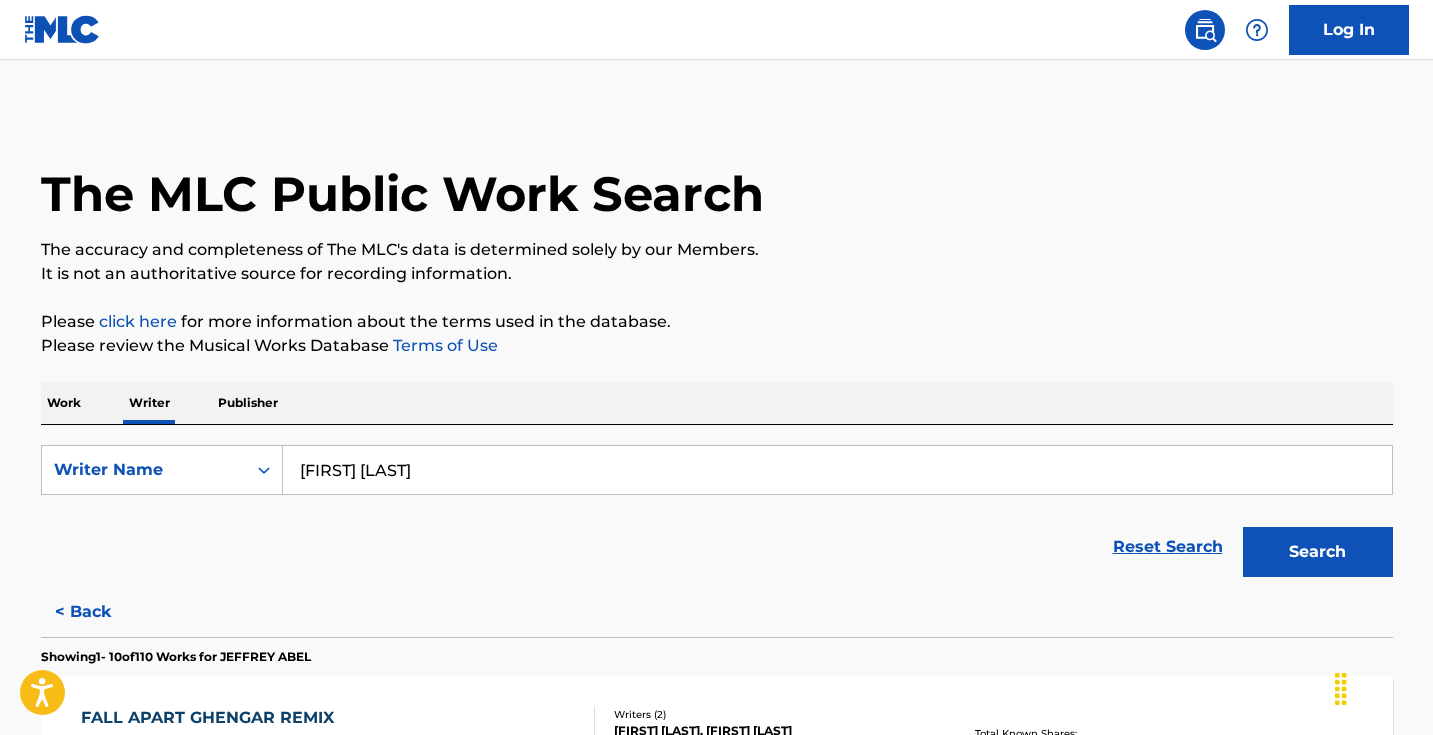 click on "[FIRST] [LAST]" at bounding box center [837, 470] 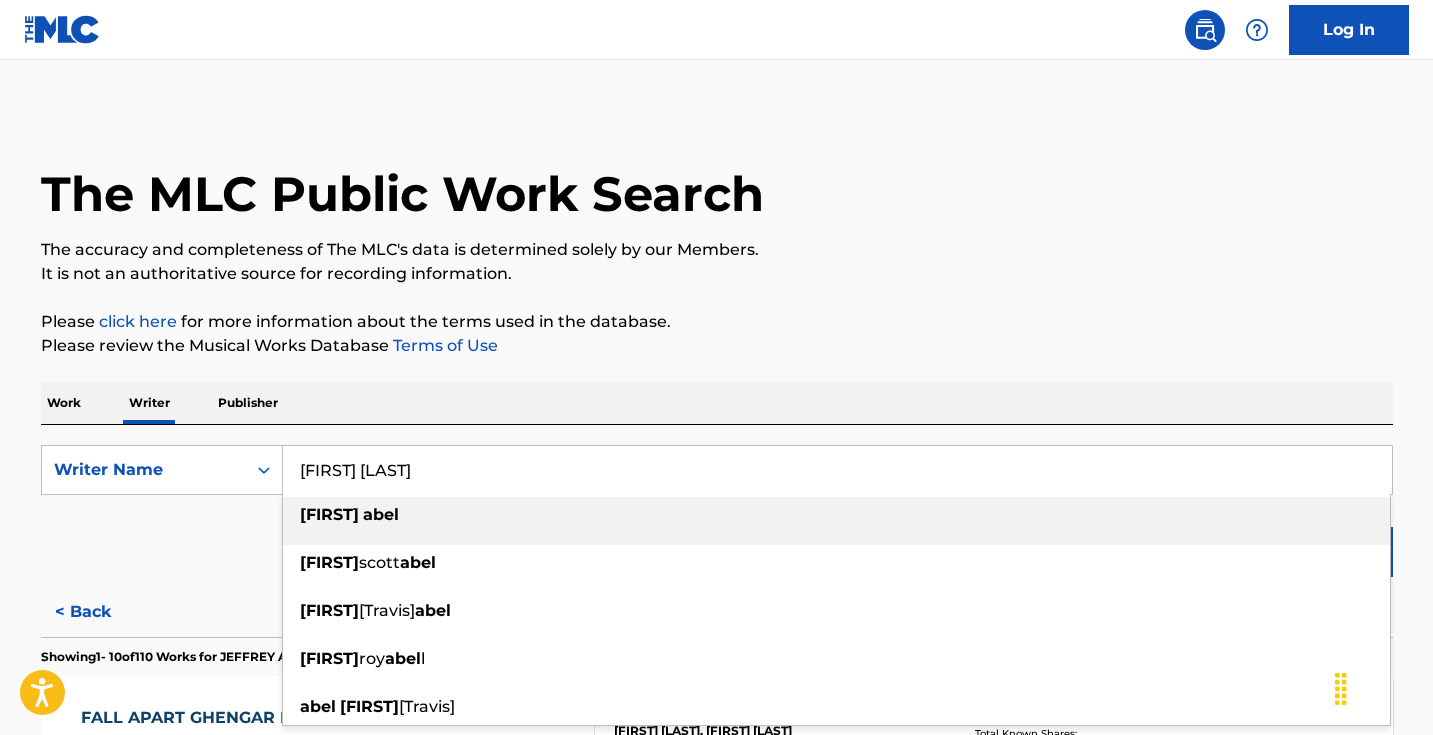click on "[FIRST] [LAST]" at bounding box center [837, 470] 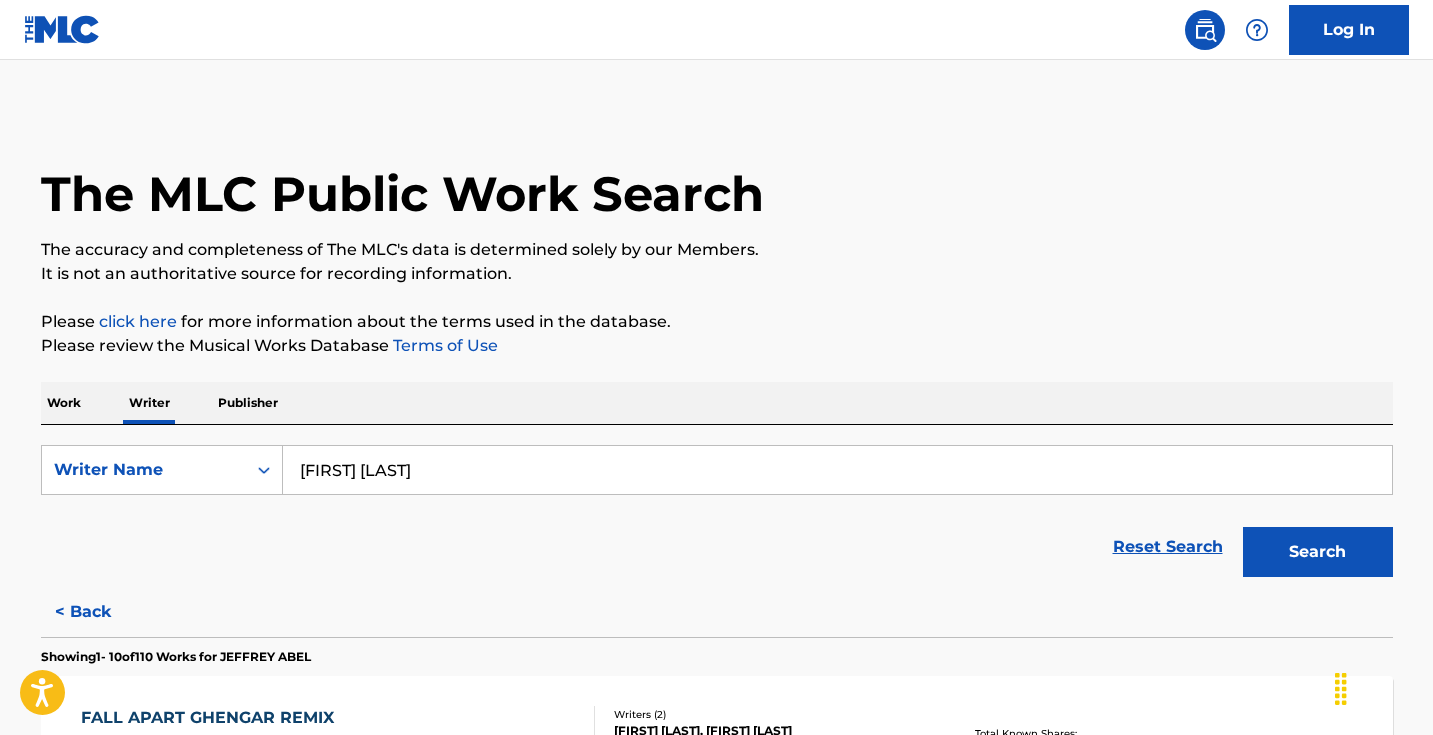 type on "[FIRST] [LAST]" 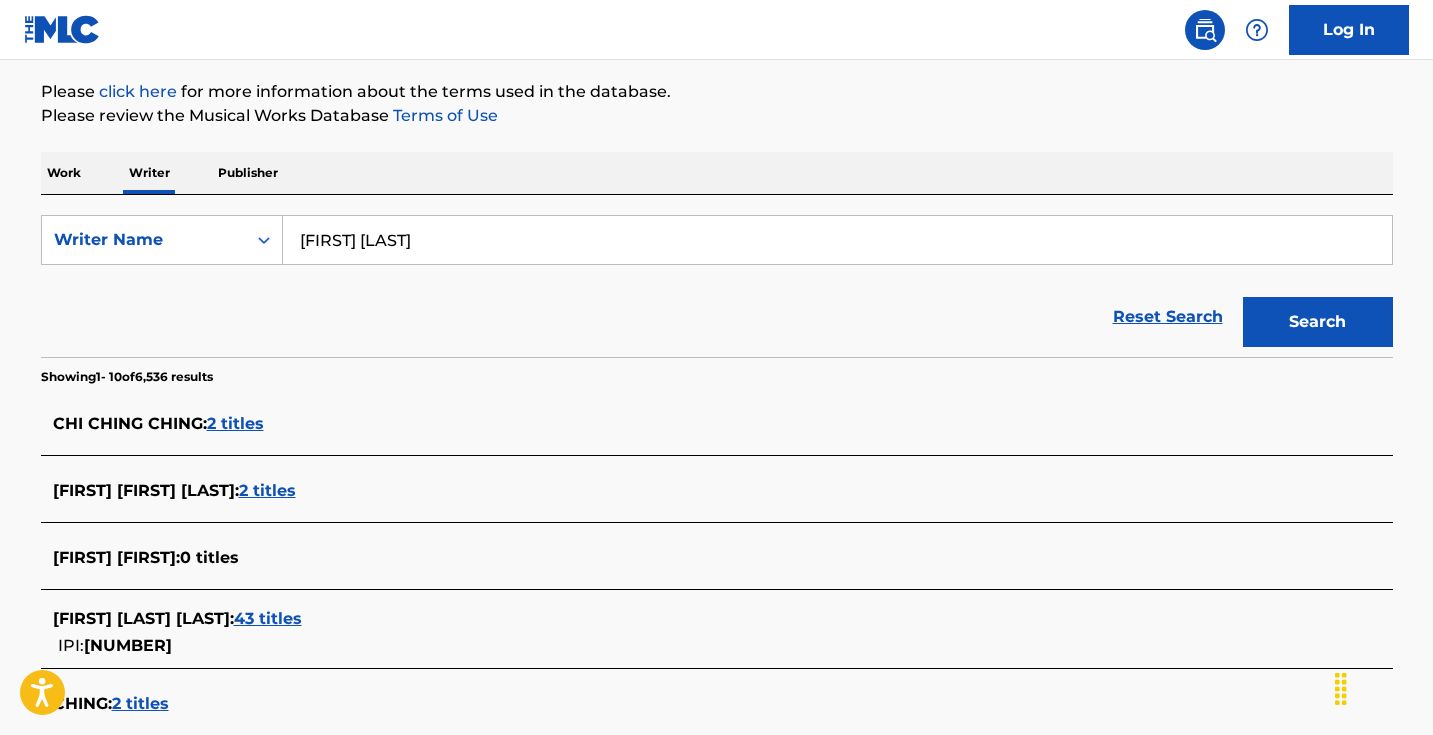 scroll, scrollTop: 365, scrollLeft: 0, axis: vertical 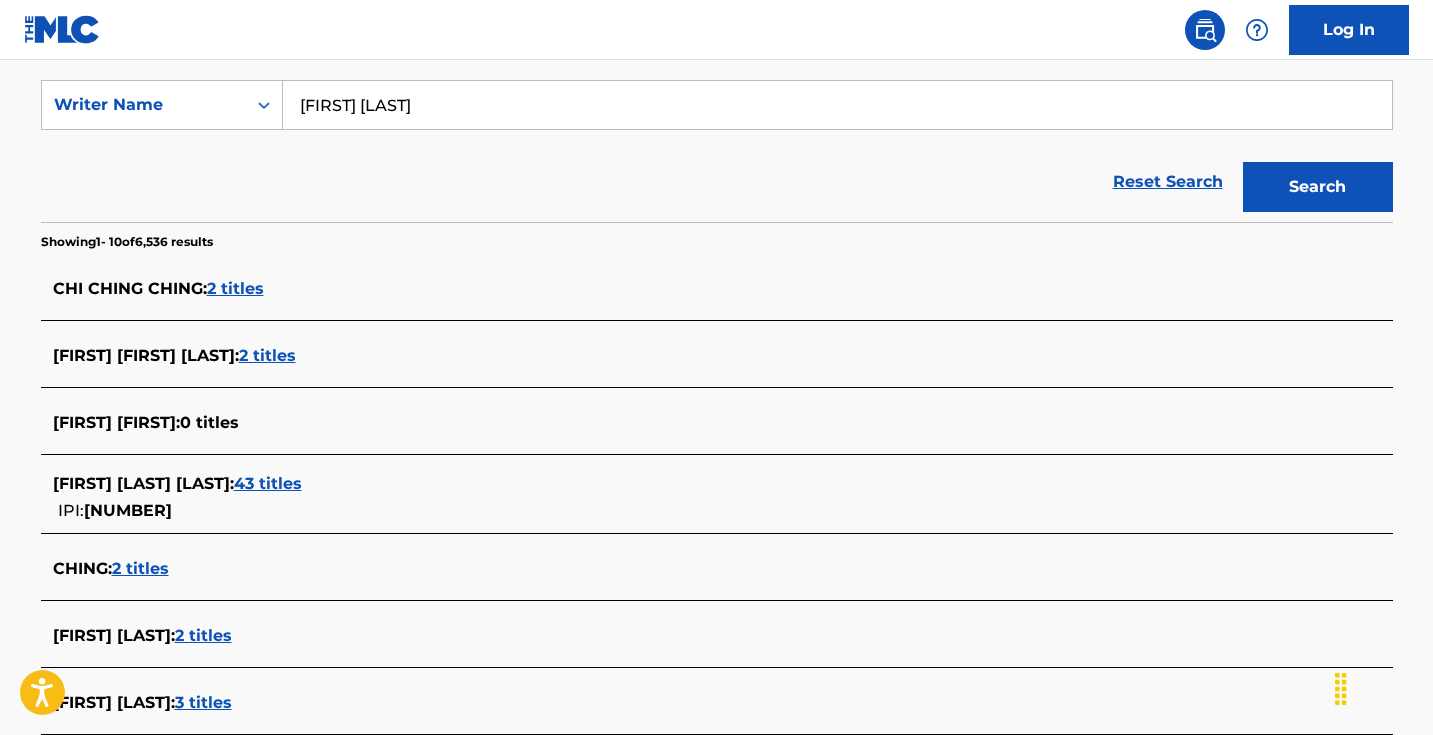 click on "43 titles" at bounding box center (268, 483) 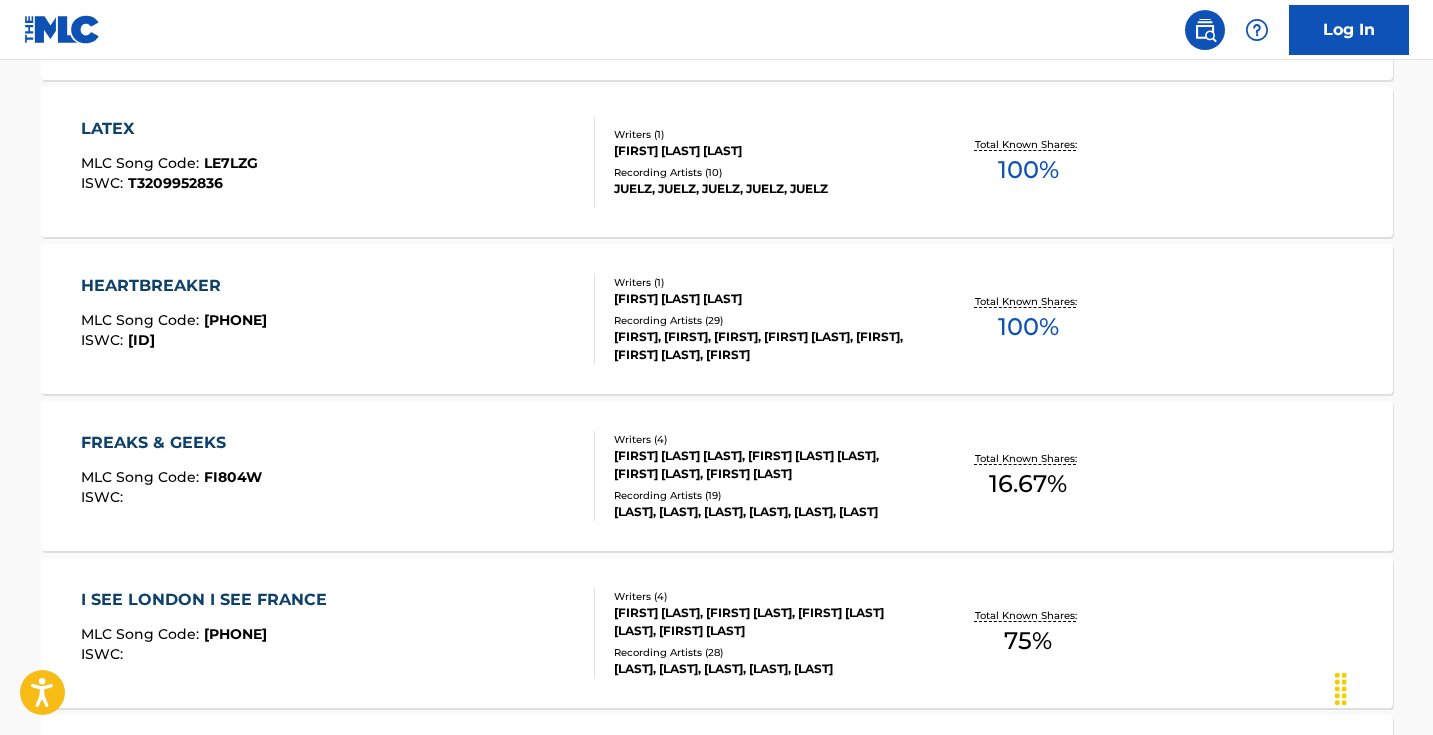 scroll, scrollTop: 1062, scrollLeft: 0, axis: vertical 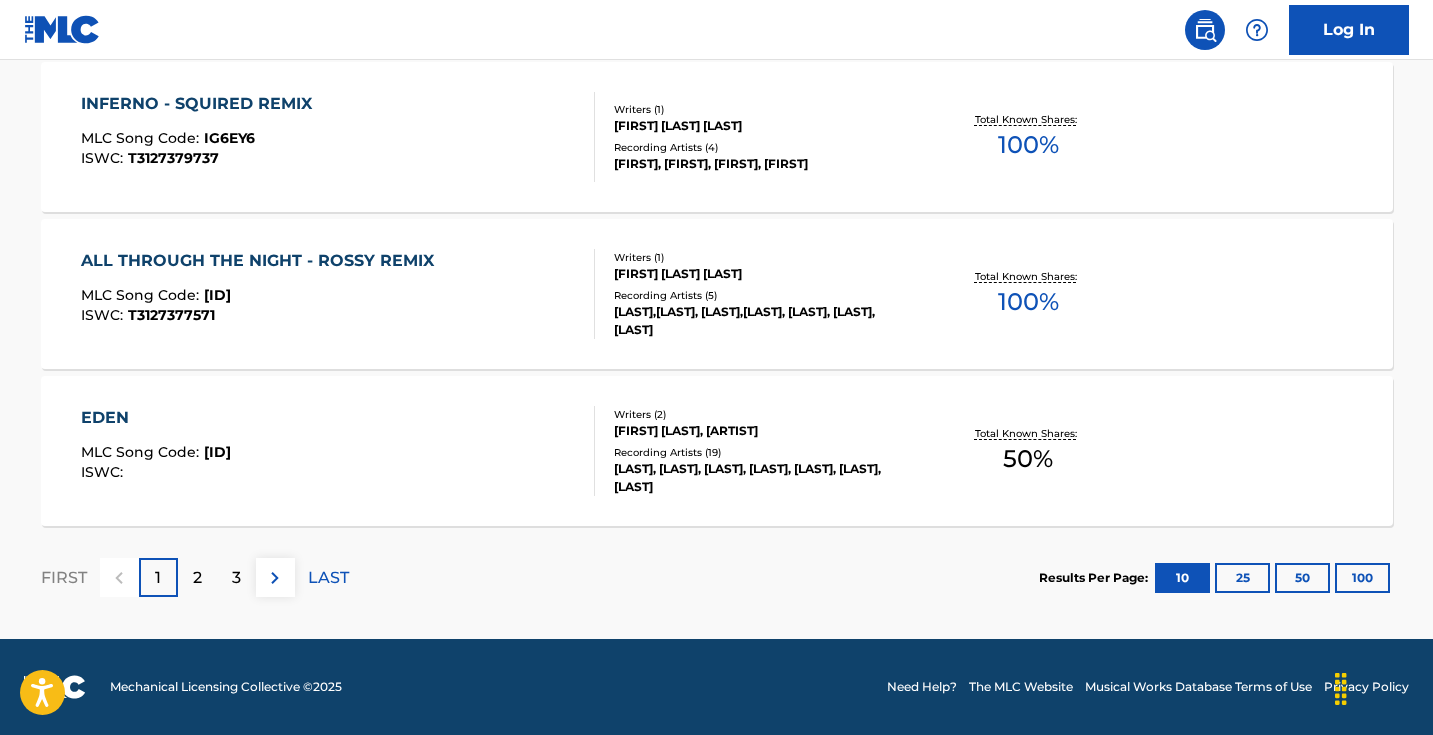 click at bounding box center [275, 578] 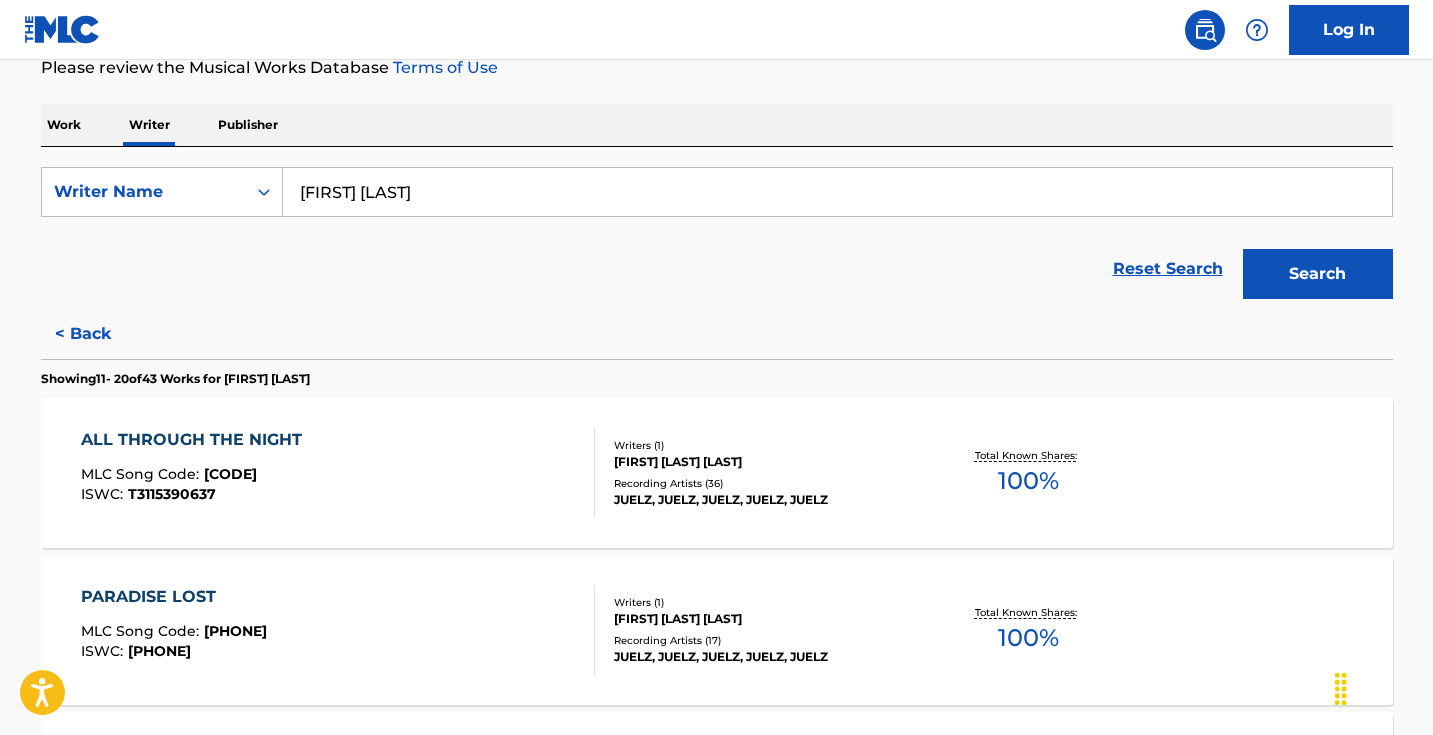 scroll, scrollTop: 270, scrollLeft: 0, axis: vertical 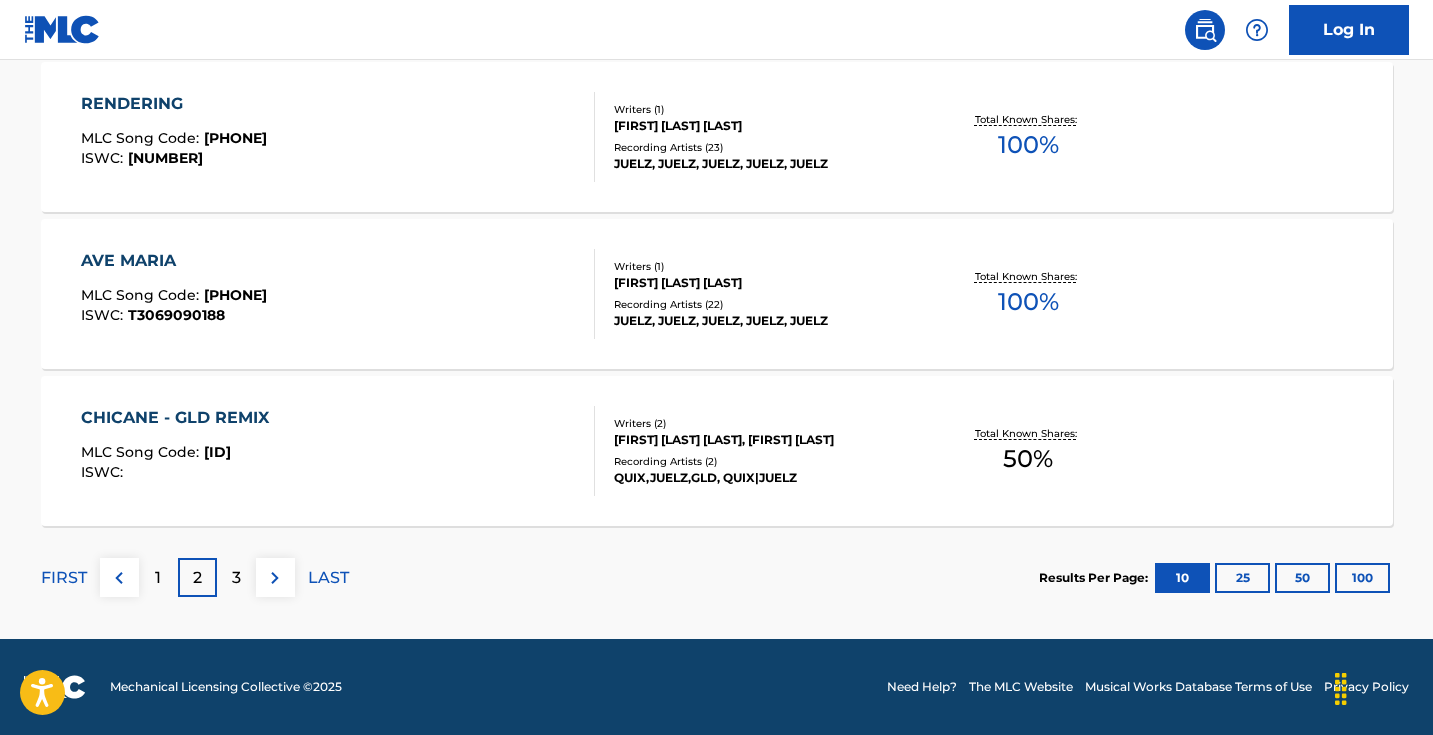 click at bounding box center [275, 578] 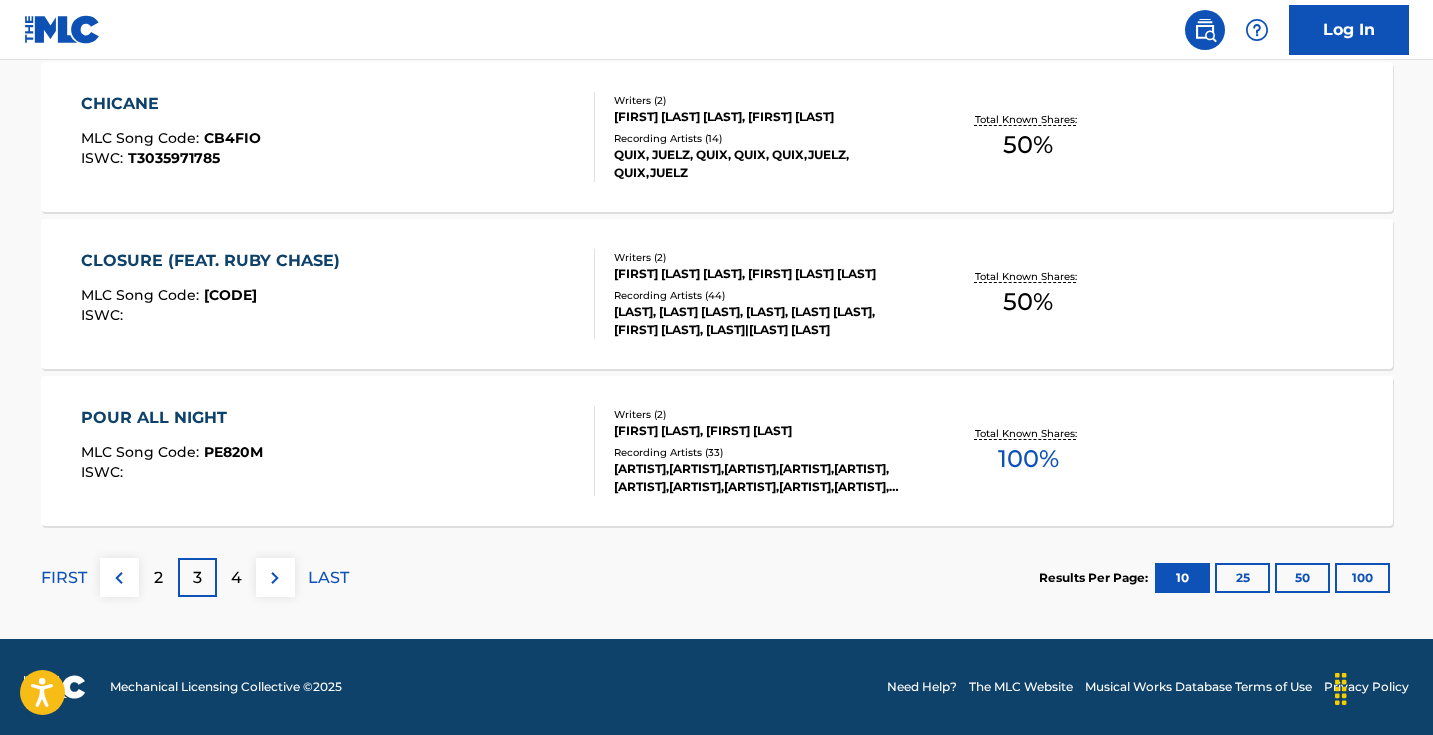 click at bounding box center [275, 578] 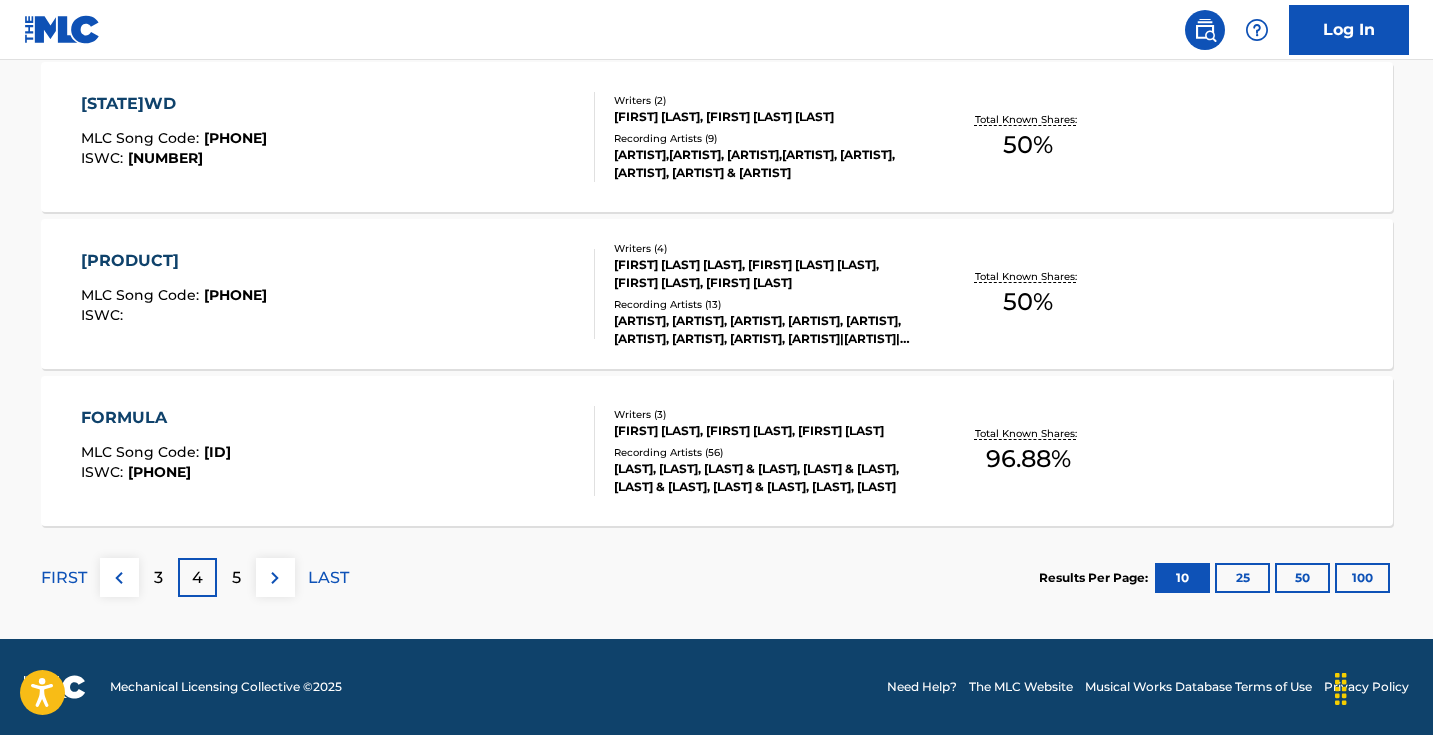 click at bounding box center (275, 578) 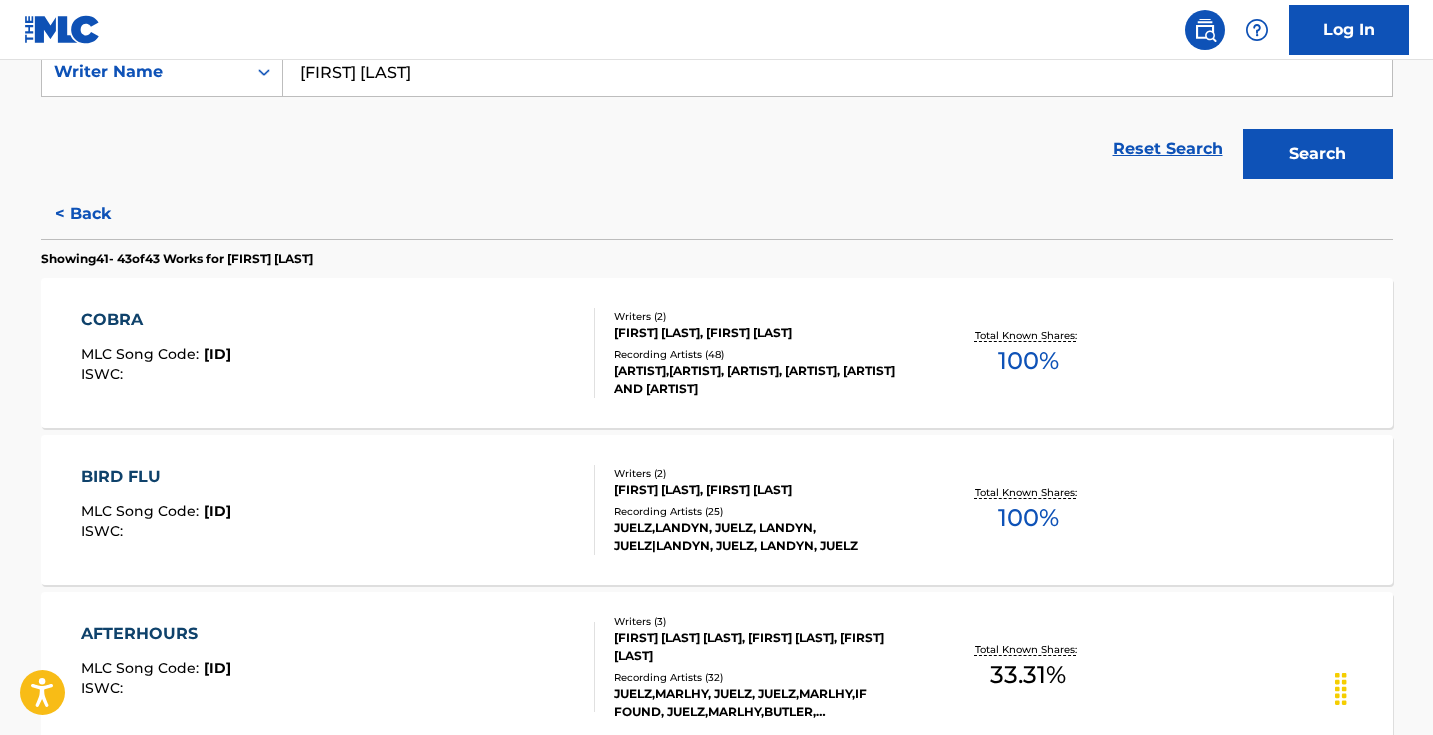scroll, scrollTop: 302, scrollLeft: 0, axis: vertical 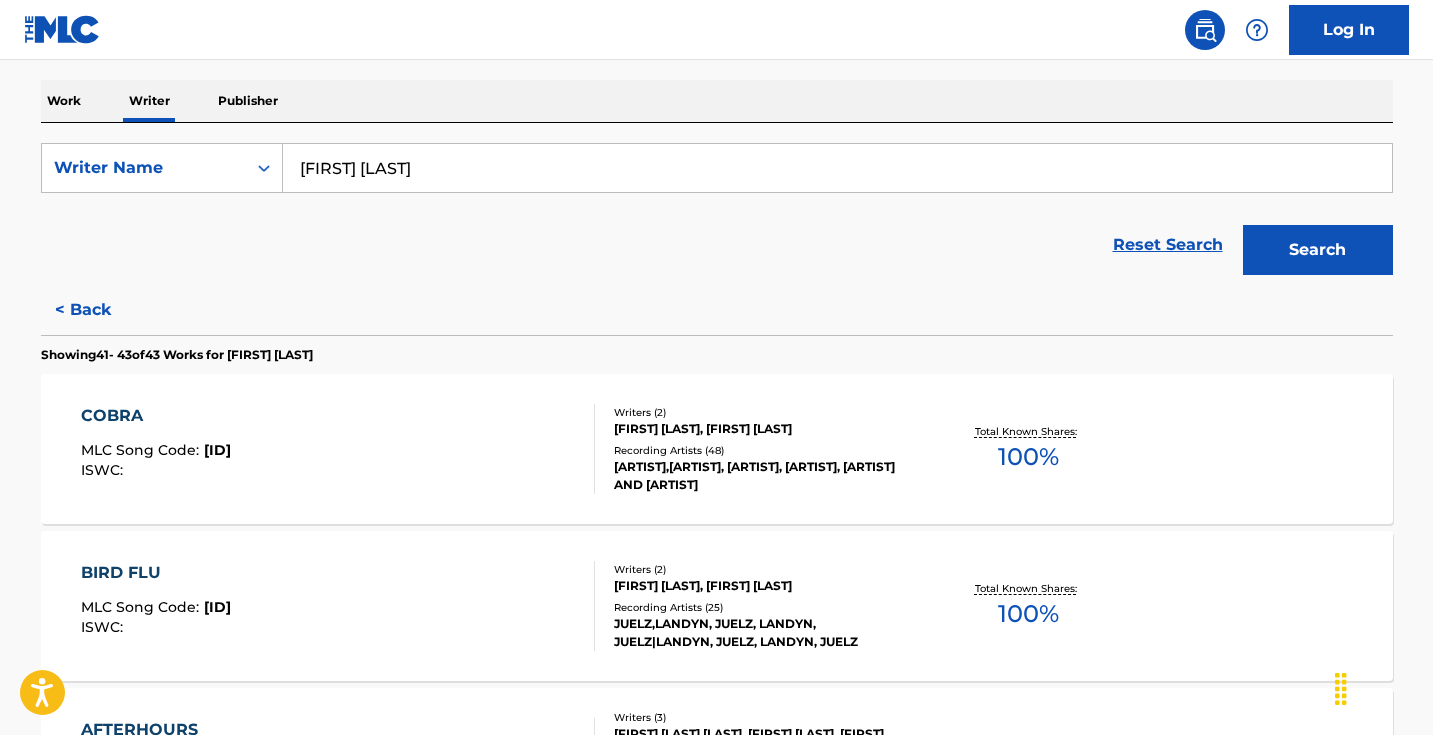 click on "Work" at bounding box center [64, 101] 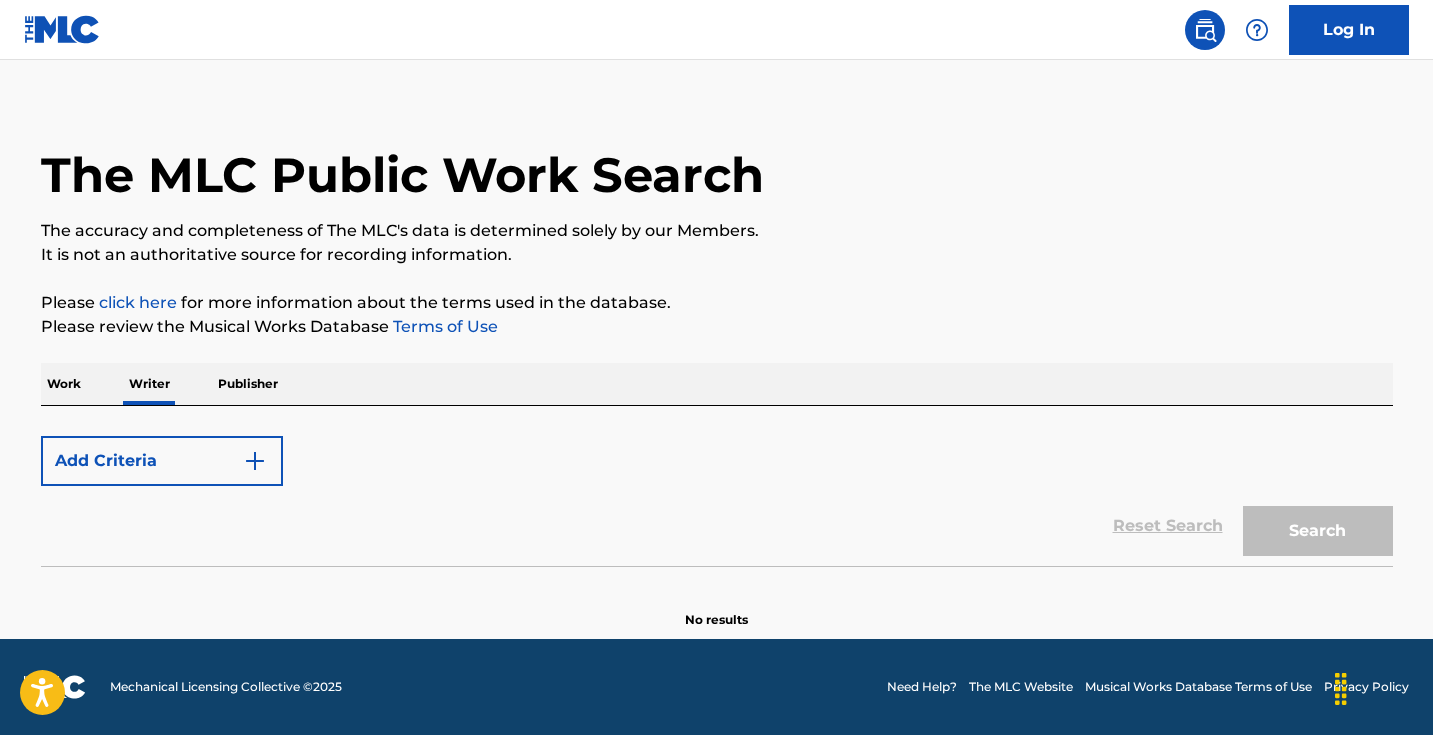 scroll, scrollTop: 0, scrollLeft: 0, axis: both 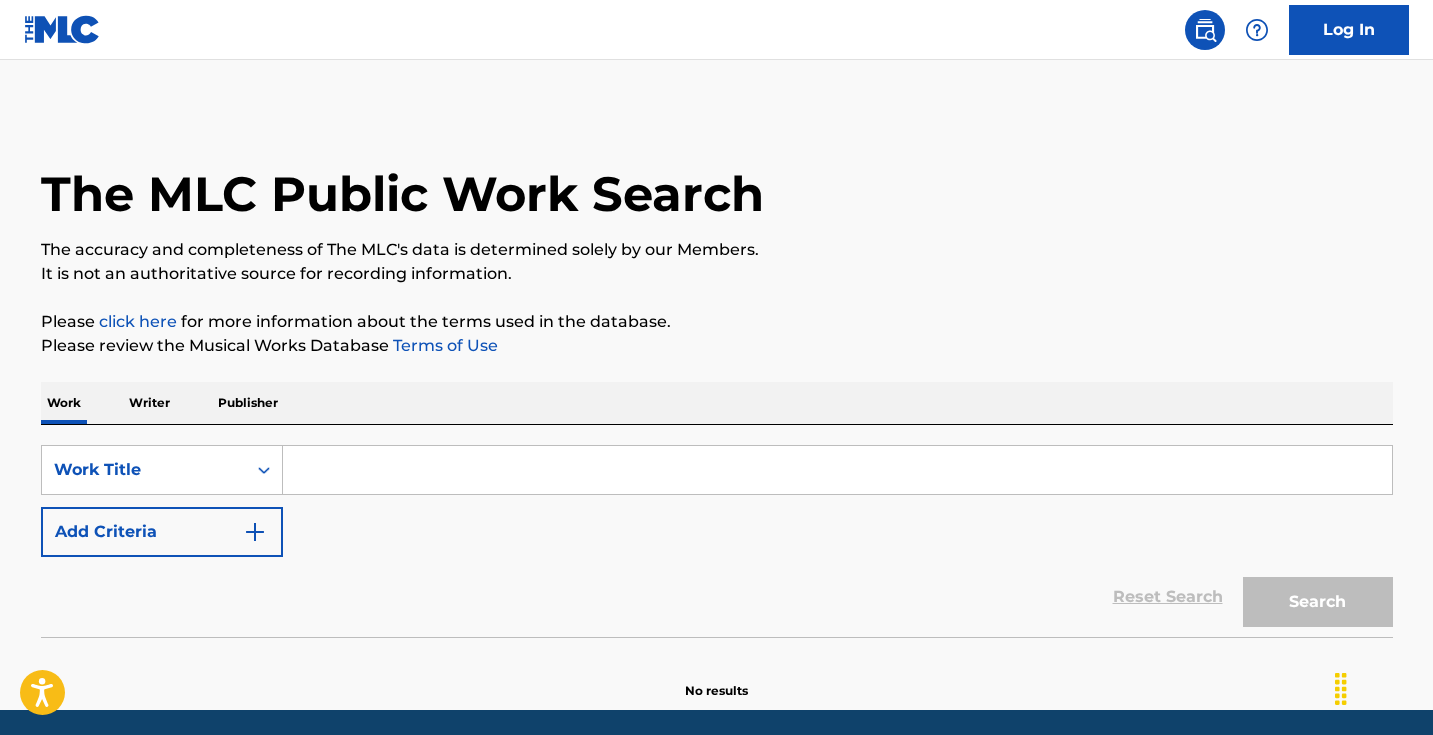 click on "Add Criteria" at bounding box center [162, 532] 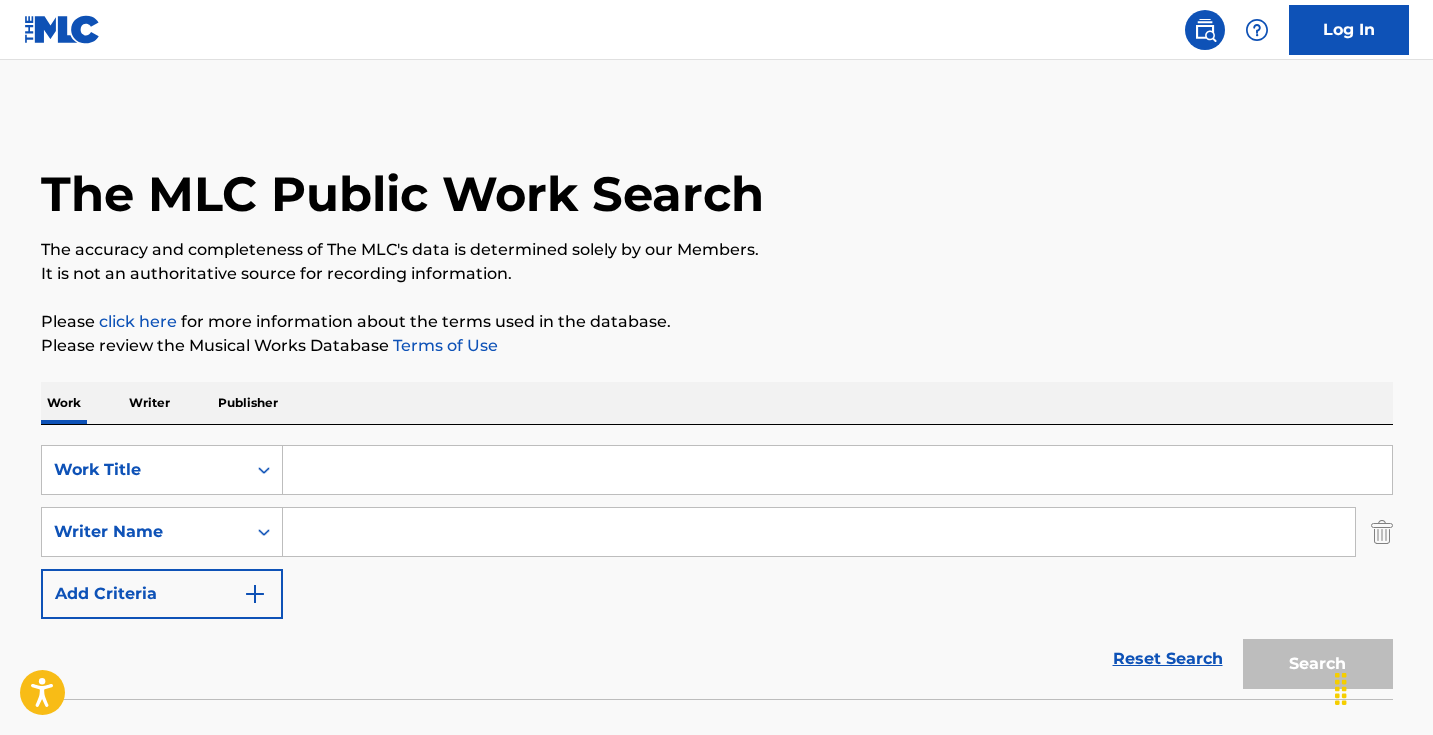 click at bounding box center [837, 470] 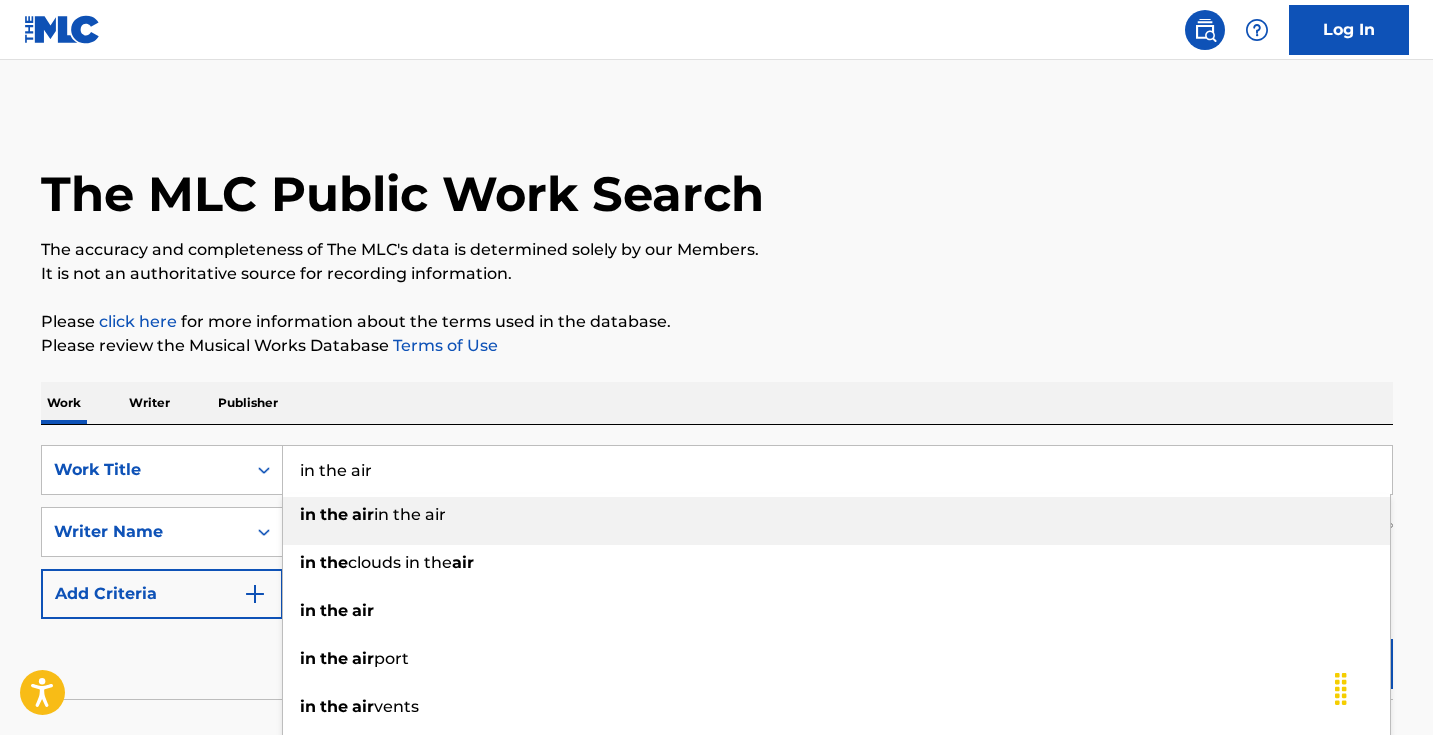 type on "in the air" 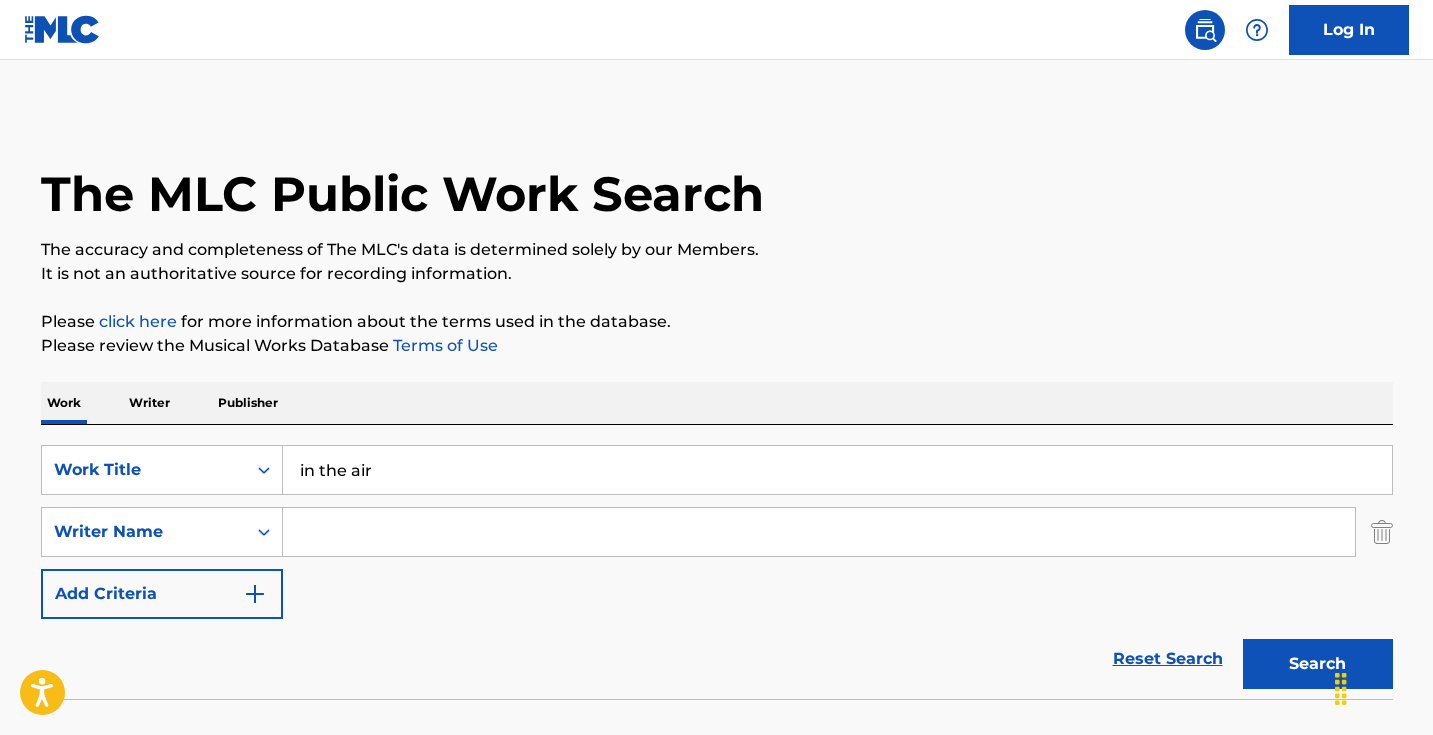 click at bounding box center [819, 532] 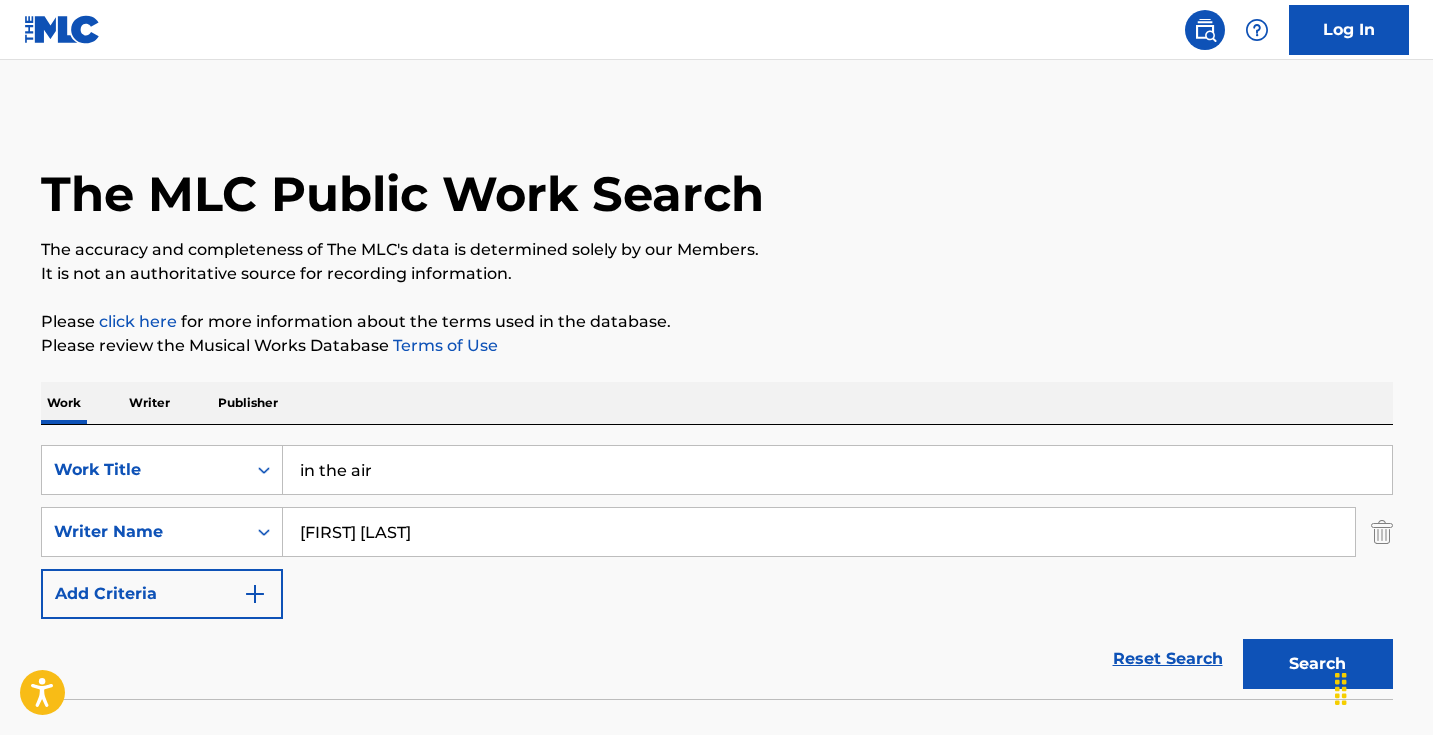 click on "Search" at bounding box center (1318, 664) 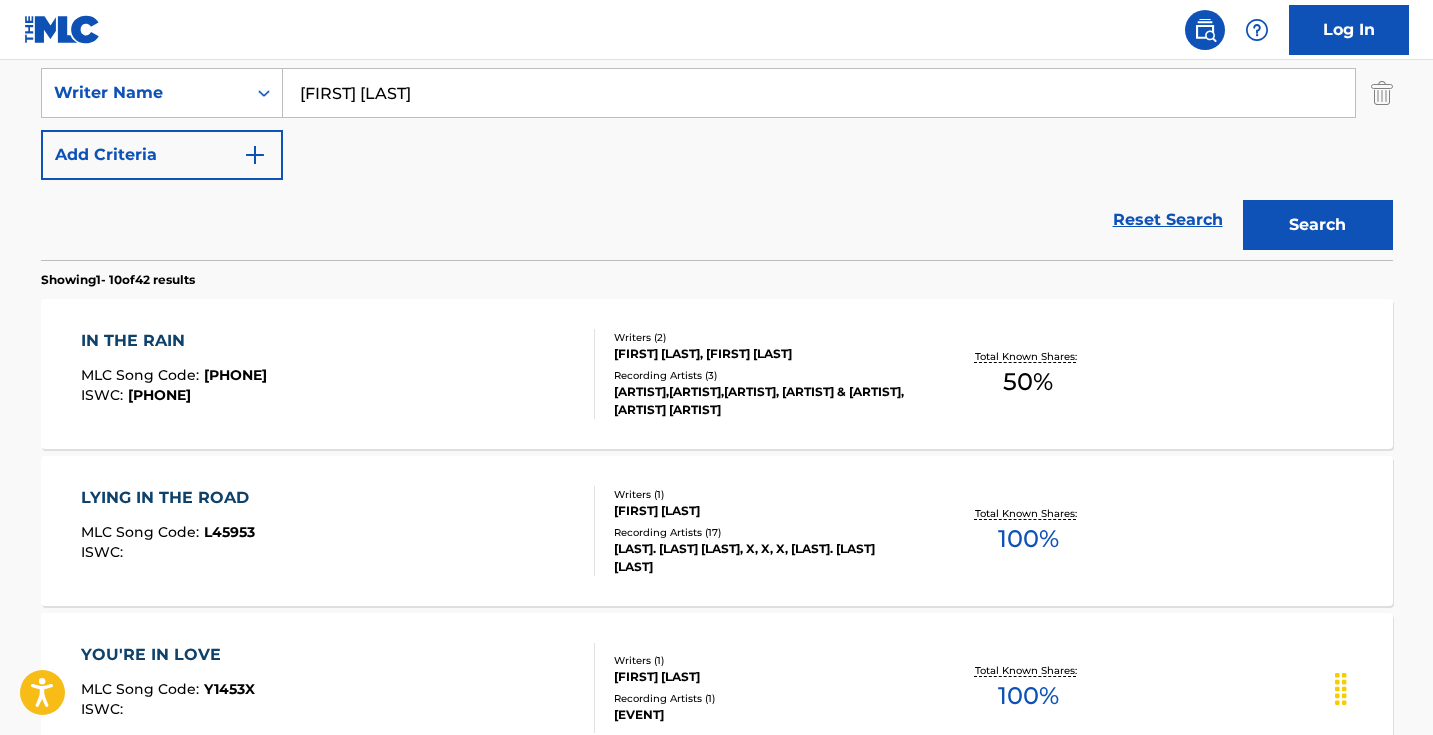 scroll, scrollTop: 443, scrollLeft: 0, axis: vertical 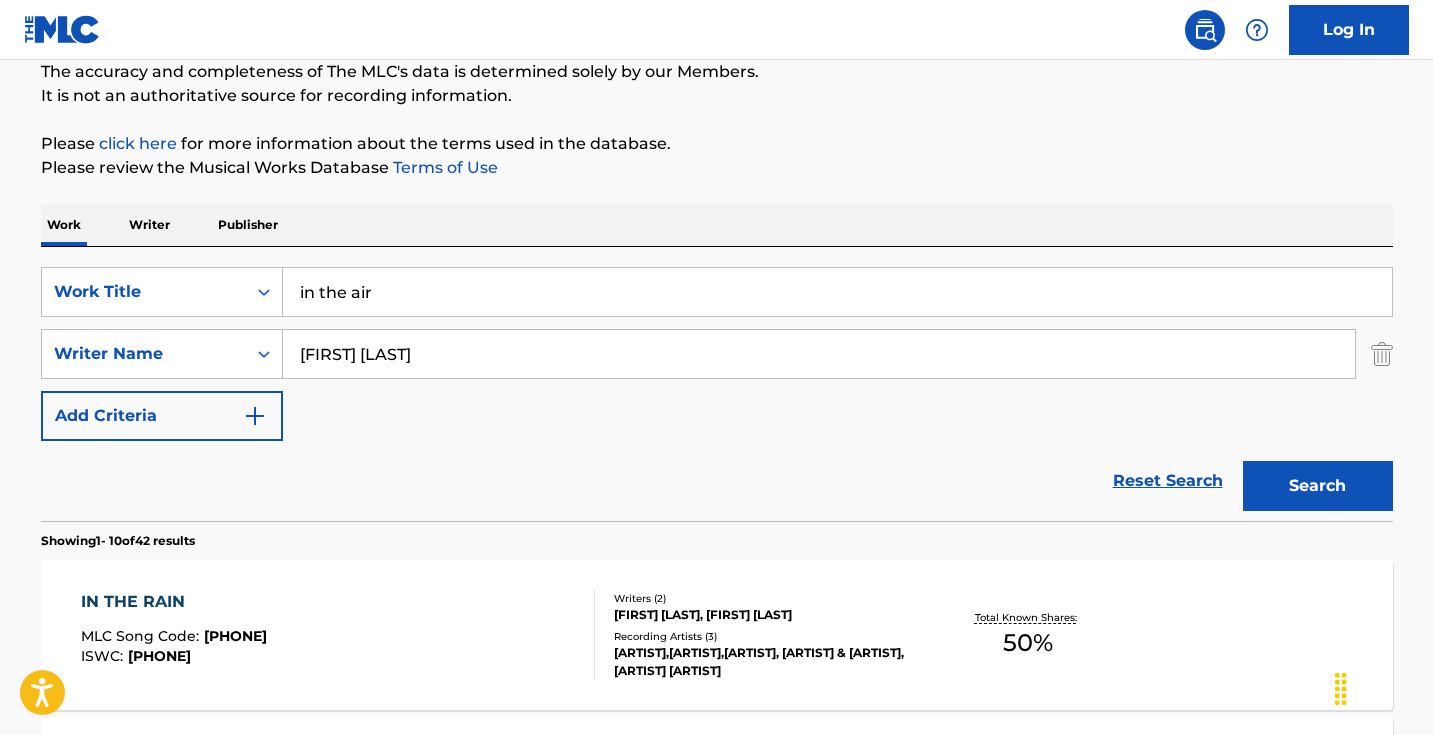 click on "[FIRST] [LAST]" at bounding box center [819, 354] 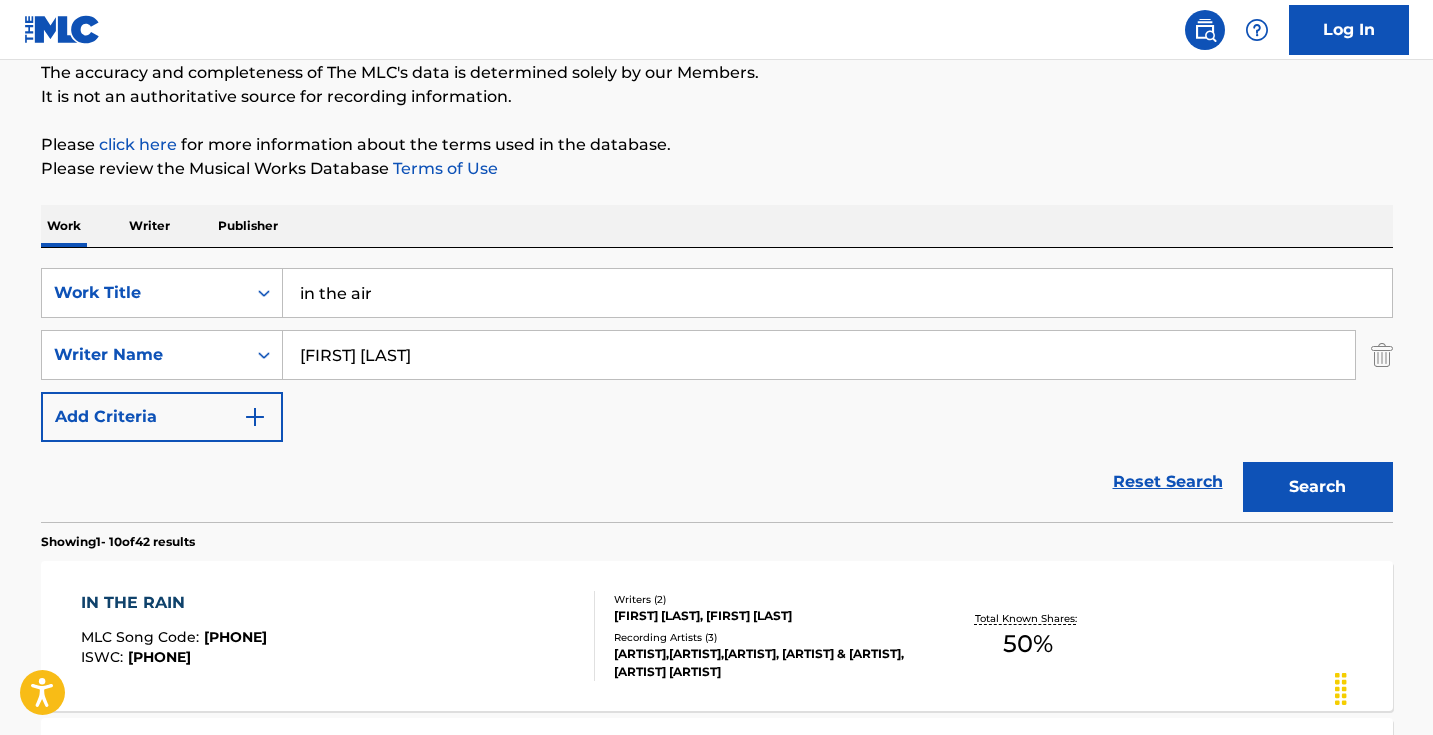 click on "[FIRST] [LAST]" at bounding box center (819, 355) 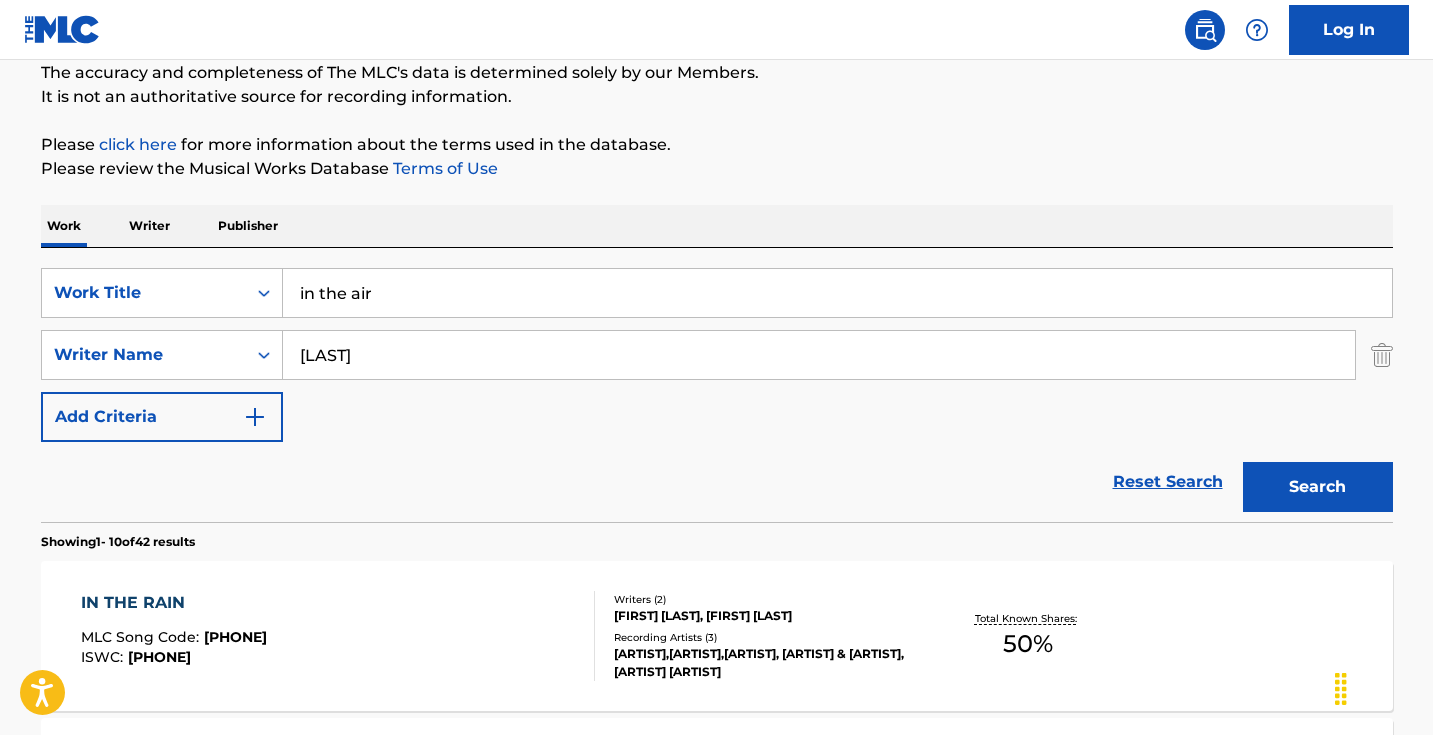 type on "[LAST]" 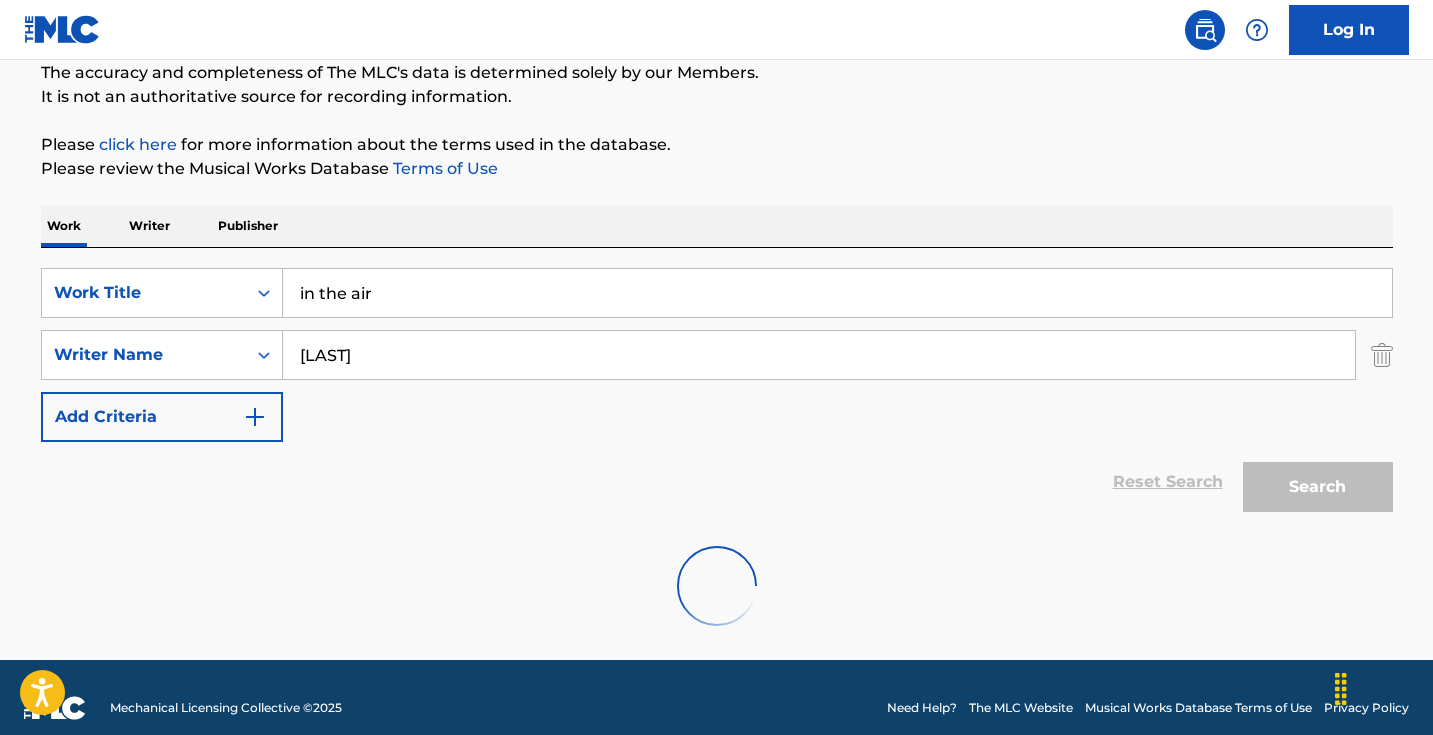 scroll, scrollTop: 133, scrollLeft: 0, axis: vertical 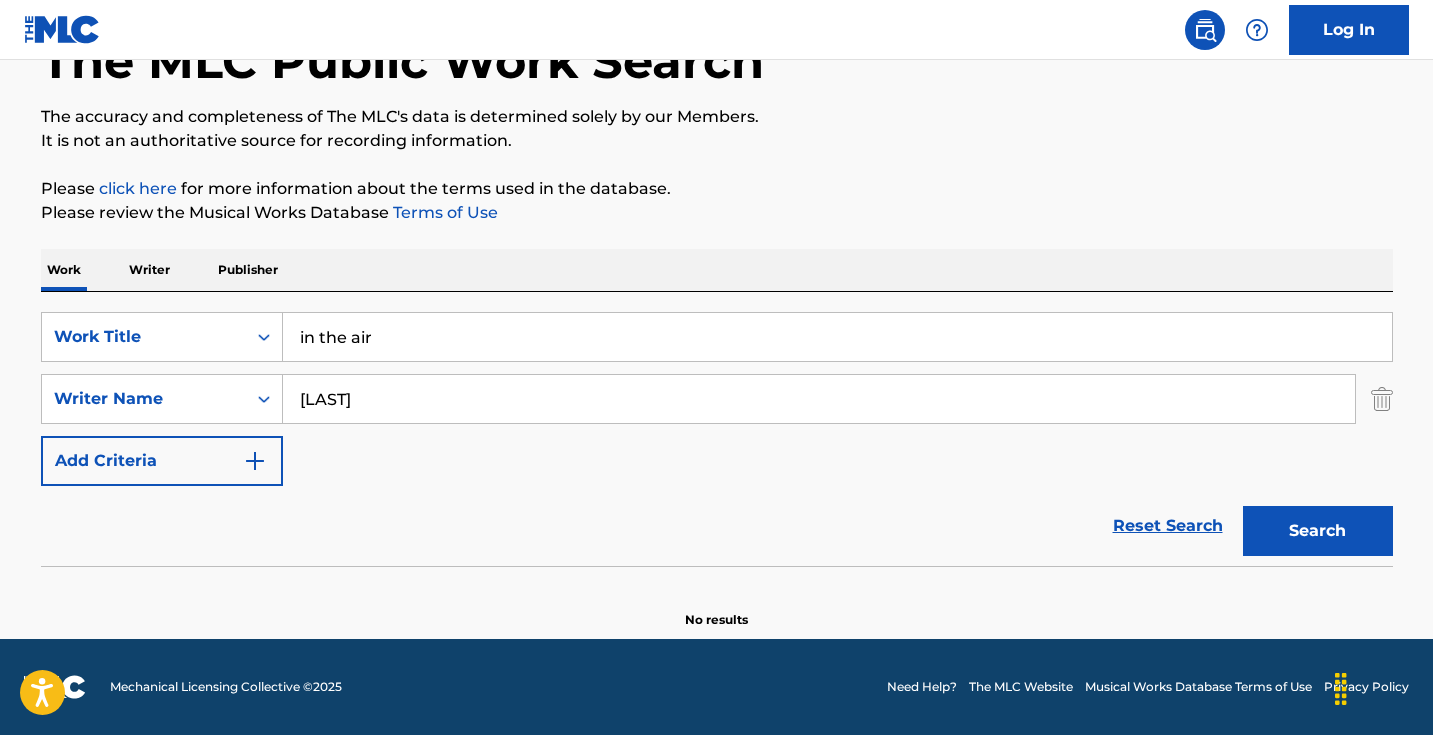 click on "[LAST]" at bounding box center (819, 399) 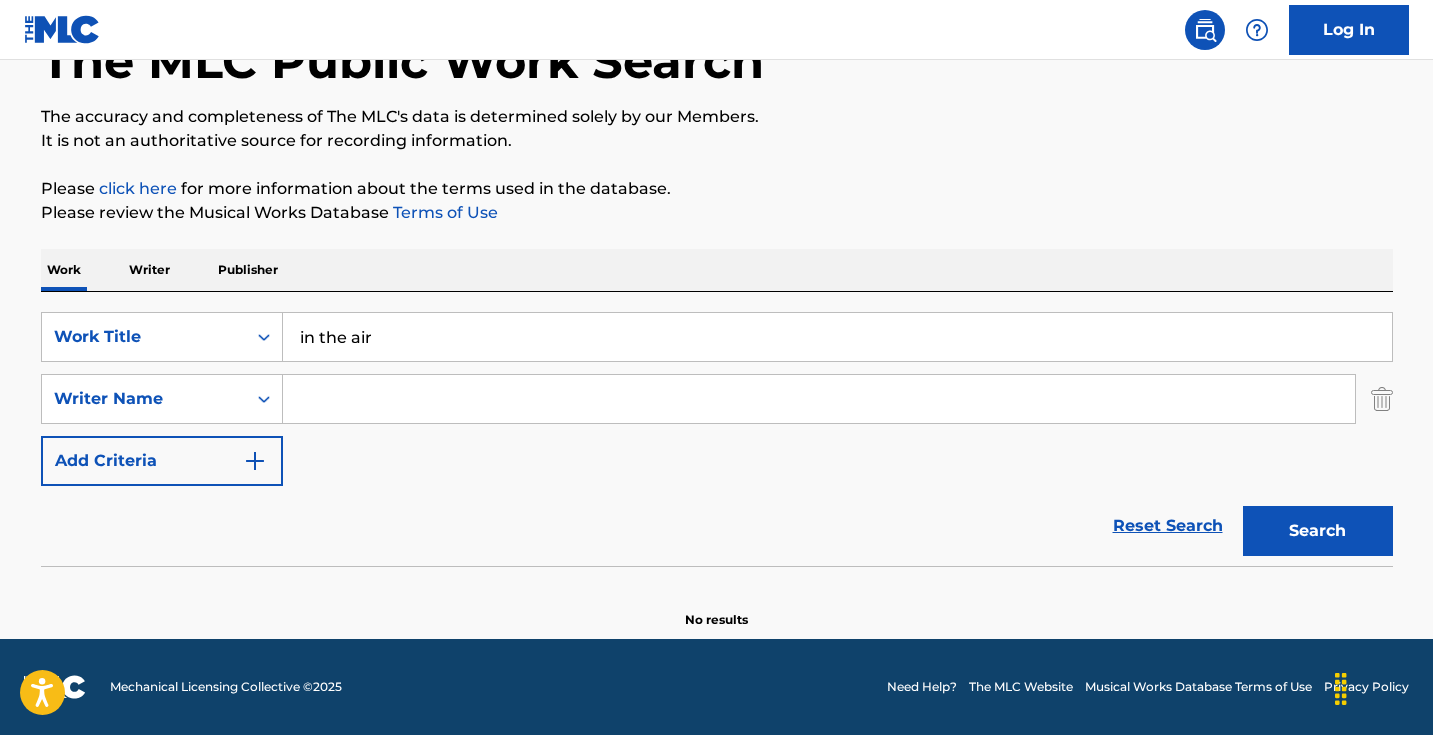 paste on "[FIRST] [LAST]" 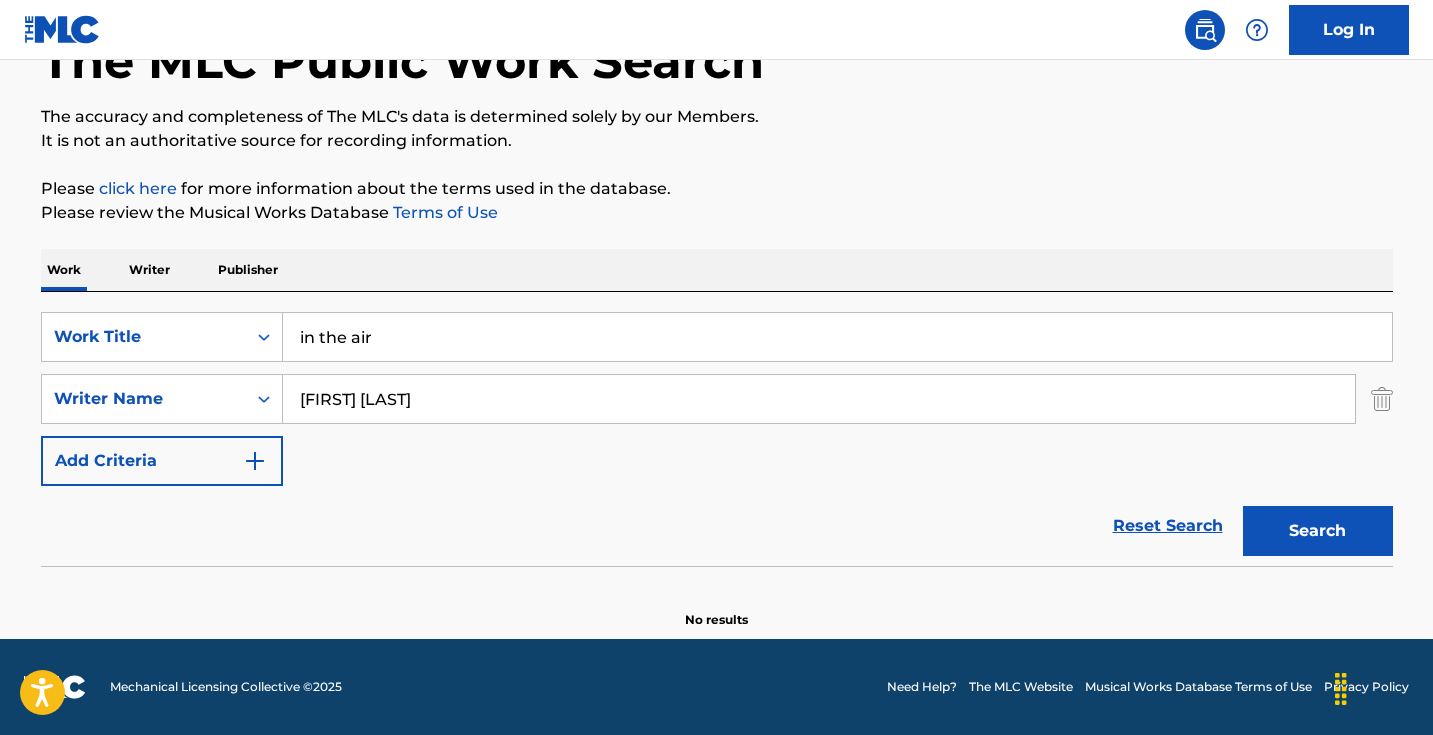 type on "[FIRST] [LAST]" 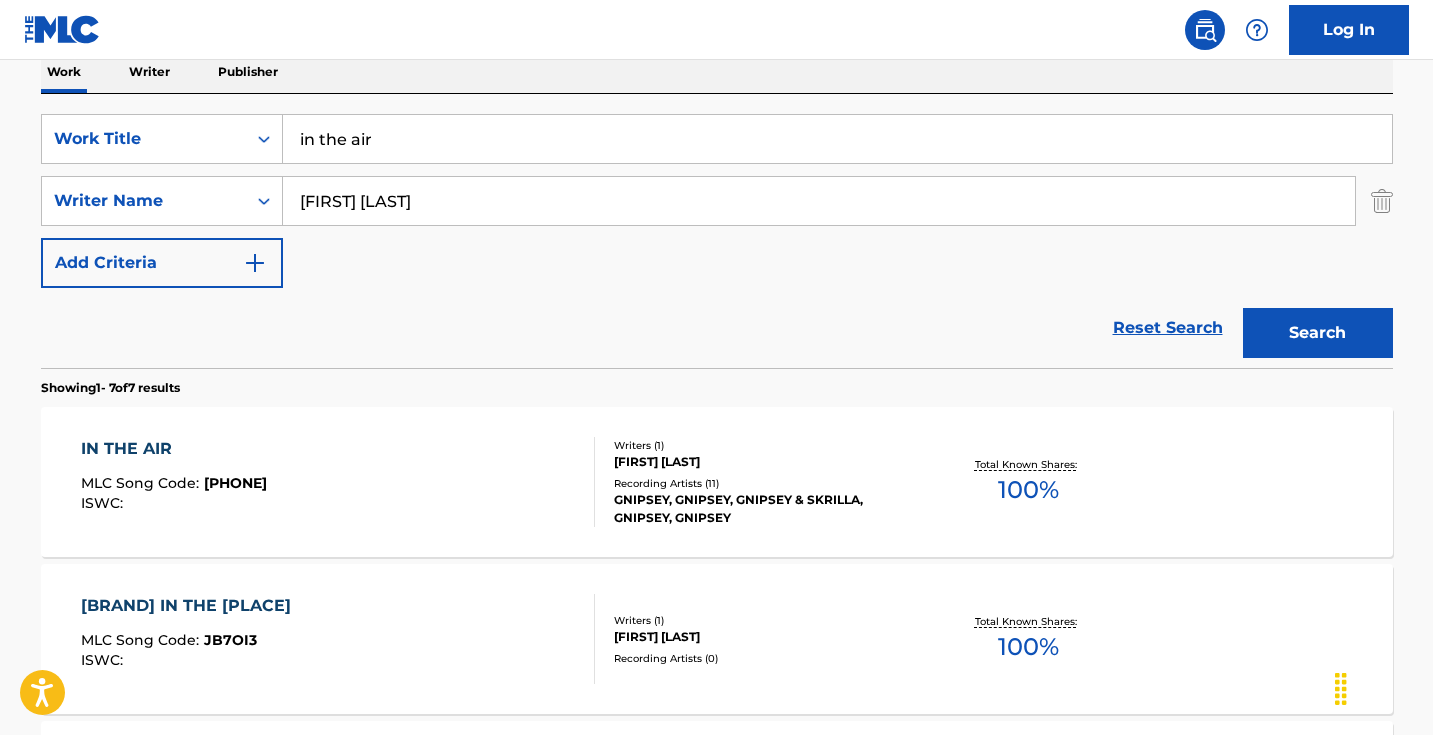 scroll, scrollTop: 348, scrollLeft: 0, axis: vertical 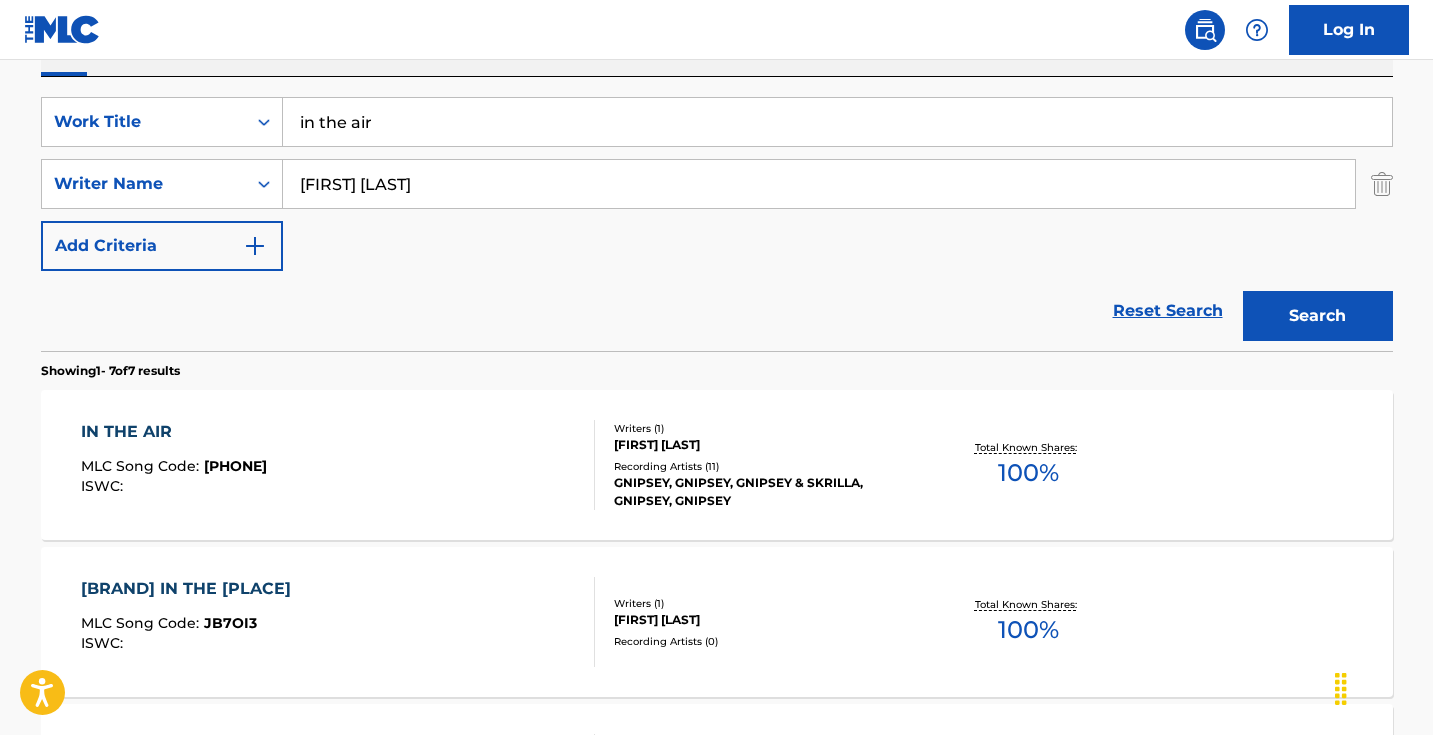 click on "[GENRE] [CITY] [GENRE] ISWC :" at bounding box center [338, 465] 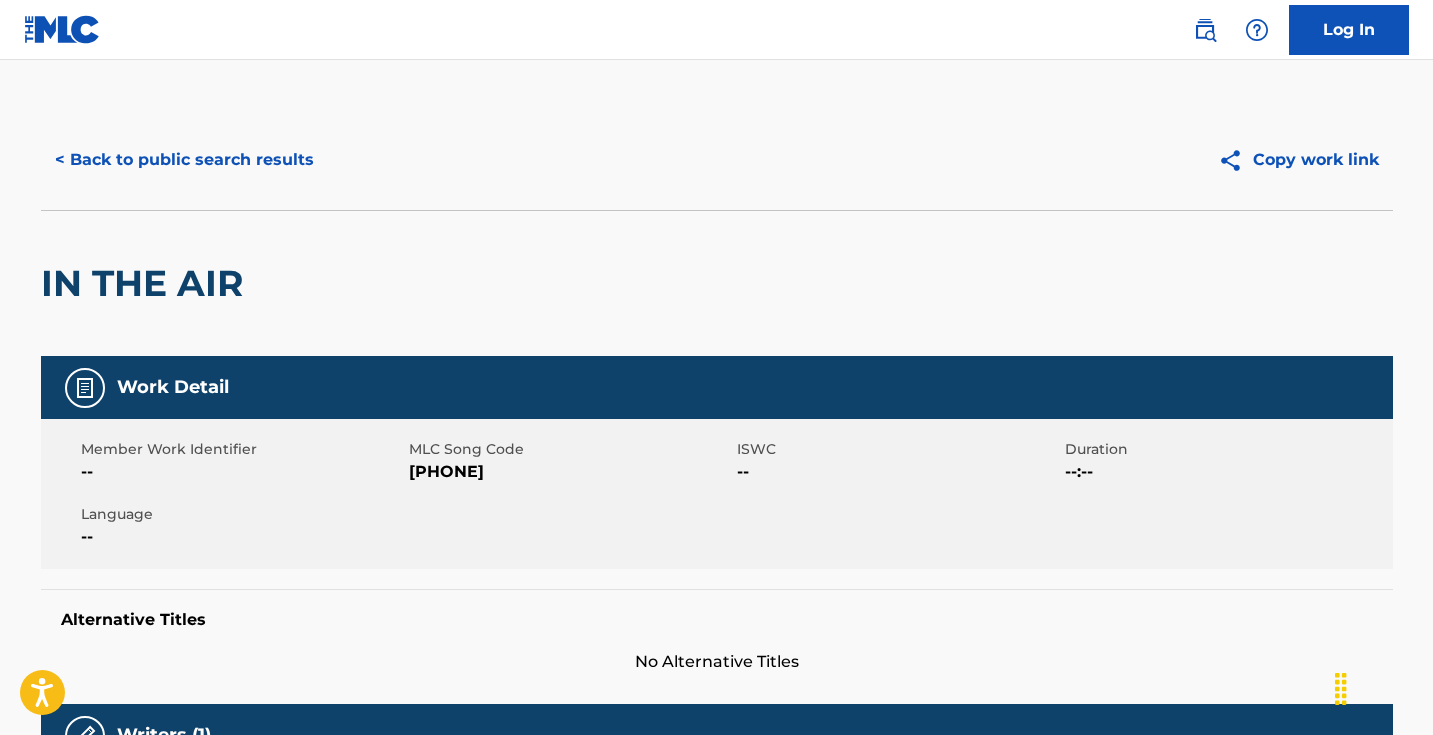 click on "[PHONE]" at bounding box center [570, 472] 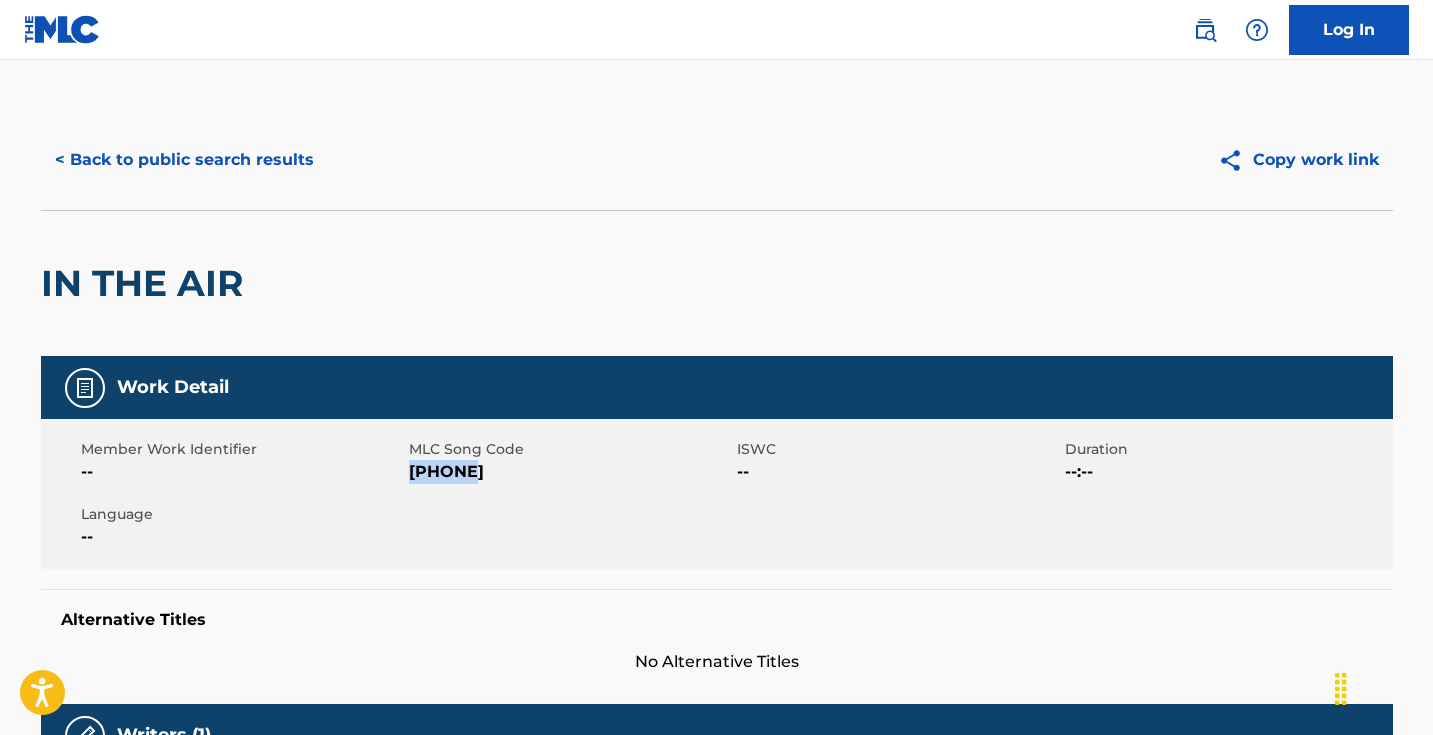 click on "[PHONE]" at bounding box center (570, 472) 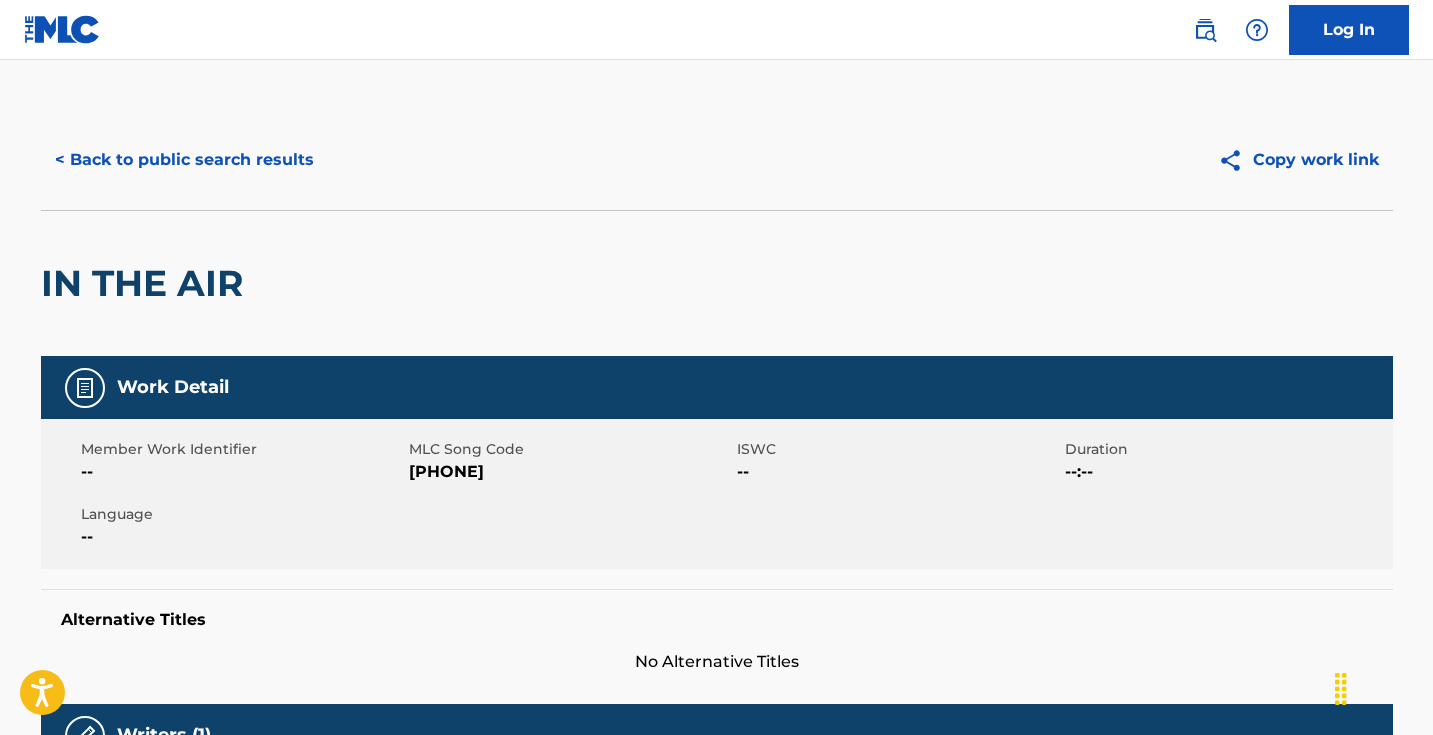 click on "< Back to public search results" at bounding box center [184, 160] 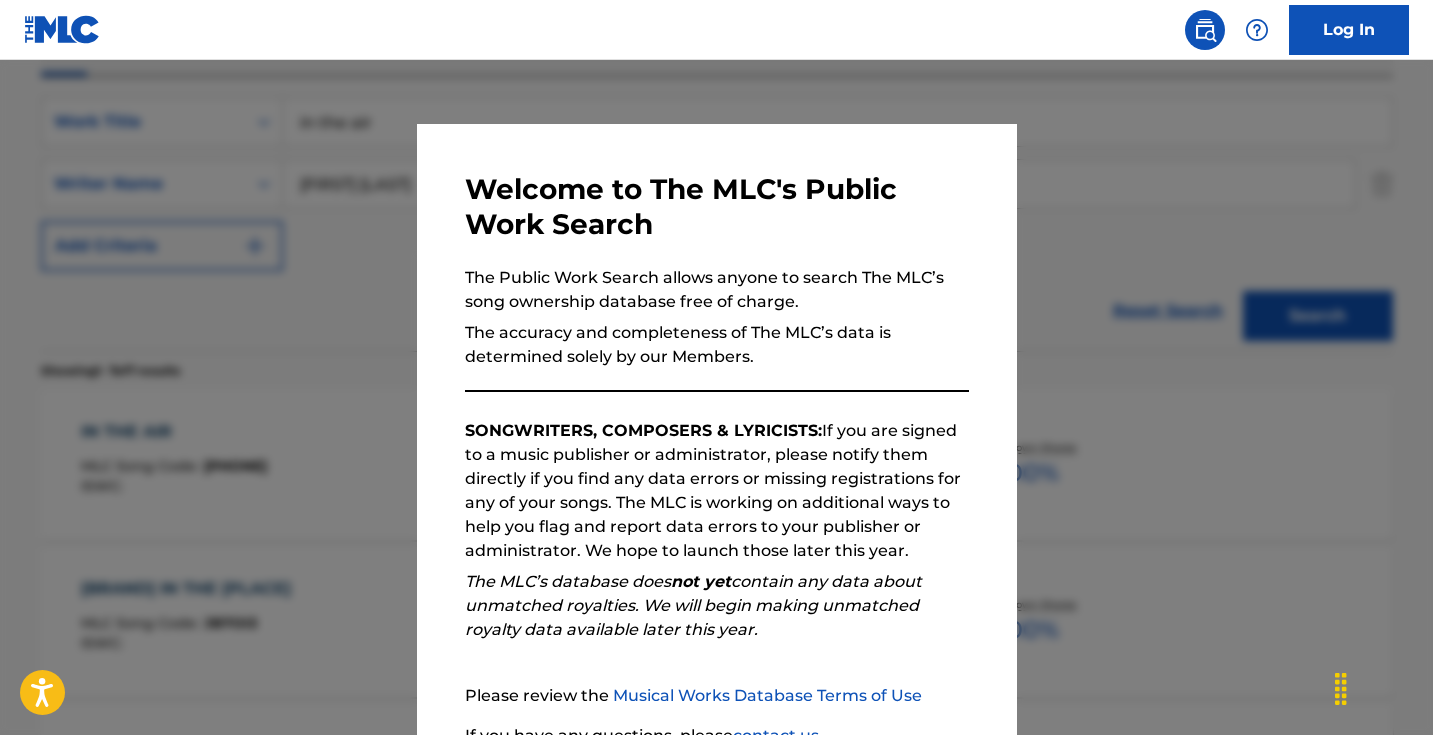 click at bounding box center [716, 427] 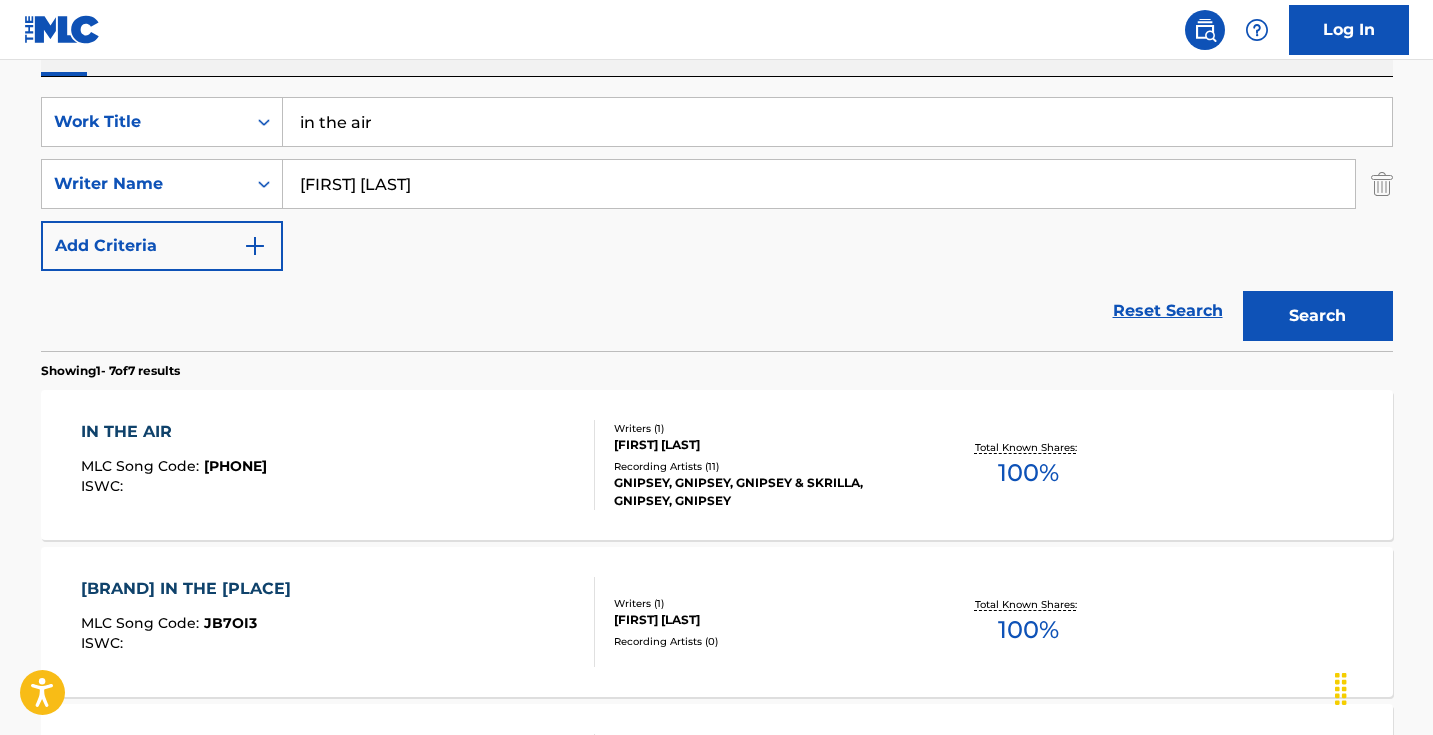 click on "in the air" at bounding box center (837, 122) 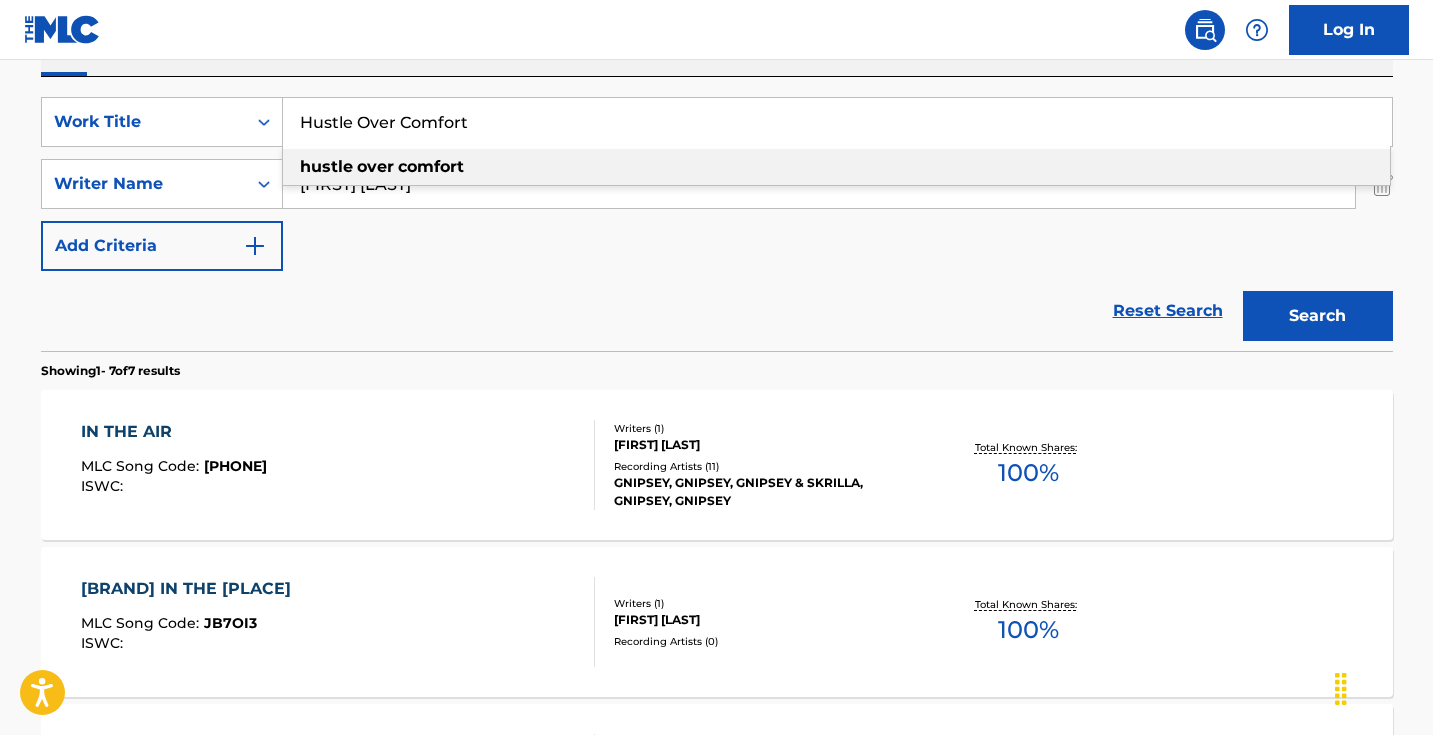 type on "Hustle Over Comfort" 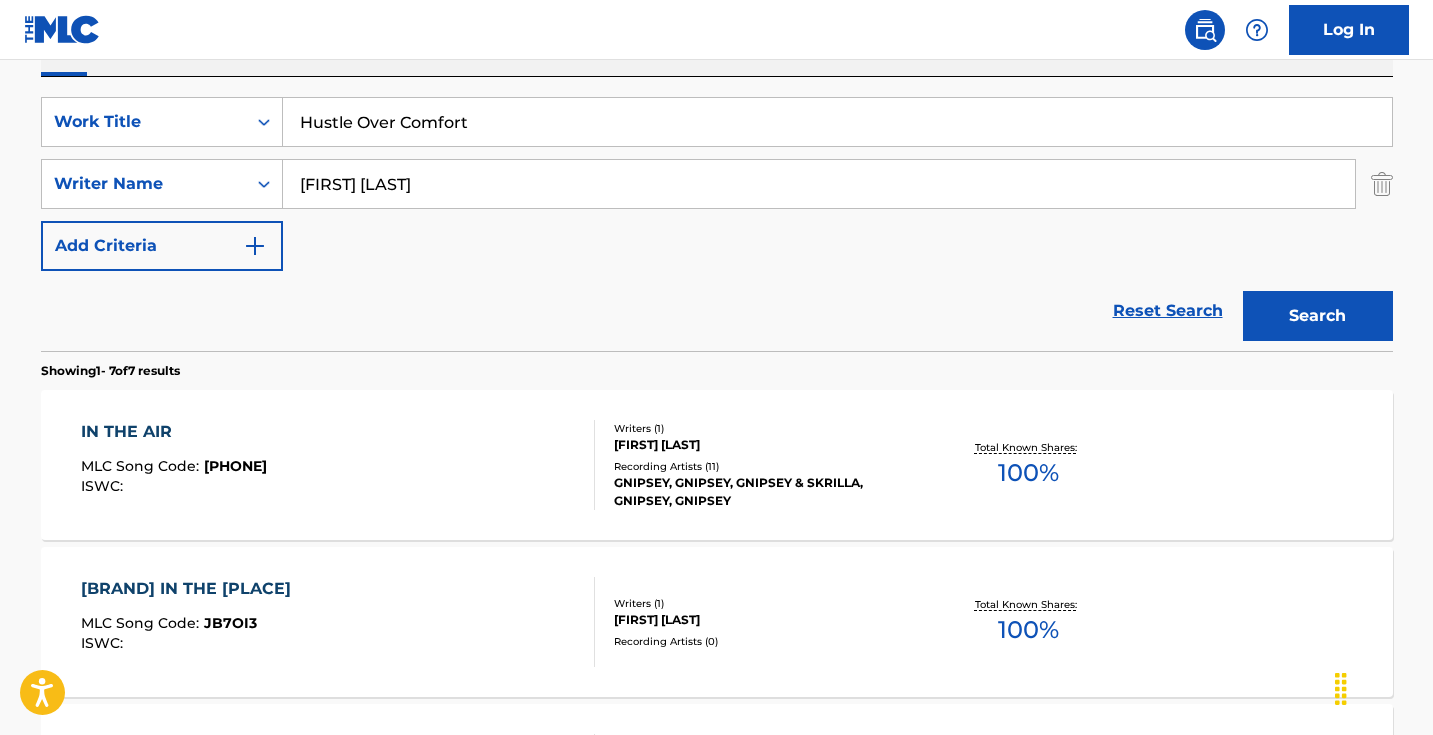 click on "Search" at bounding box center [1318, 316] 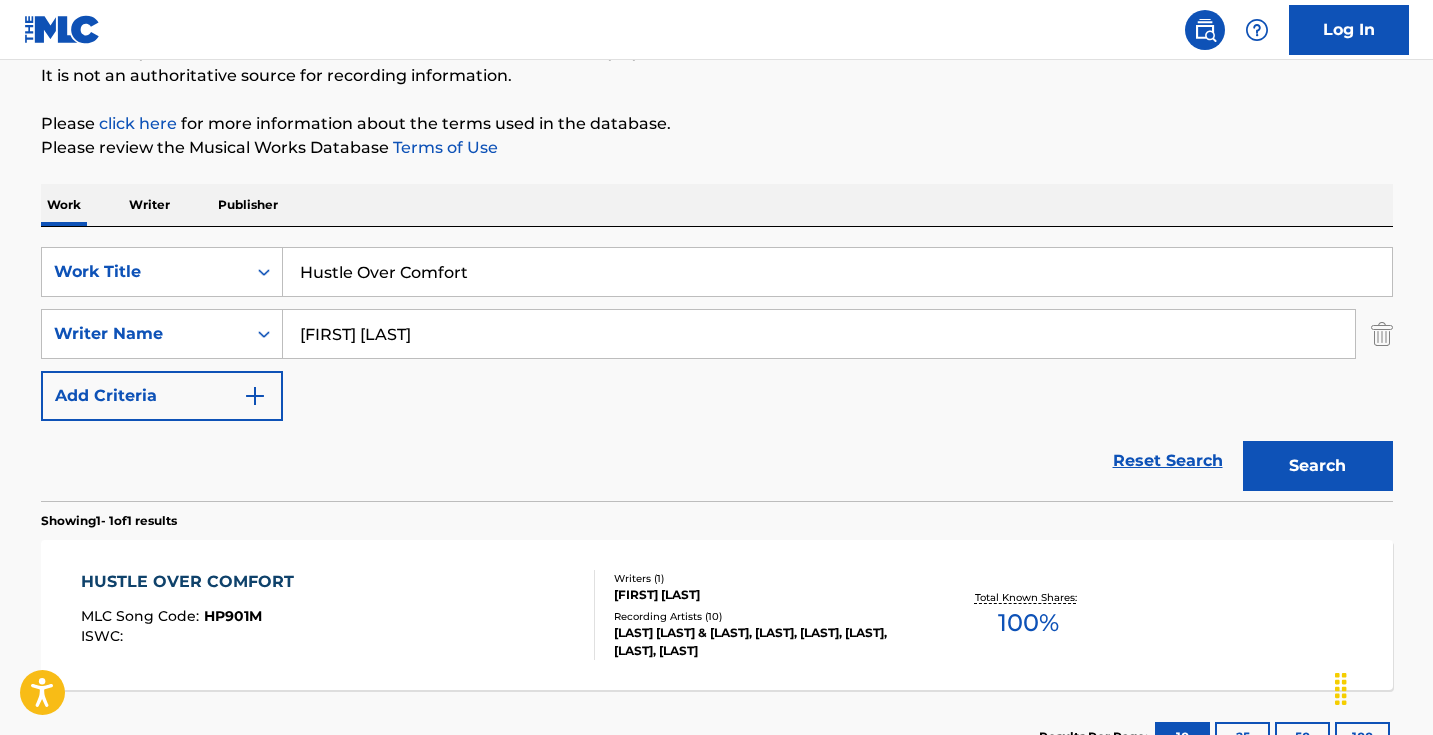 click on "MLC Song Code : [CODE] ISWC :" at bounding box center (338, 615) 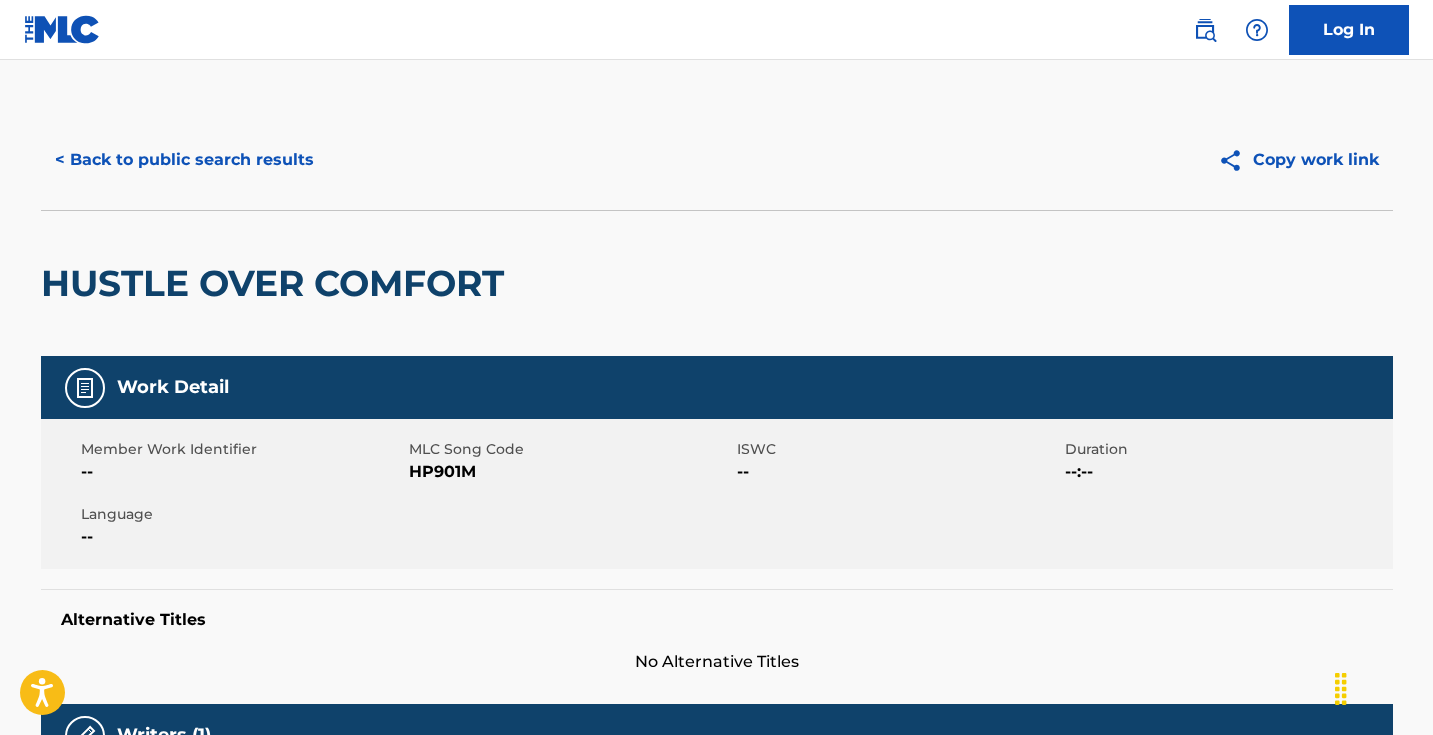 click on "HP901M" at bounding box center (570, 472) 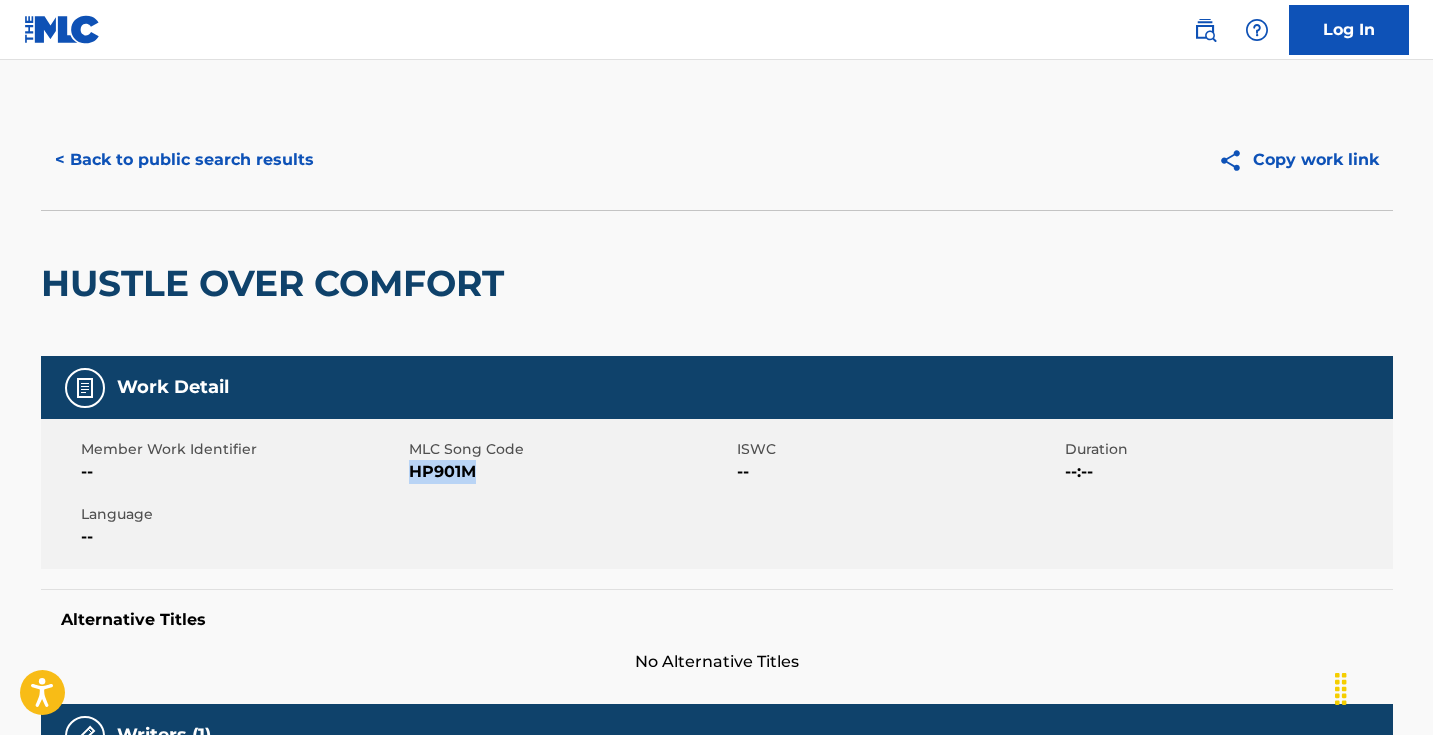 click on "HP901M" at bounding box center (570, 472) 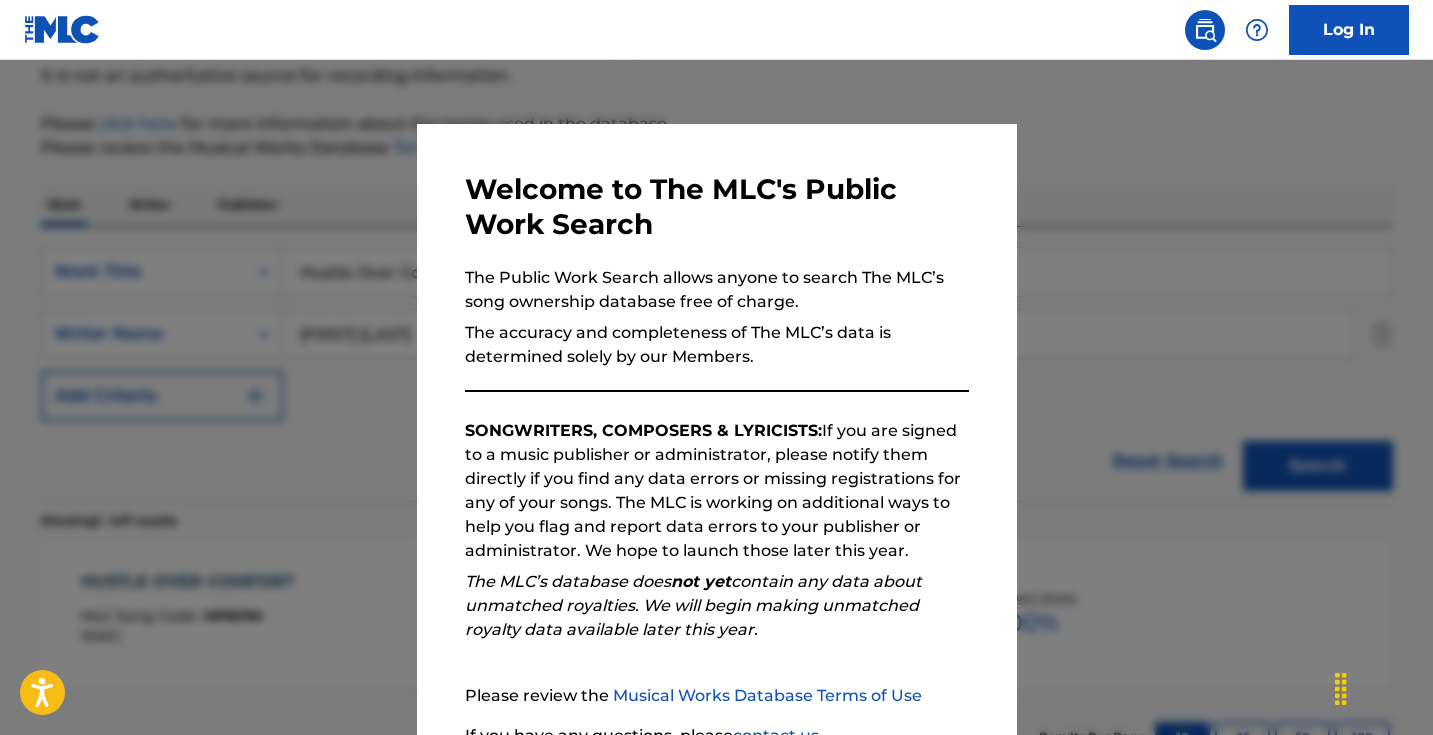 scroll, scrollTop: 42, scrollLeft: 0, axis: vertical 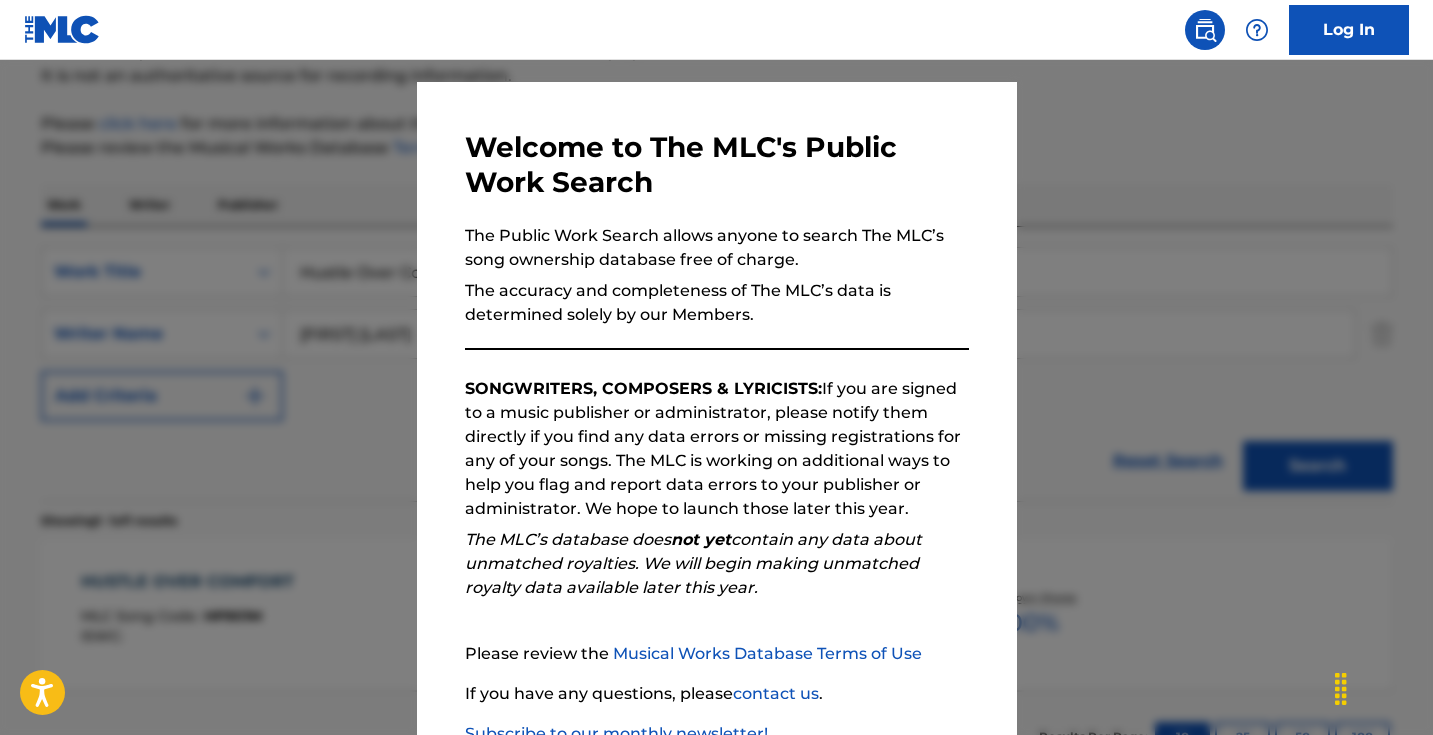 click at bounding box center [716, 427] 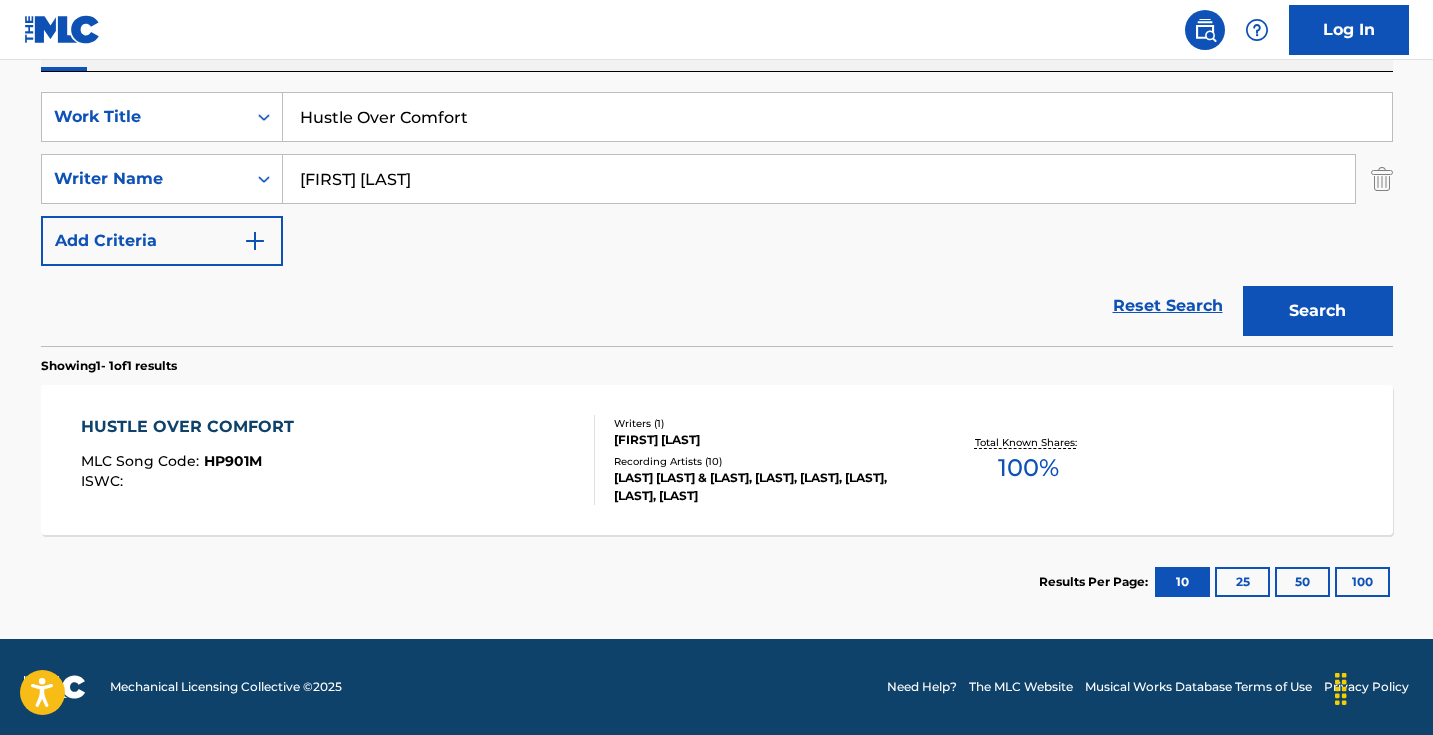 scroll, scrollTop: 353, scrollLeft: 0, axis: vertical 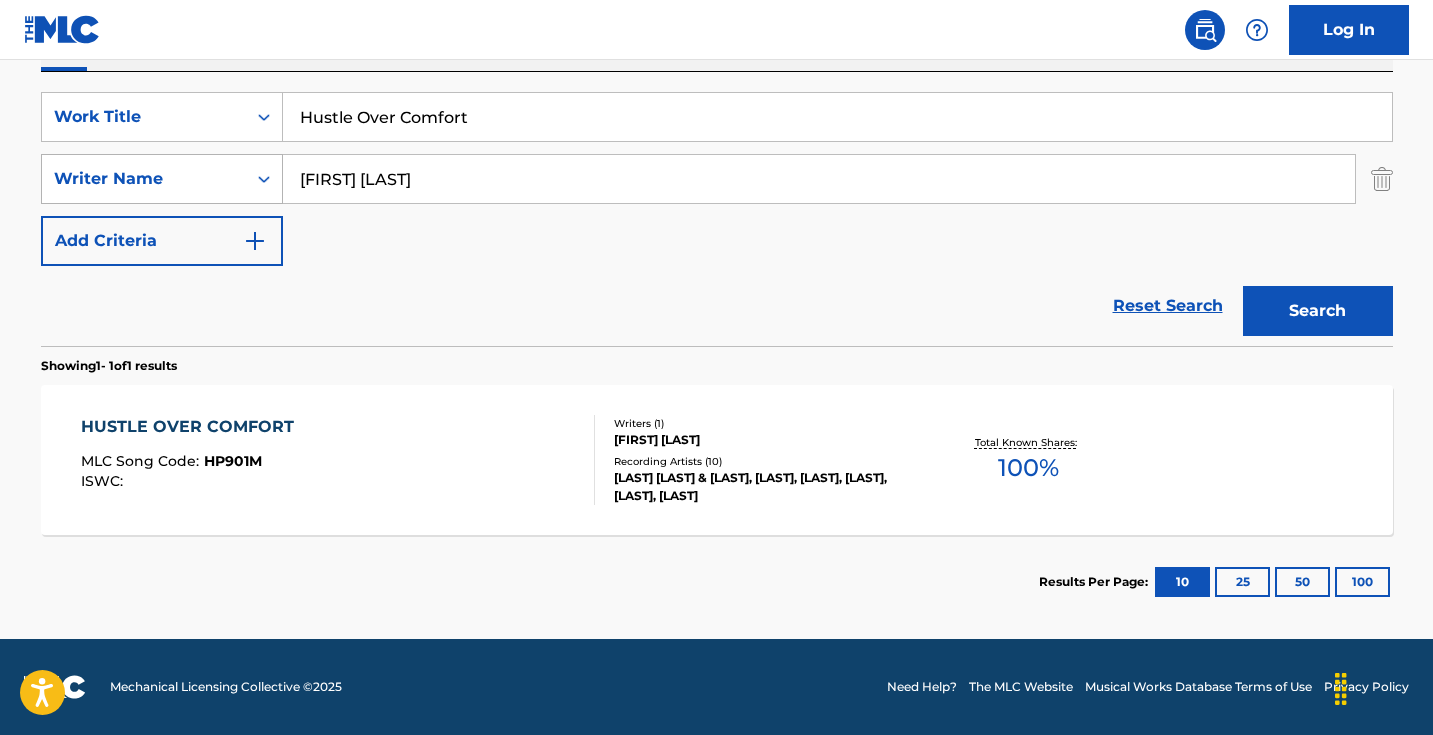 drag, startPoint x: 509, startPoint y: 179, endPoint x: 269, endPoint y: 179, distance: 240 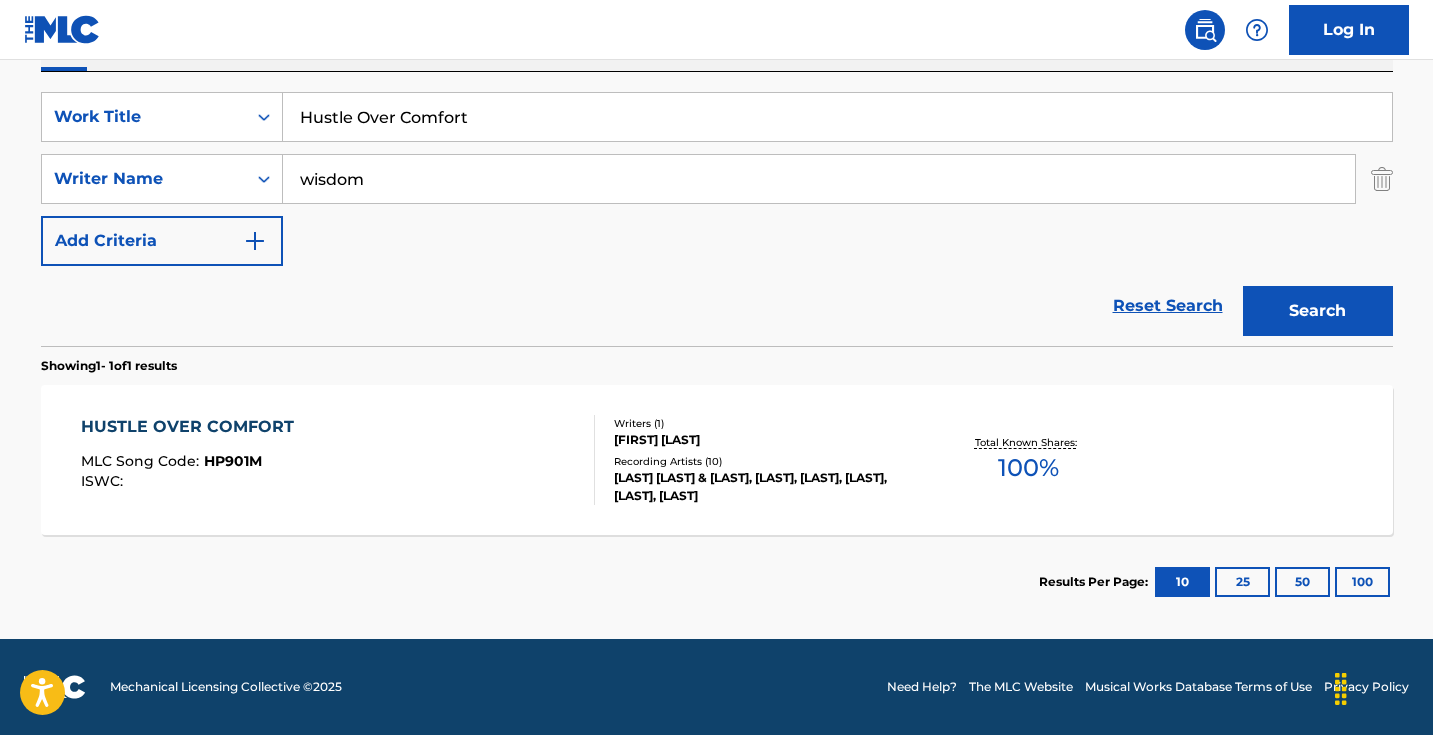 type on "wisdom" 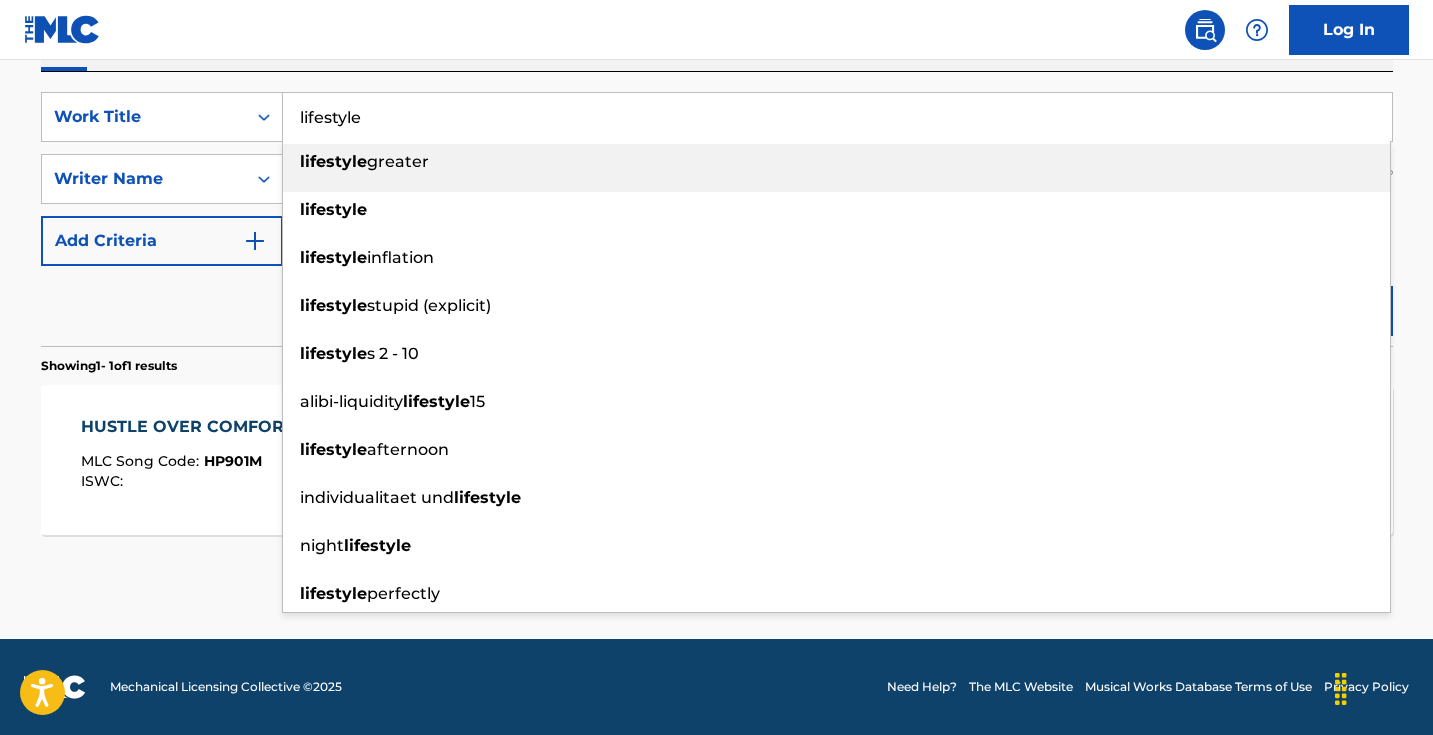 type on "lifestyle" 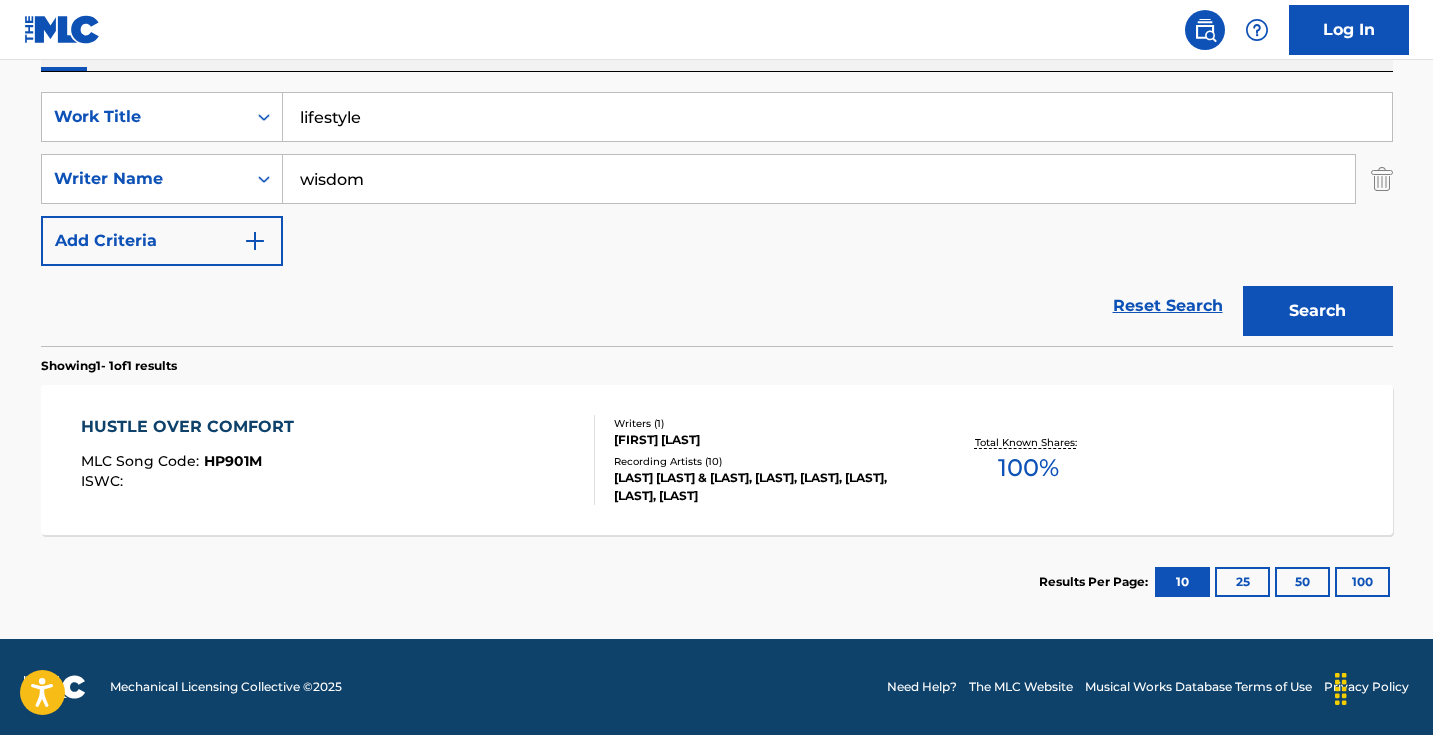 click on "Search" at bounding box center [1318, 311] 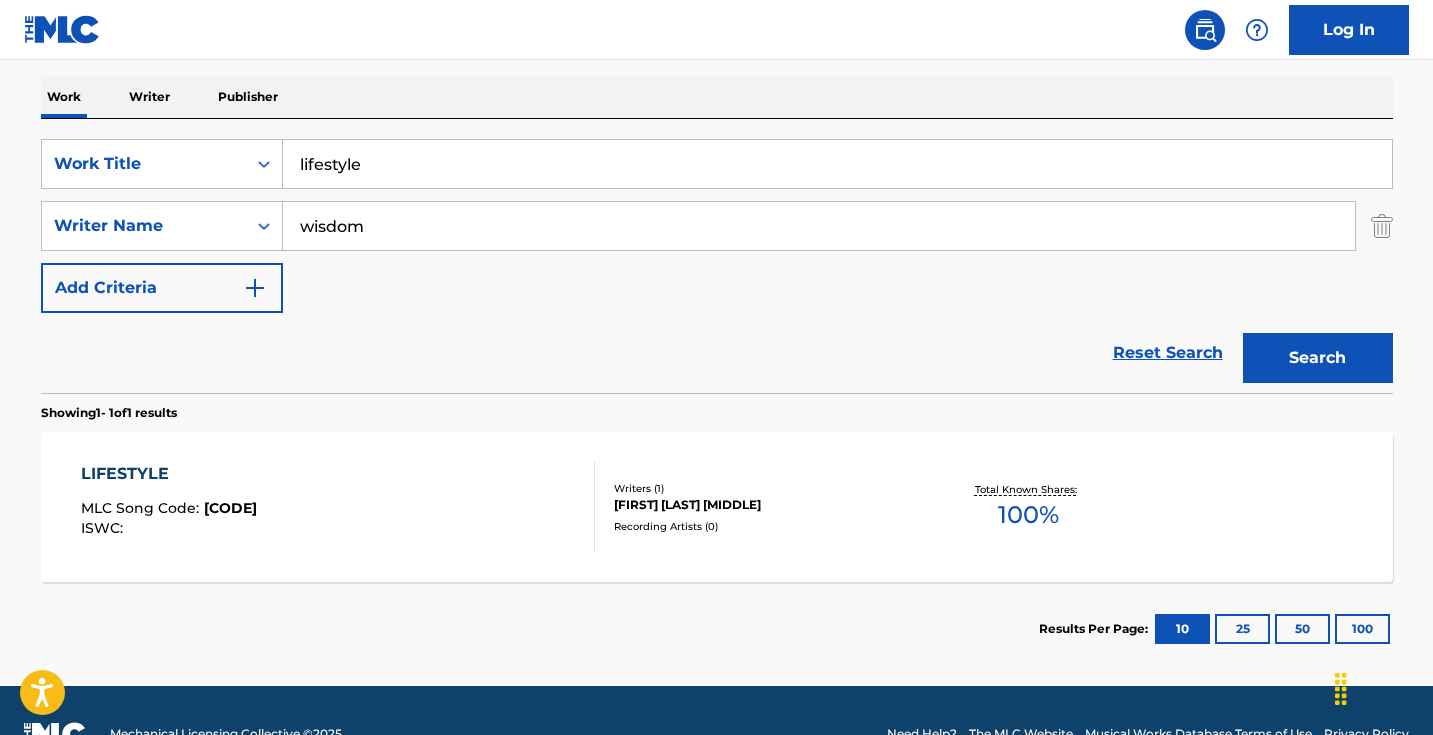 scroll, scrollTop: 302, scrollLeft: 0, axis: vertical 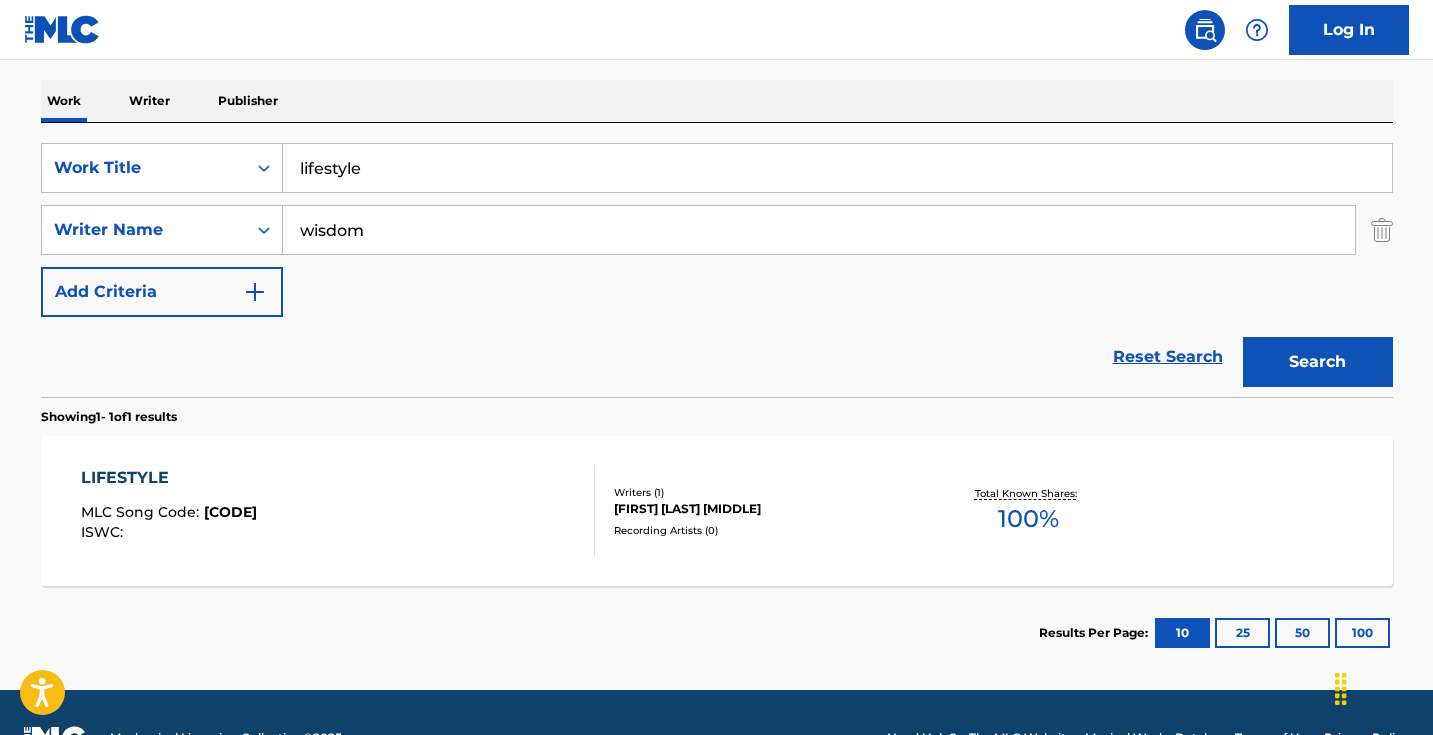 click on "wisdom" at bounding box center (819, 230) 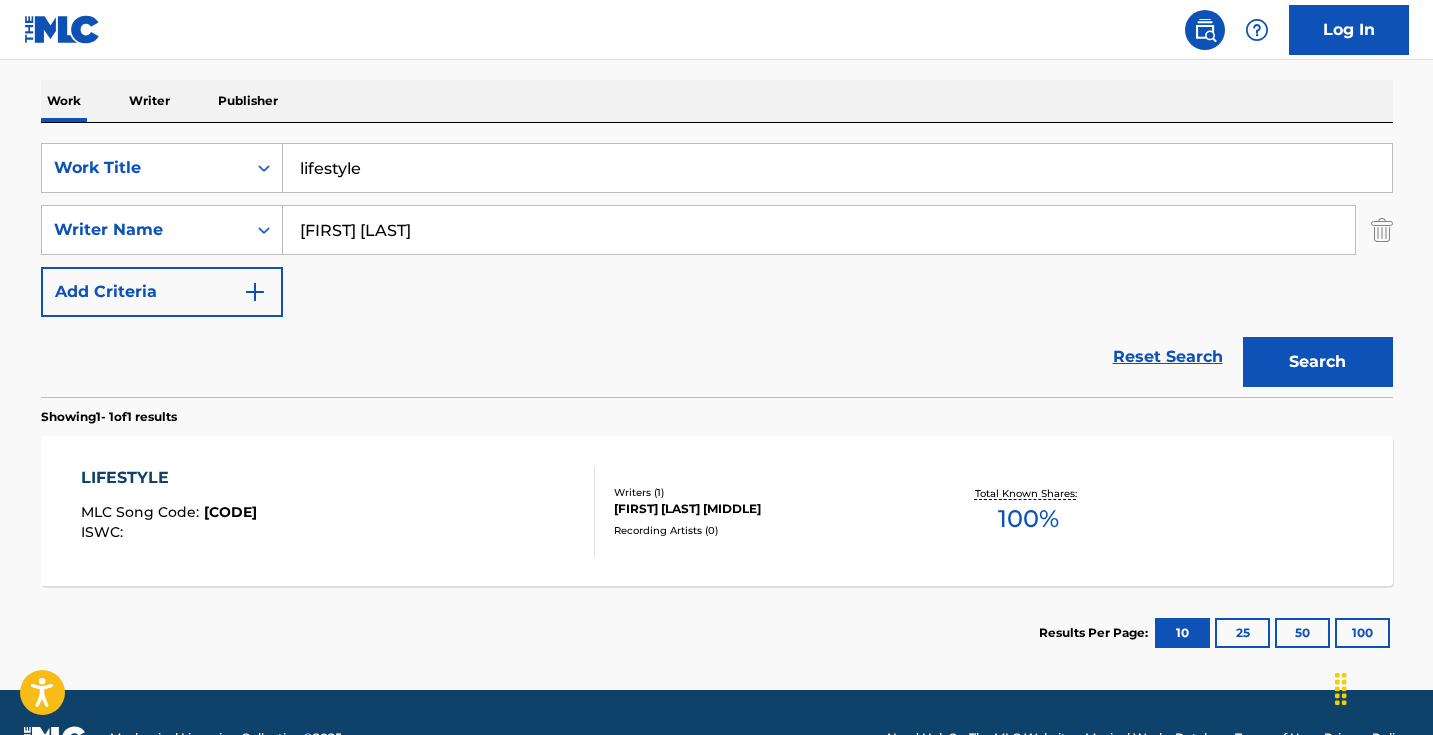 click on "Search" at bounding box center [1318, 362] 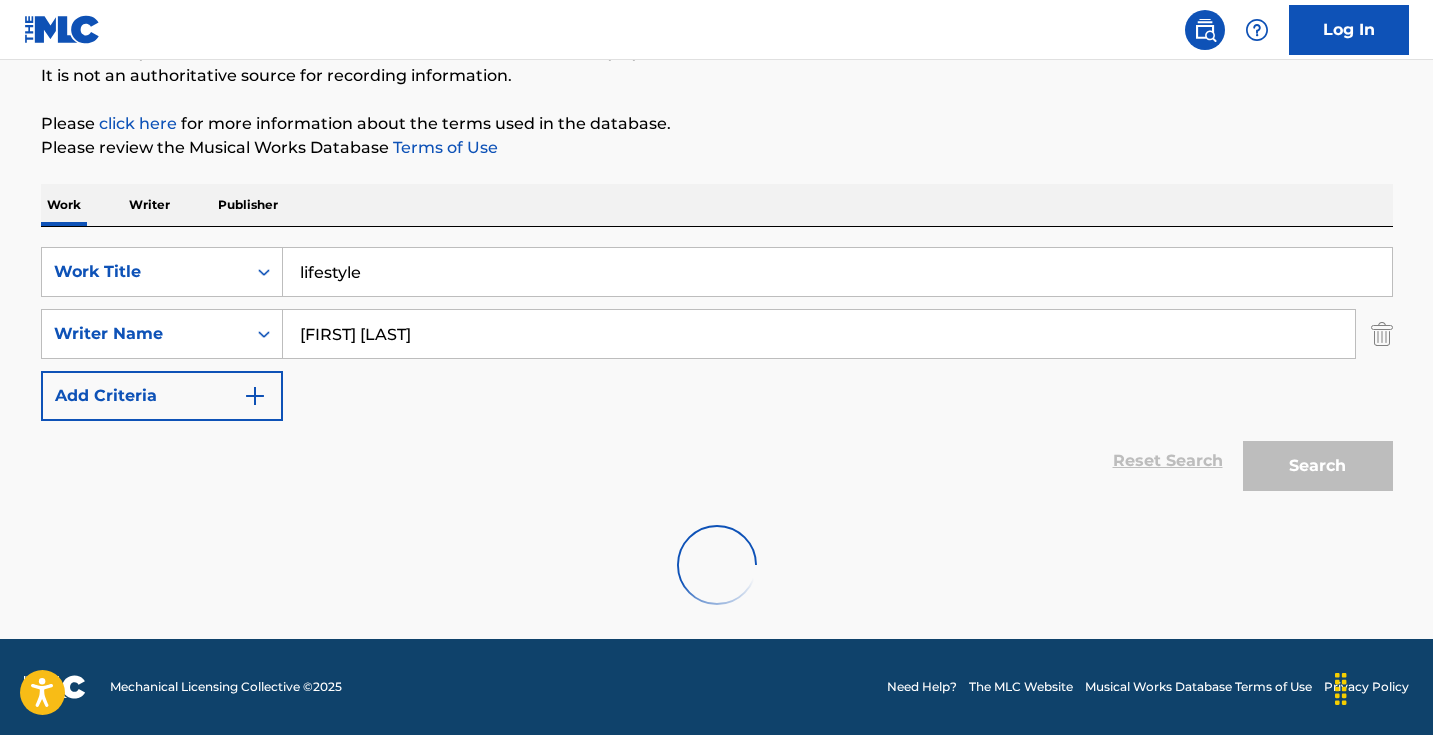 scroll, scrollTop: 133, scrollLeft: 0, axis: vertical 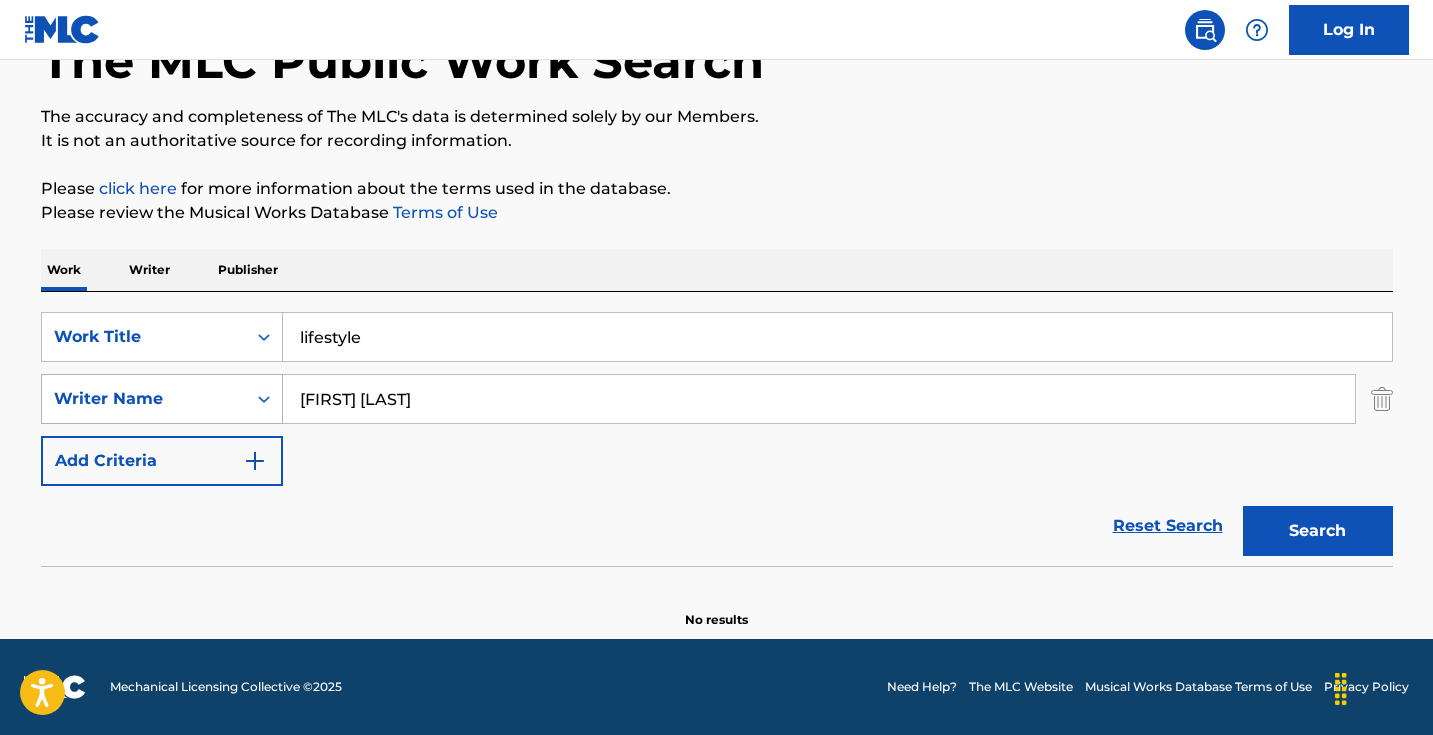 drag, startPoint x: 369, startPoint y: 399, endPoint x: 234, endPoint y: 399, distance: 135 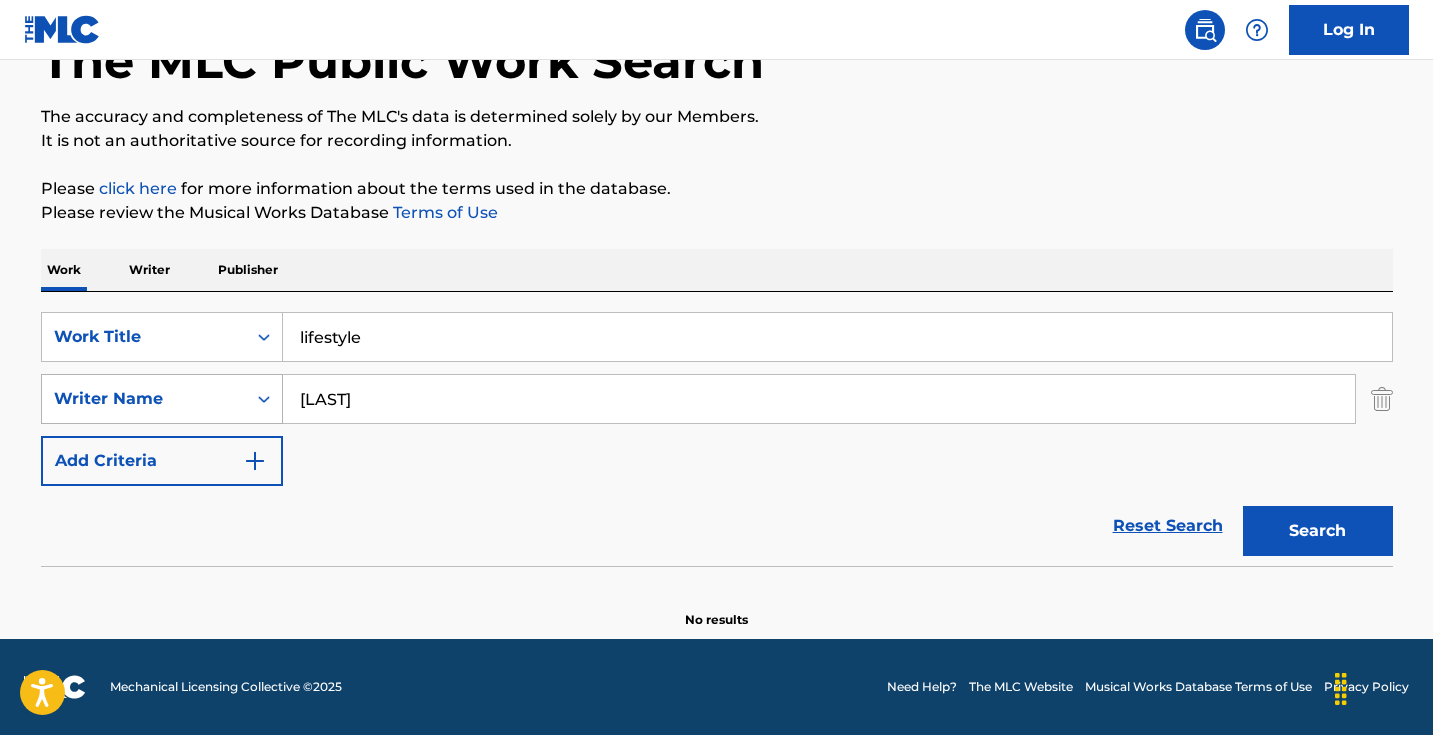 type on "[LAST]" 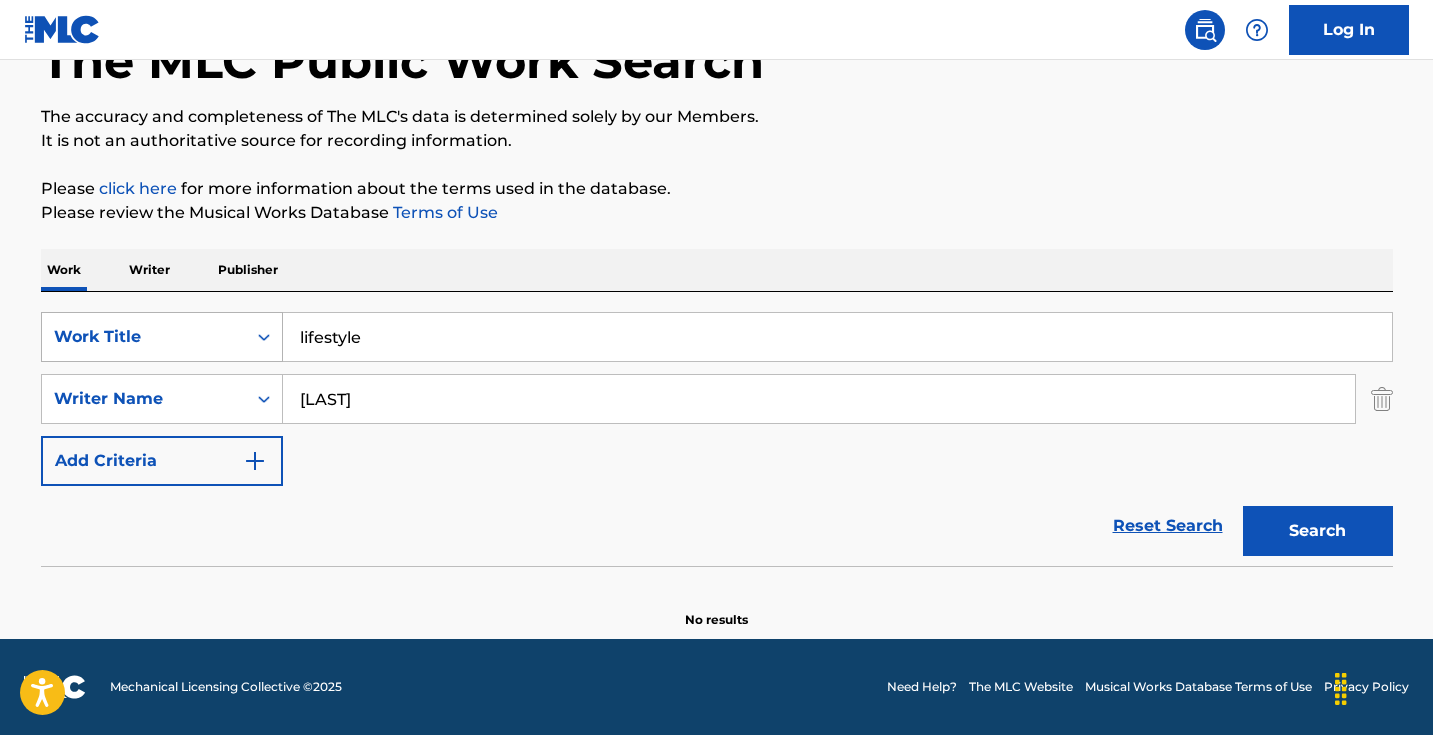 drag, startPoint x: 373, startPoint y: 338, endPoint x: 244, endPoint y: 323, distance: 129.86917 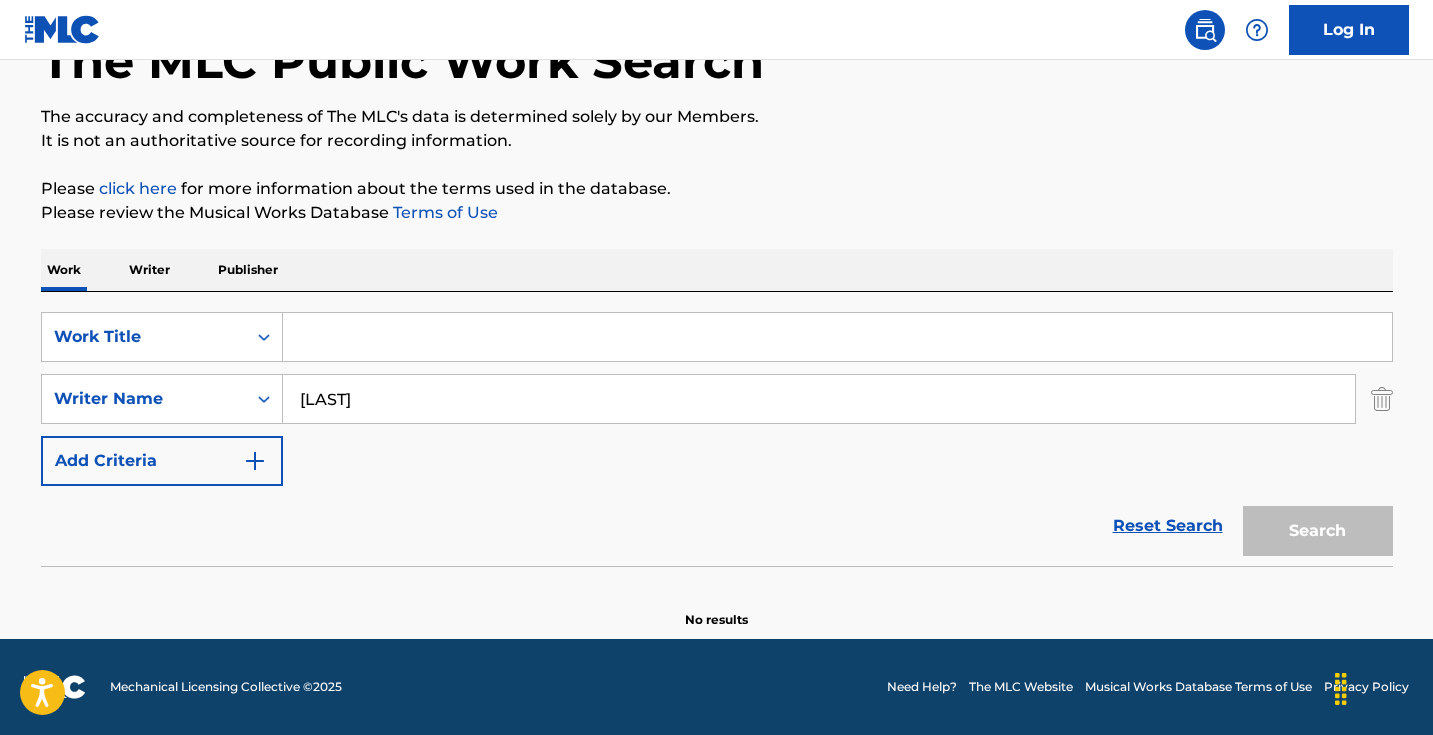 type 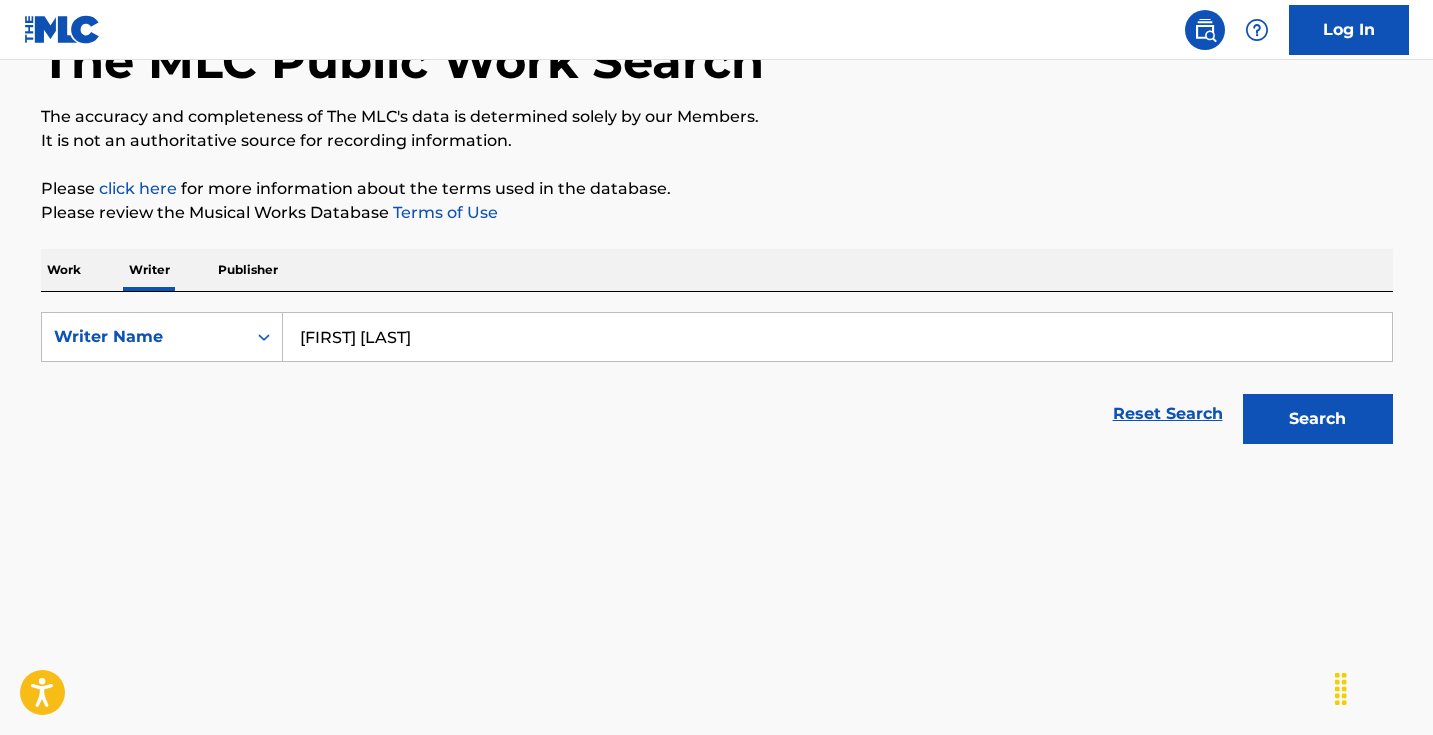 scroll, scrollTop: 0, scrollLeft: 0, axis: both 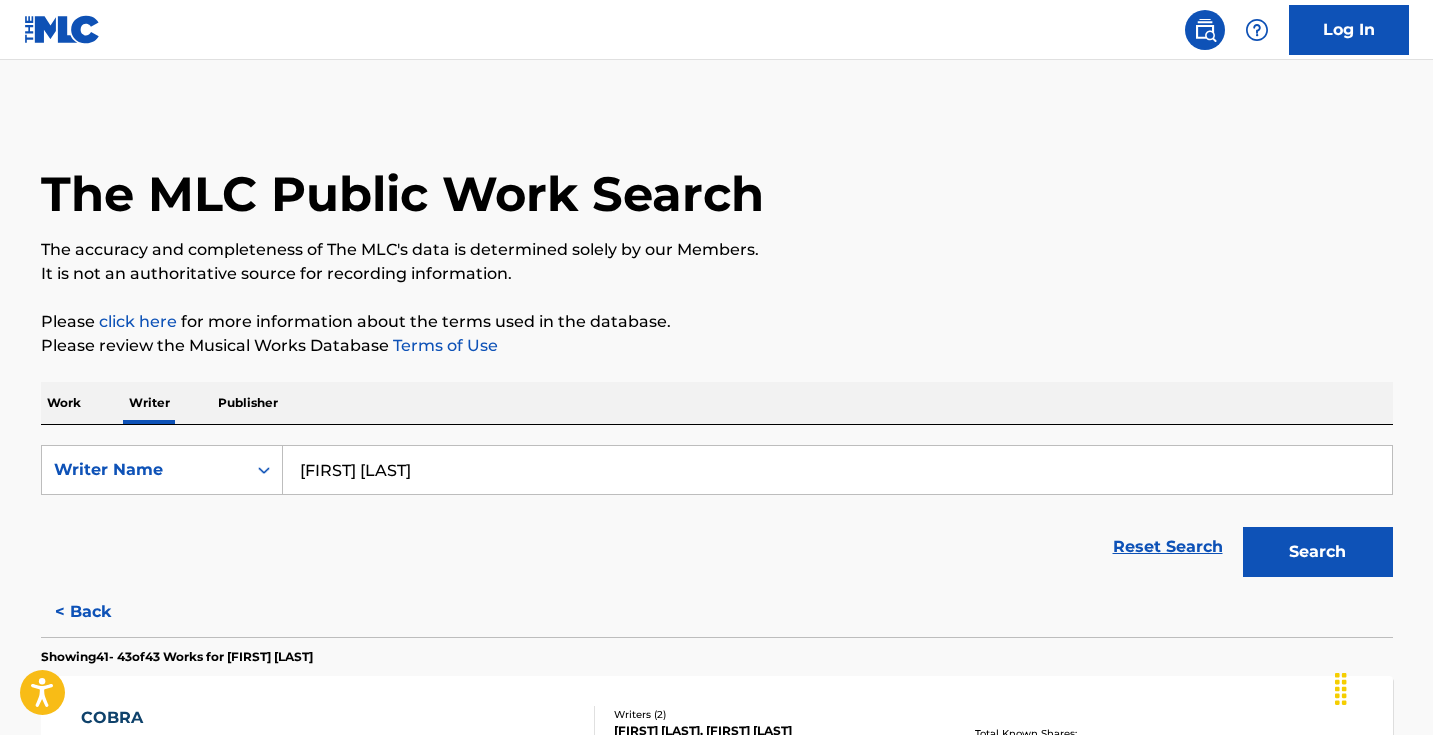 click on "[FIRST] [LAST]" at bounding box center (837, 470) 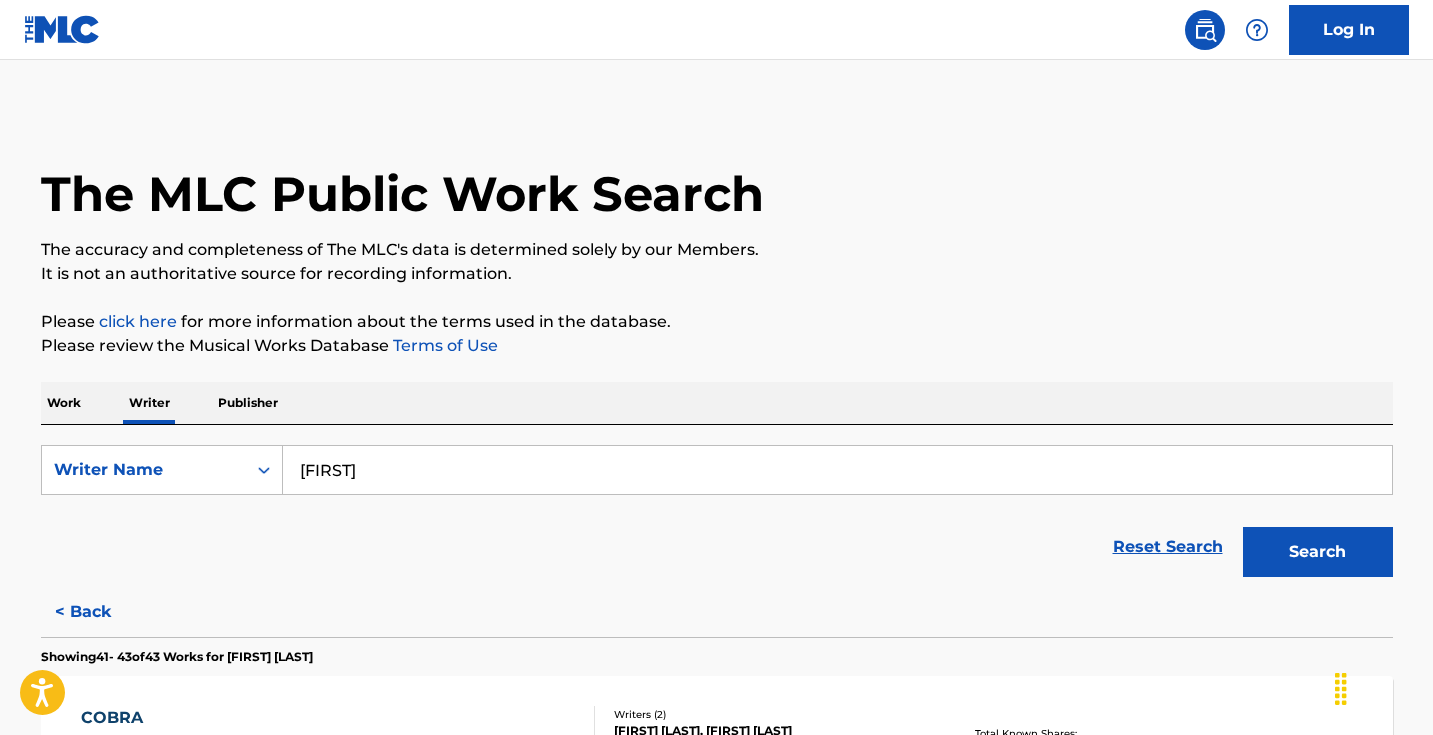paste on "[LAST]" 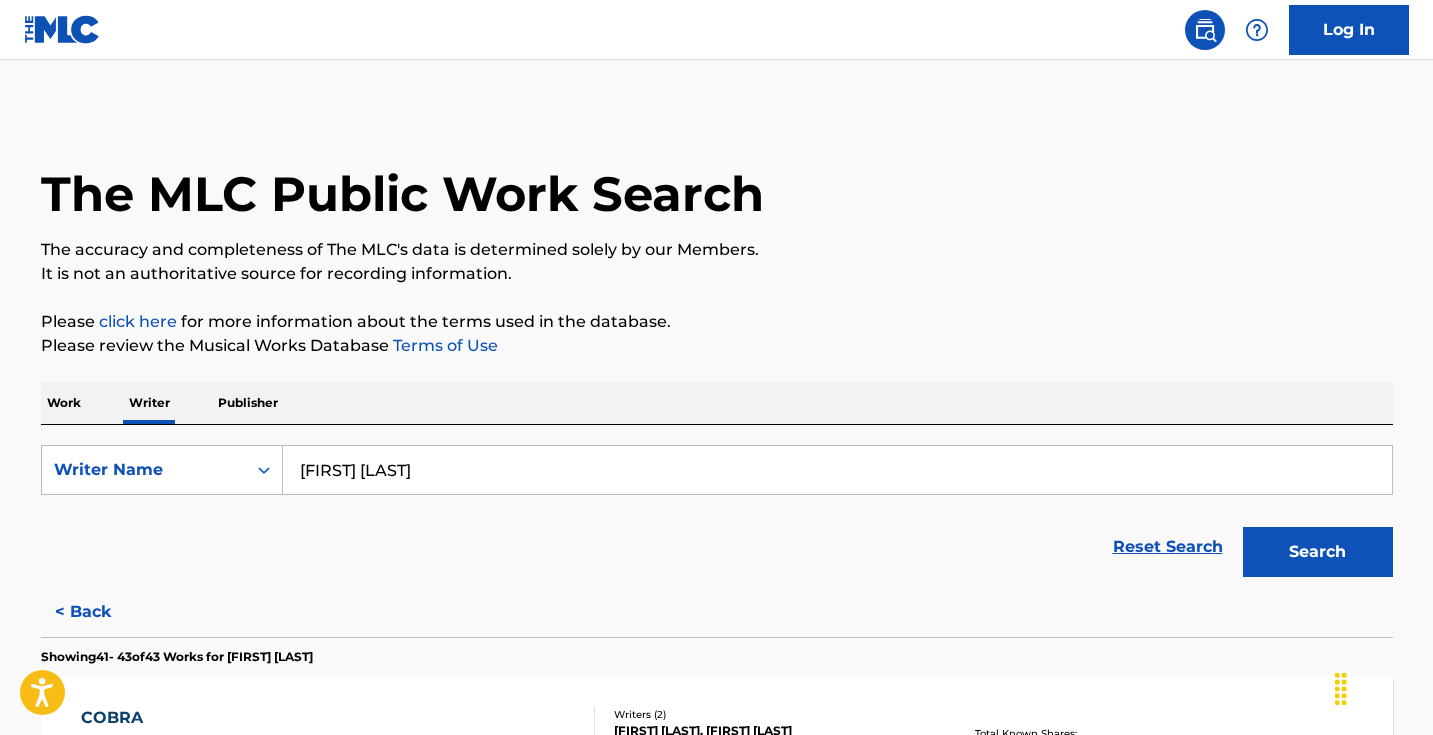 click on "Search" at bounding box center (1318, 552) 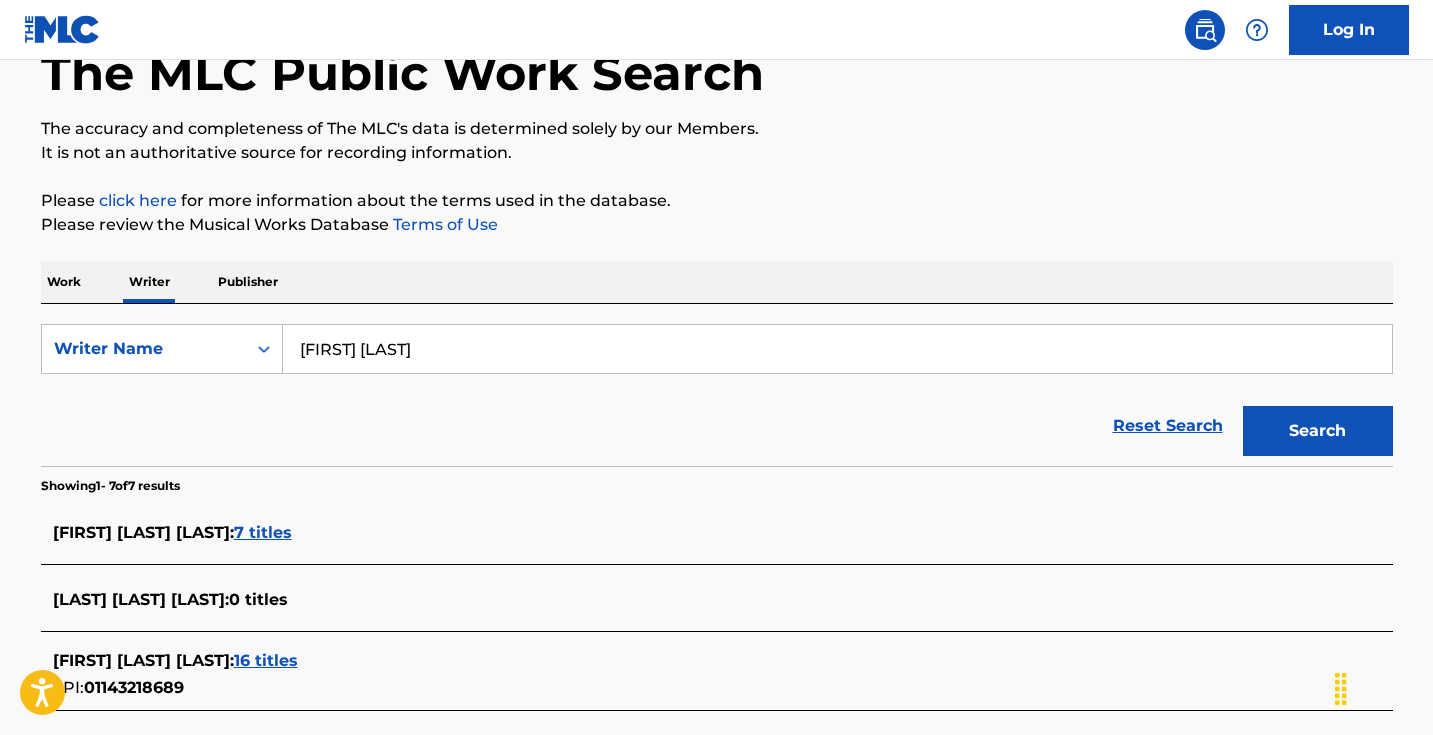 scroll, scrollTop: 140, scrollLeft: 0, axis: vertical 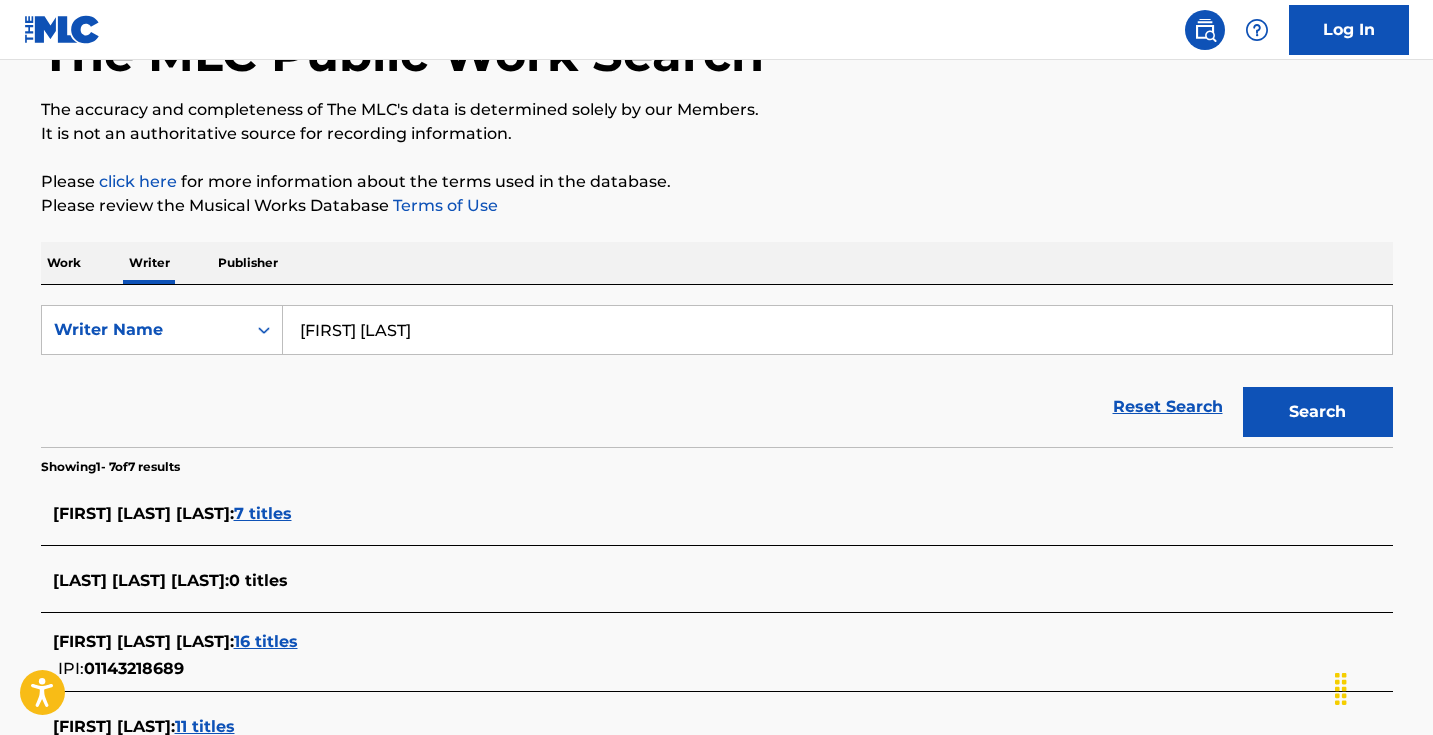click on "7 titles" at bounding box center [263, 513] 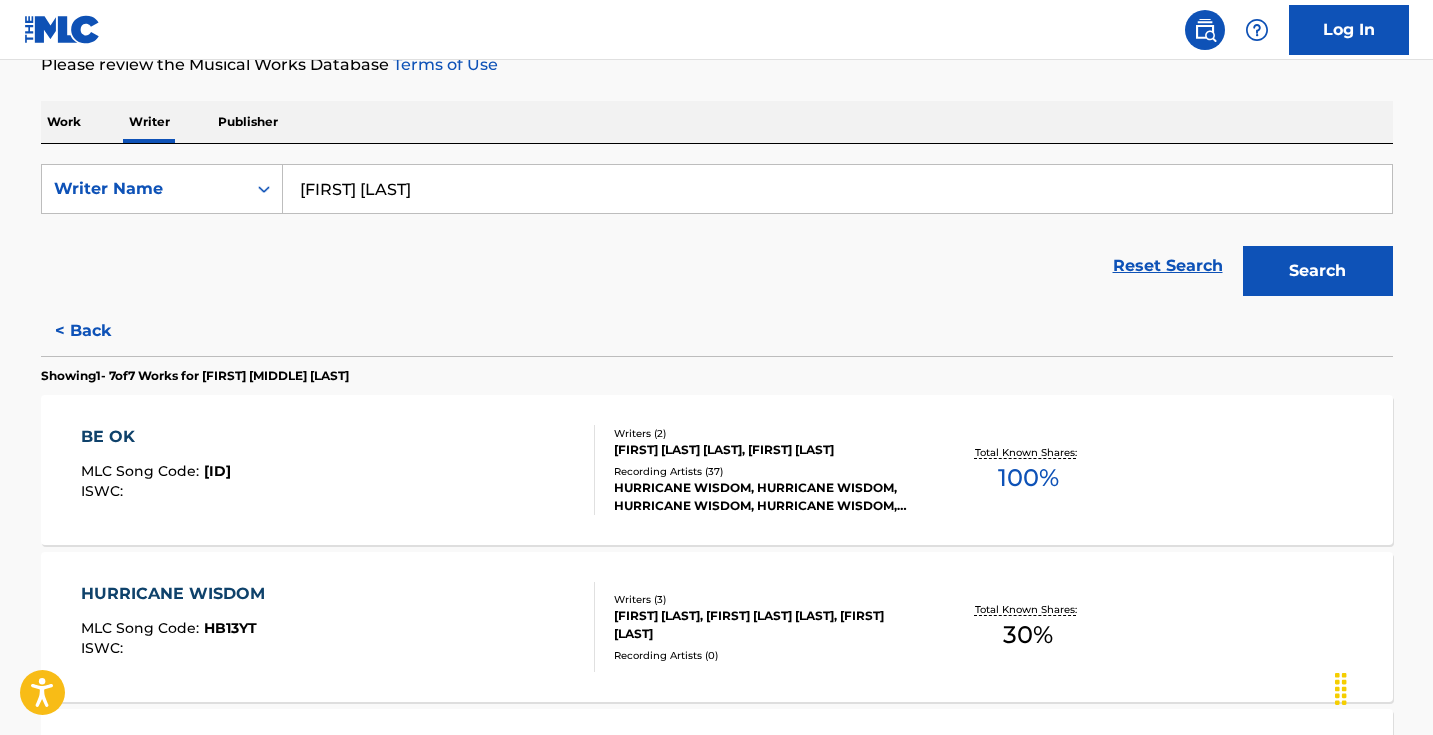 scroll, scrollTop: 63, scrollLeft: 0, axis: vertical 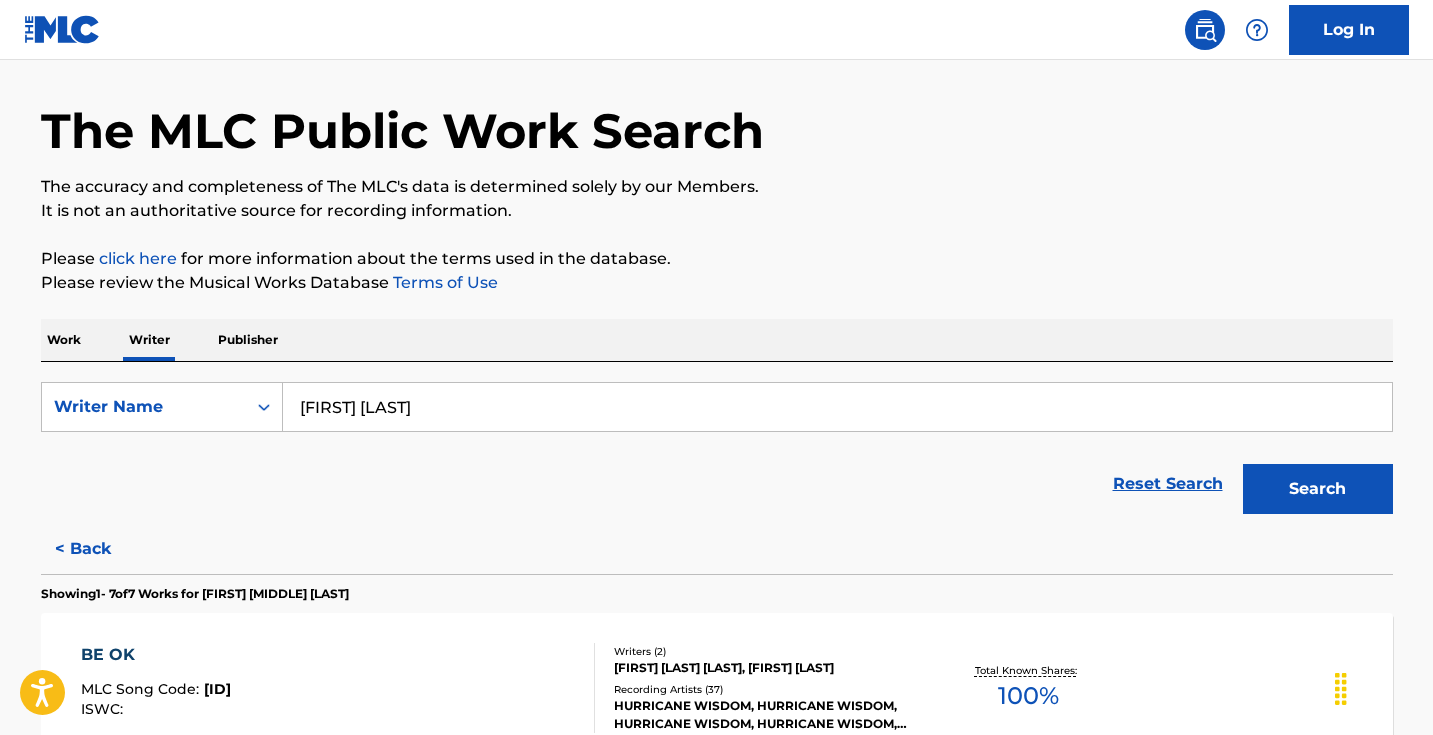 click on "< Back" at bounding box center (101, 549) 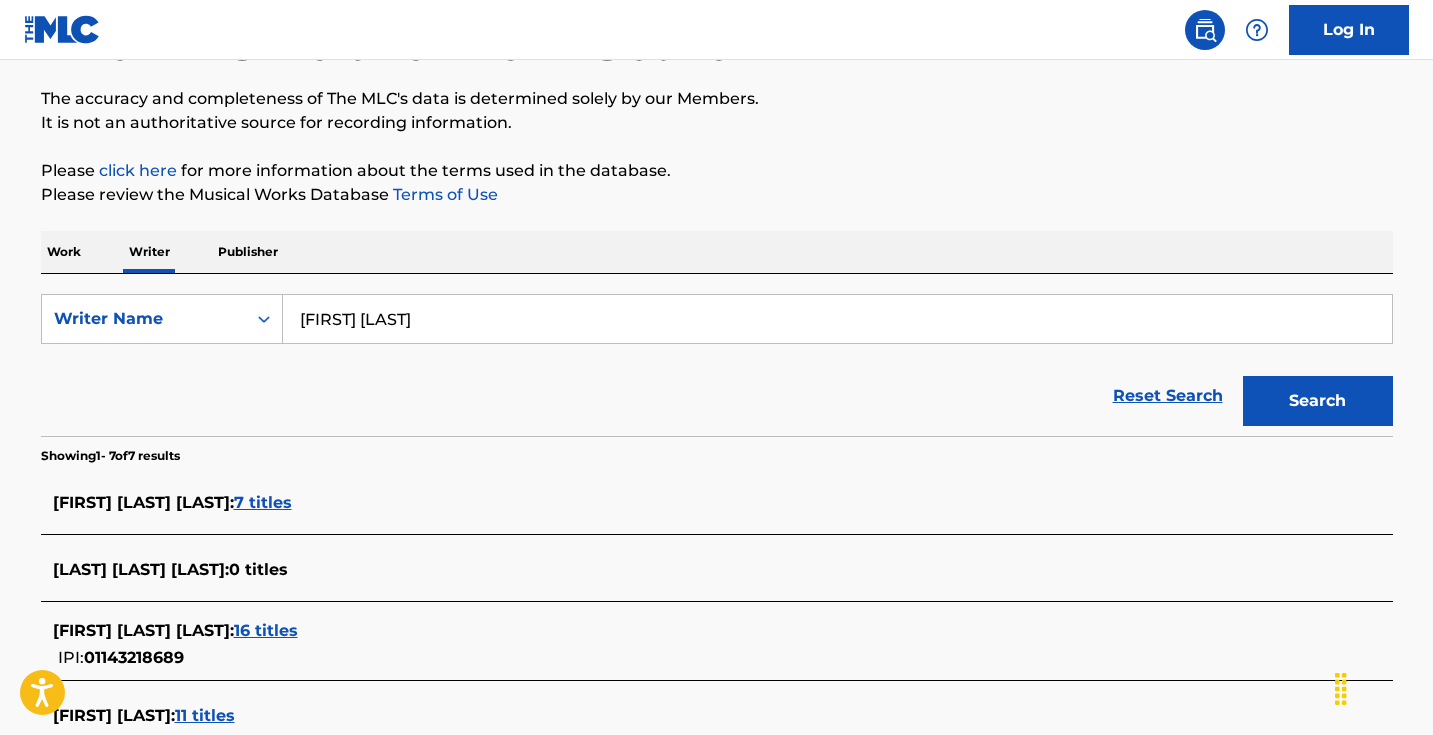 scroll, scrollTop: 284, scrollLeft: 0, axis: vertical 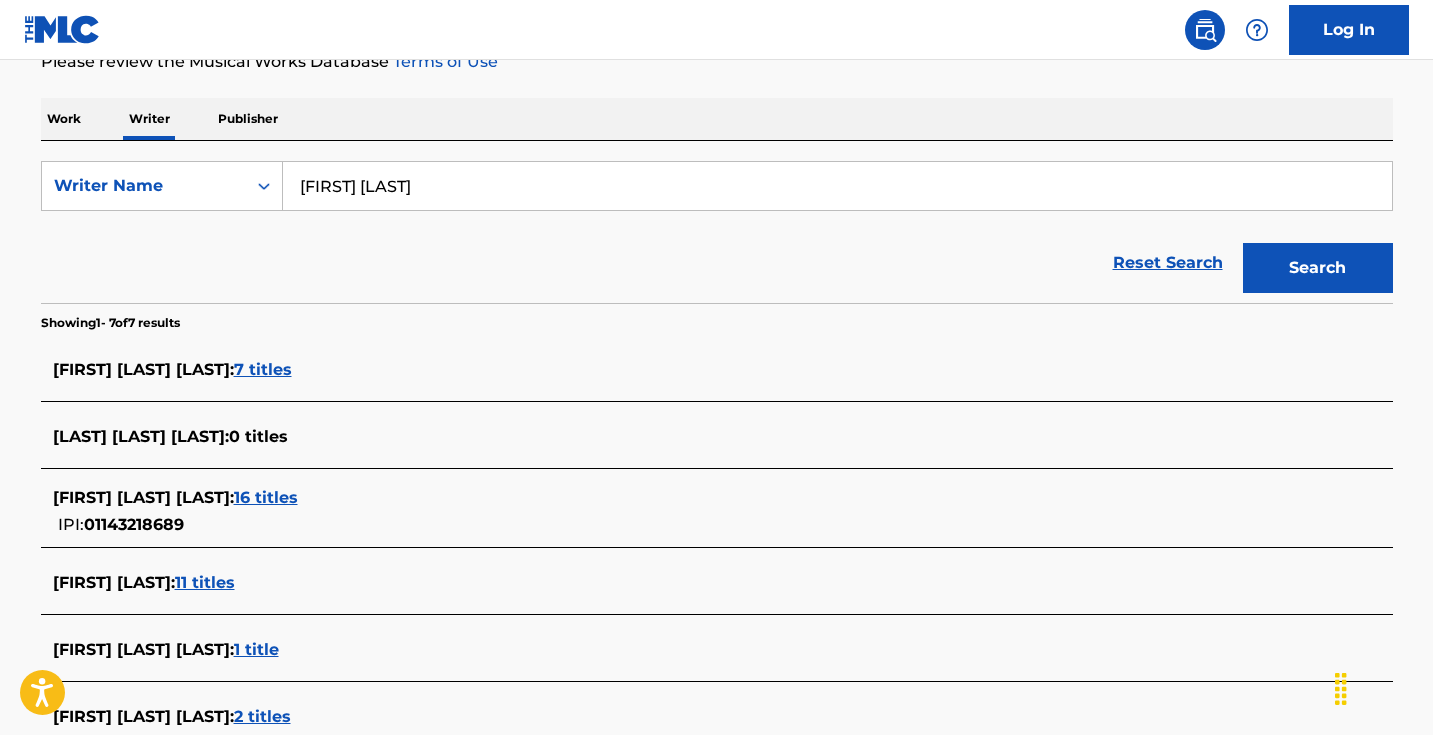 click on "16 titles" at bounding box center [266, 497] 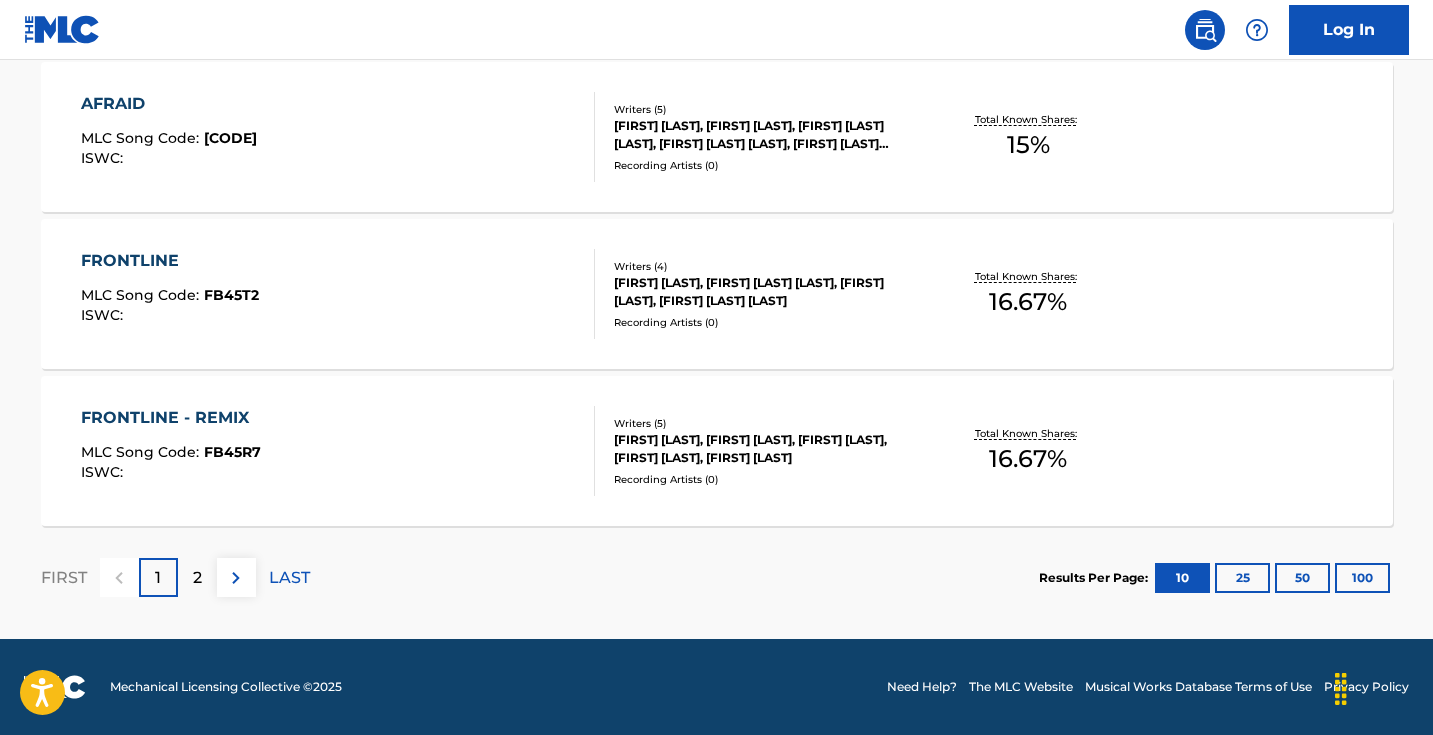 click at bounding box center [236, 578] 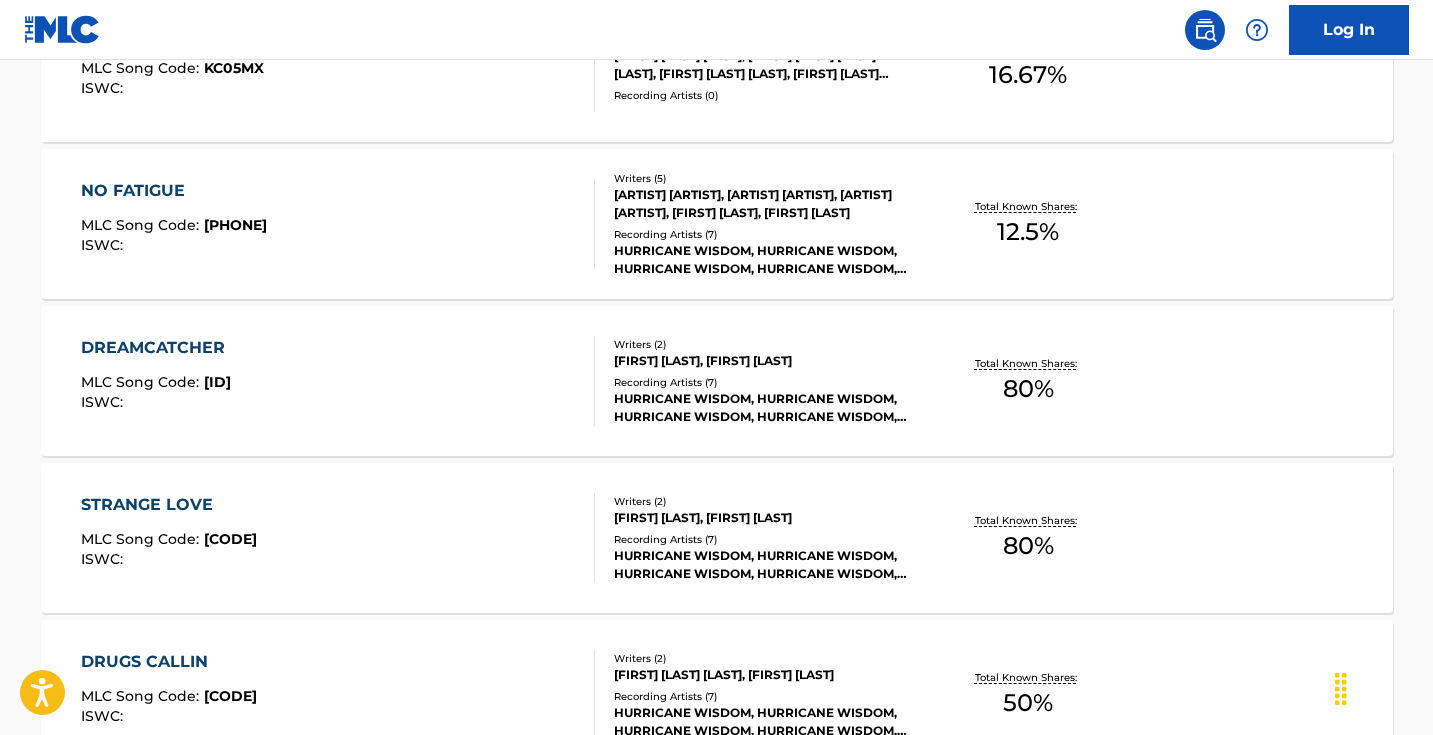 scroll, scrollTop: 68, scrollLeft: 0, axis: vertical 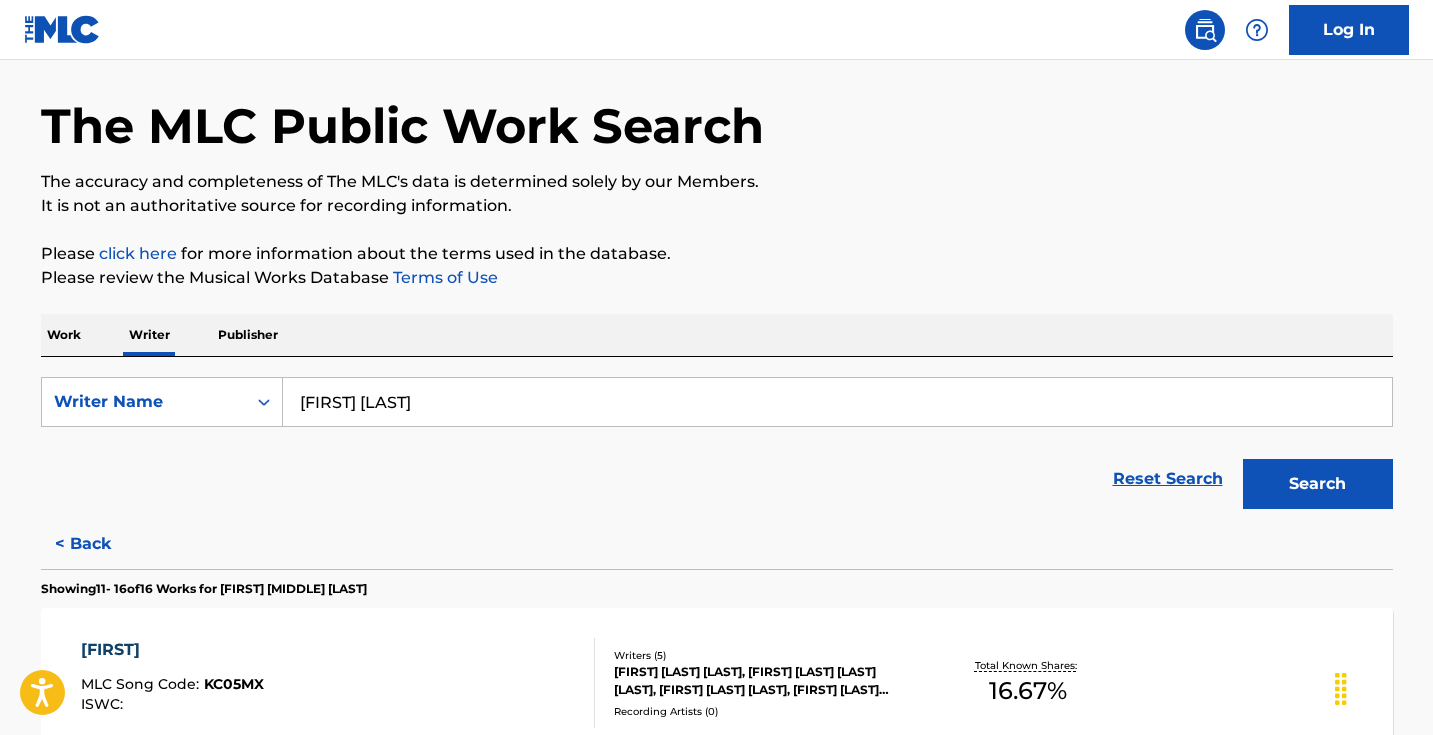 click on "< Back" at bounding box center [101, 544] 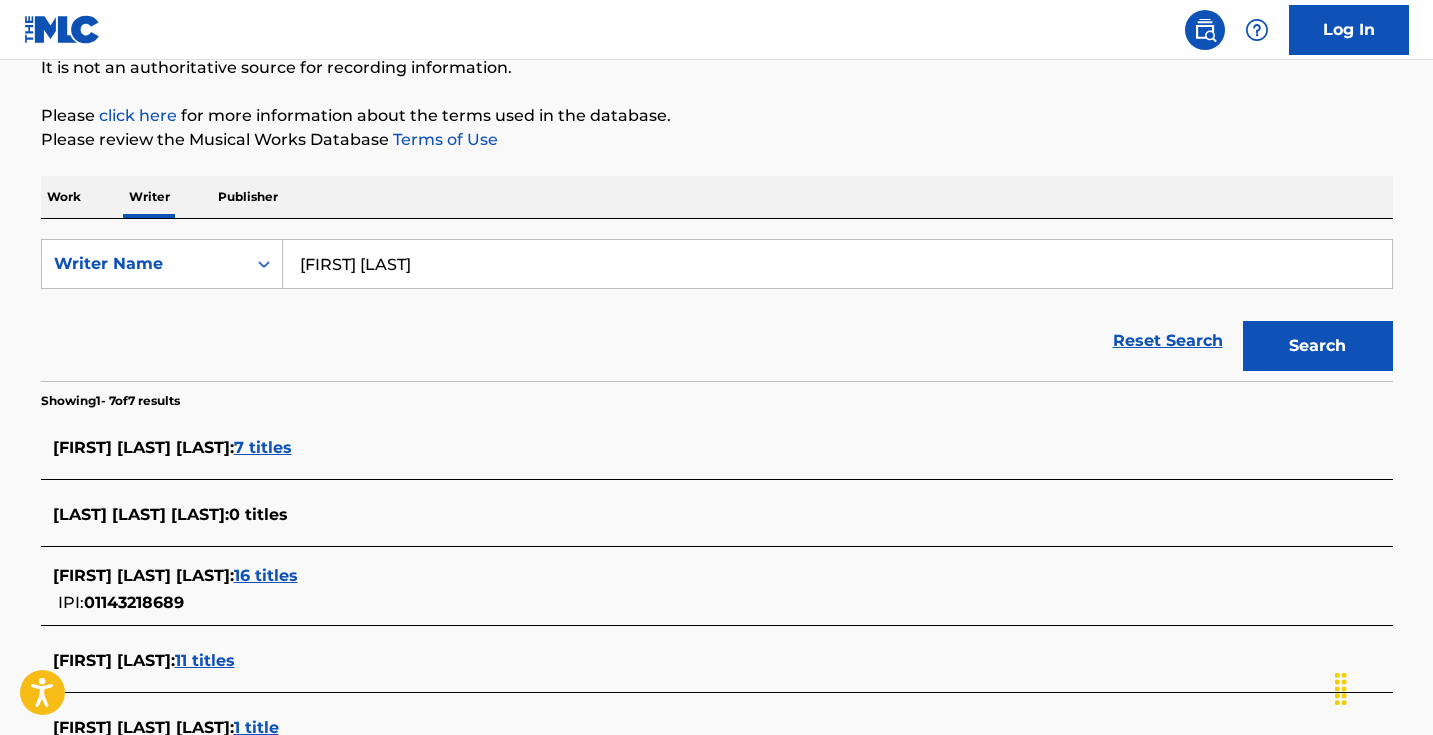 scroll, scrollTop: 282, scrollLeft: 0, axis: vertical 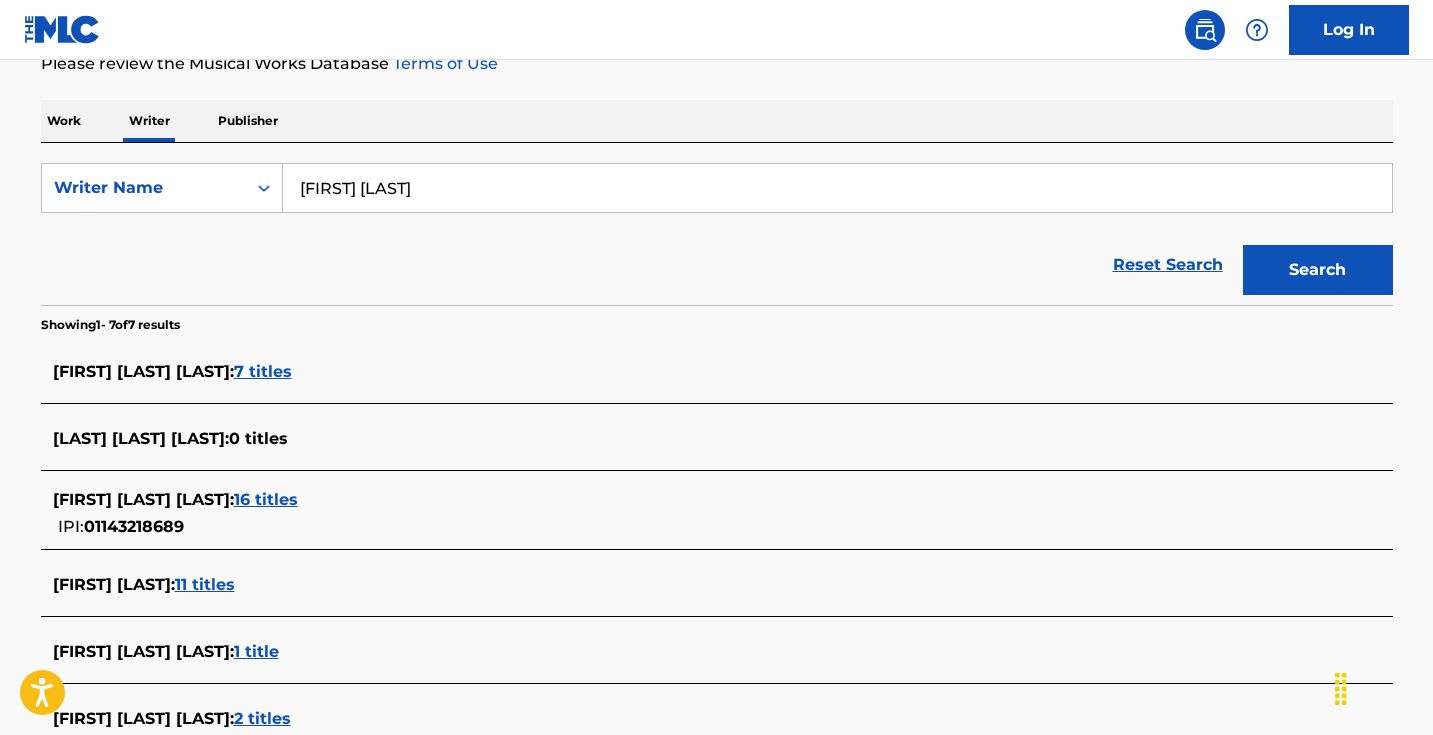 click on "11 titles" at bounding box center (205, 584) 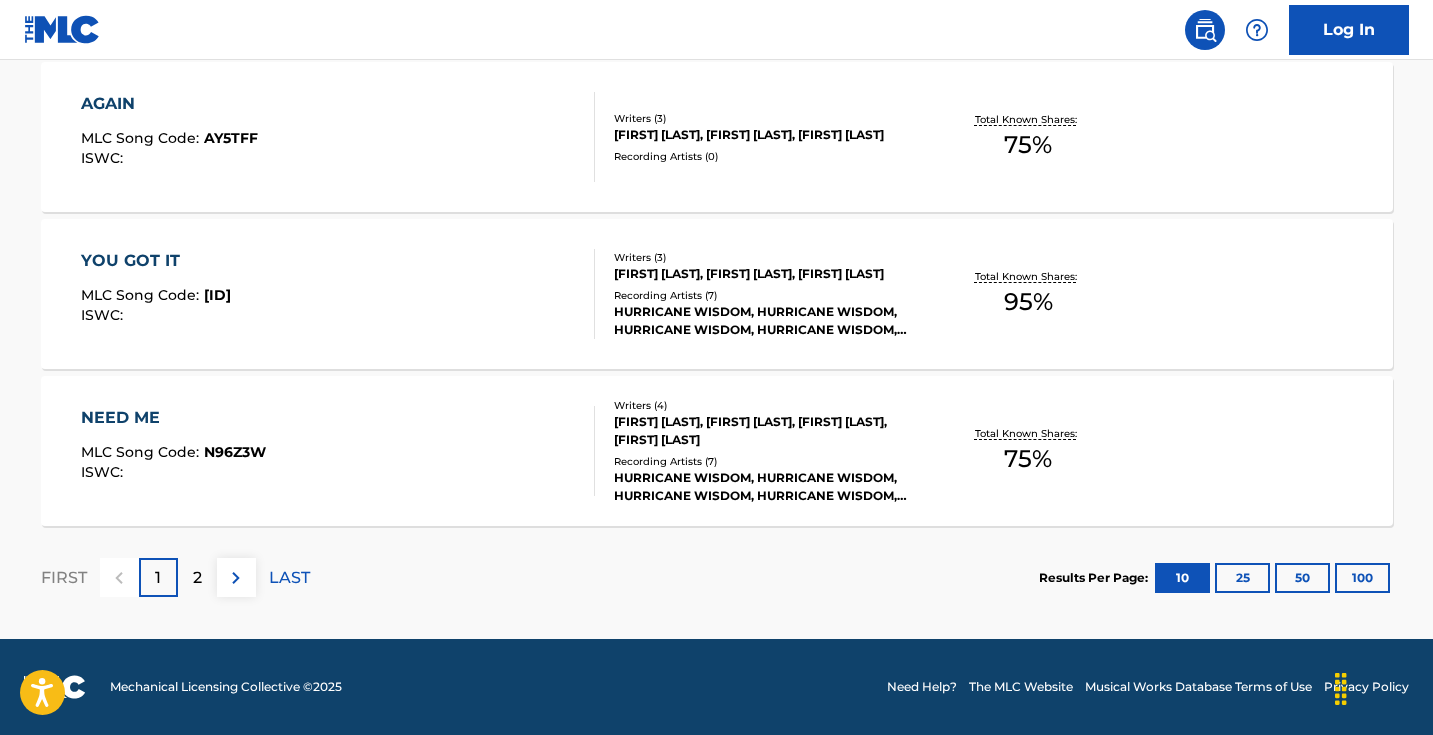 click at bounding box center [236, 578] 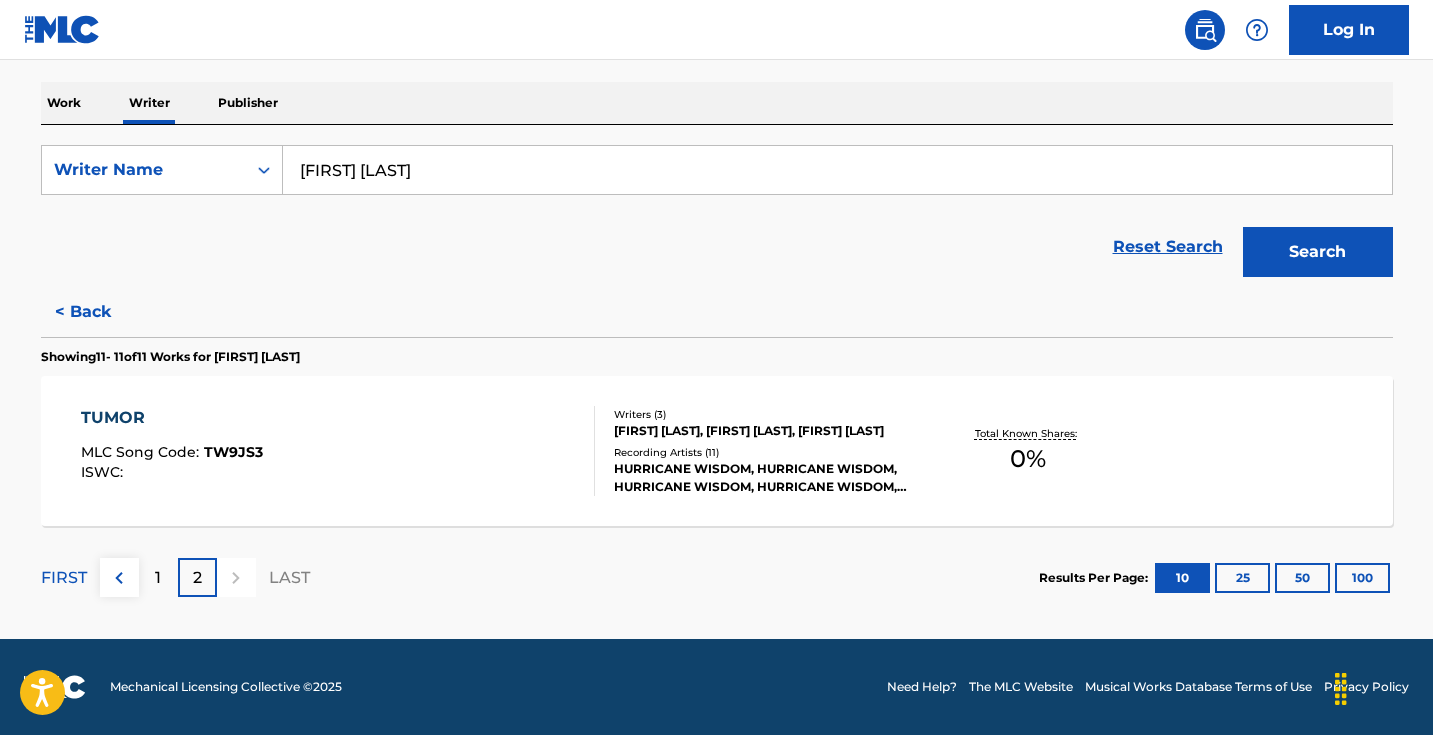 scroll, scrollTop: 300, scrollLeft: 0, axis: vertical 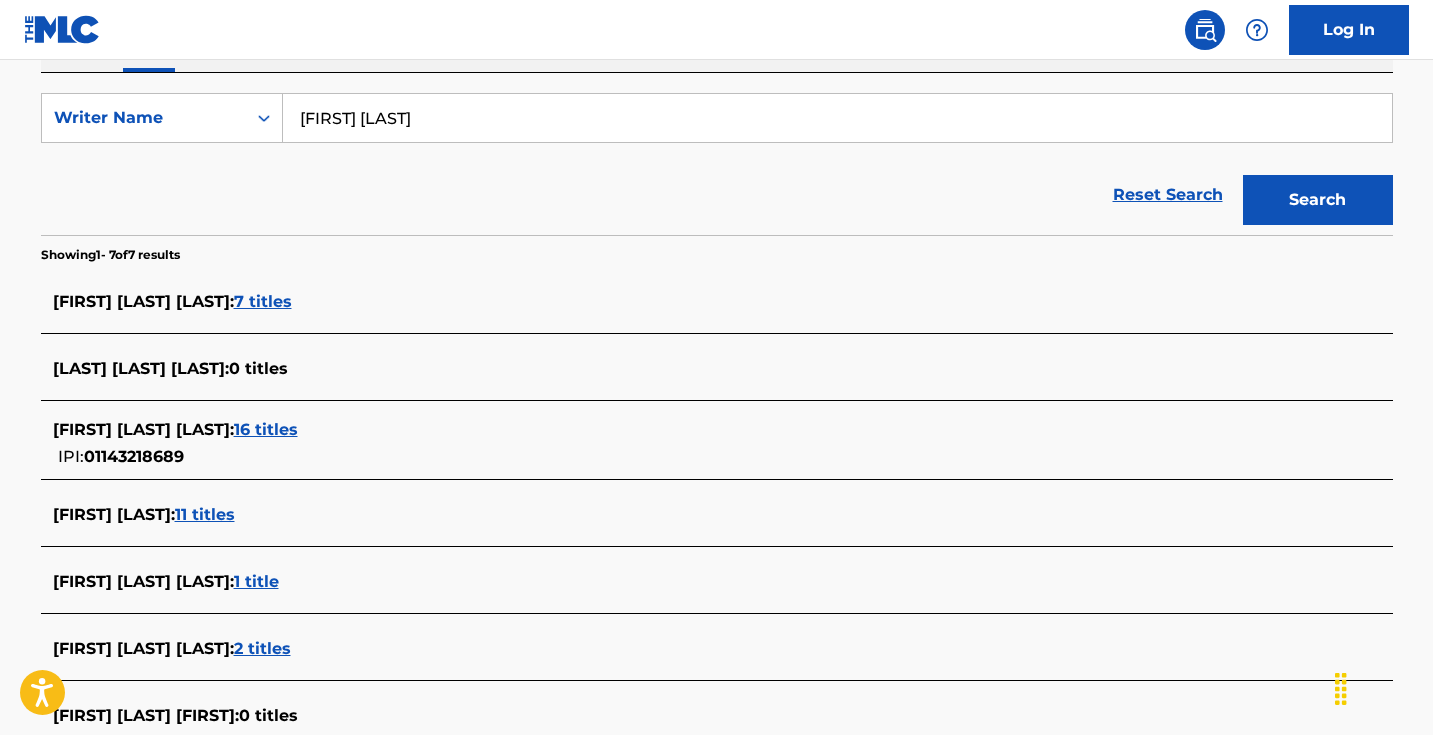 click on "1 title" at bounding box center (256, 581) 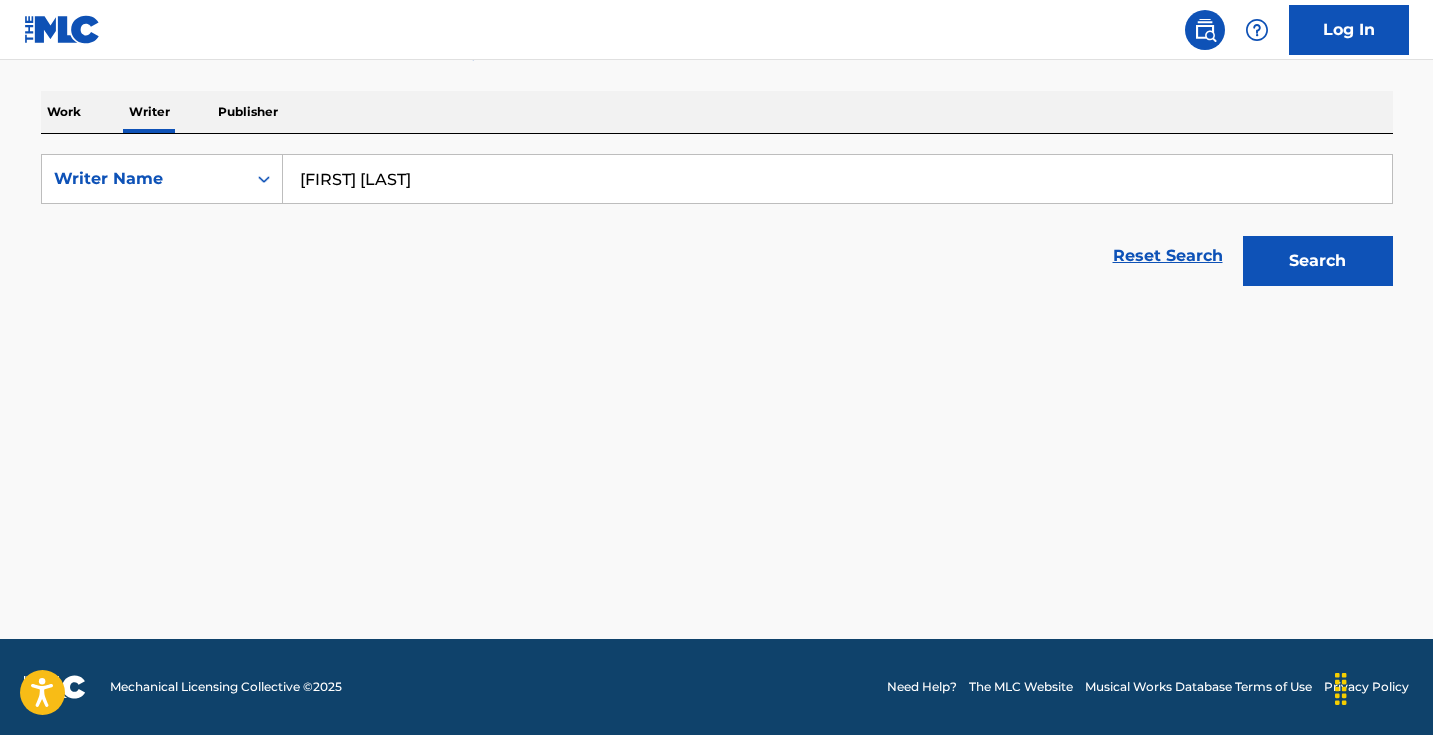 scroll, scrollTop: 291, scrollLeft: 0, axis: vertical 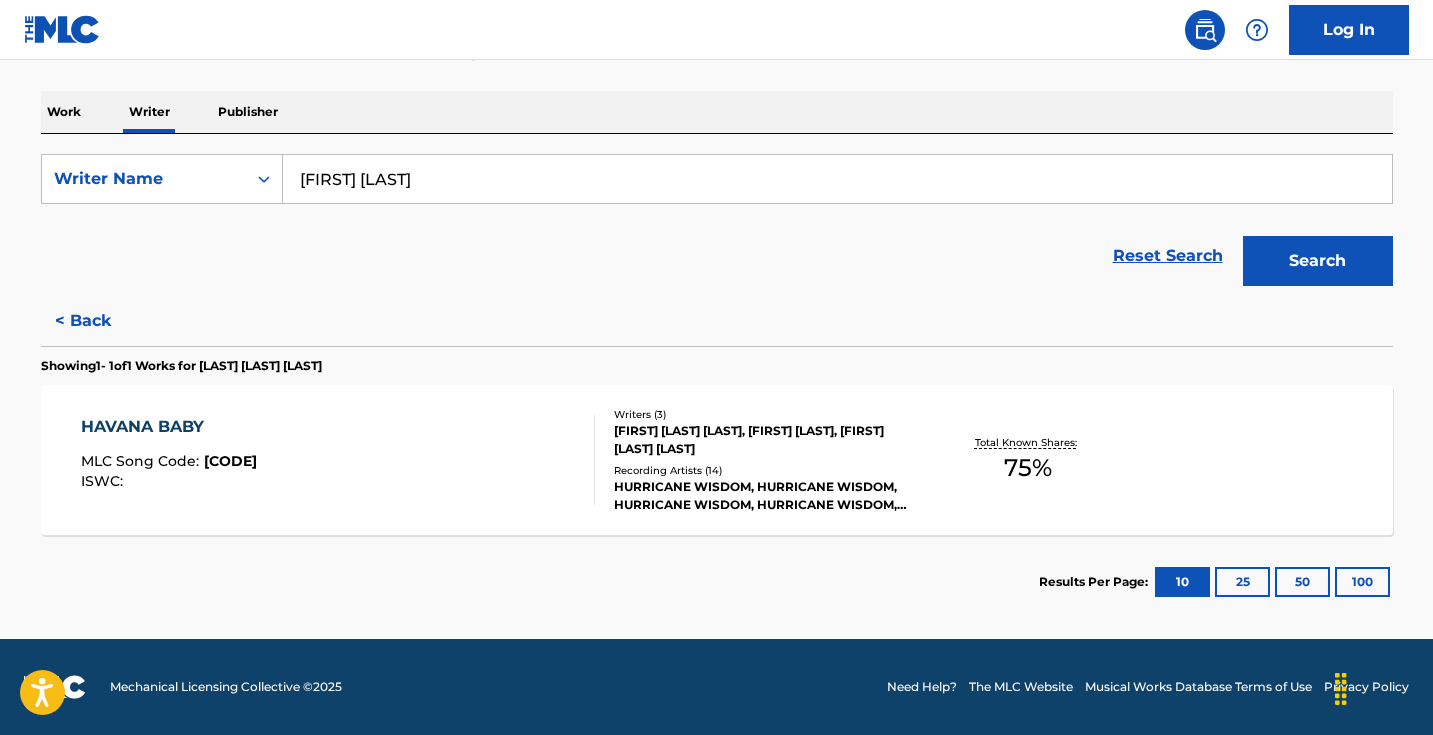 click on "< Back" at bounding box center (101, 321) 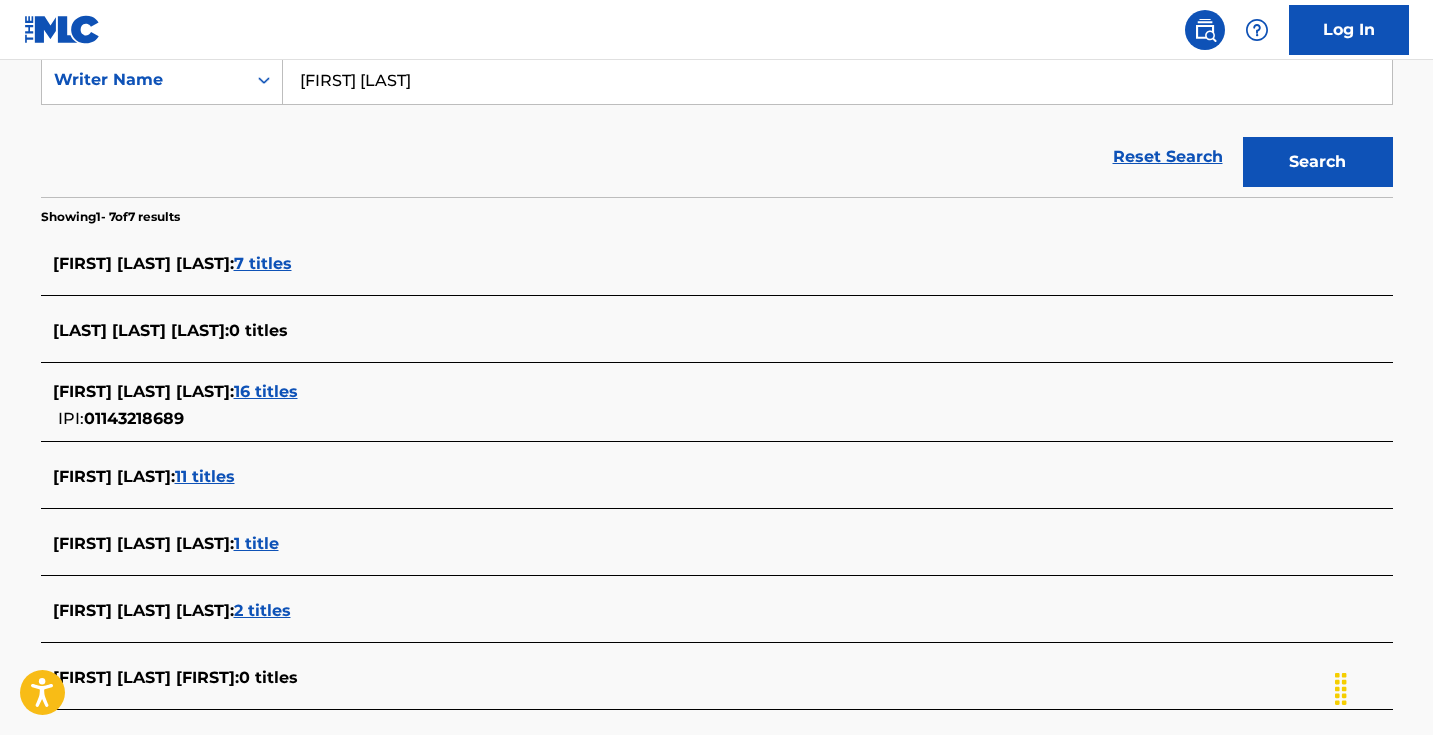 scroll, scrollTop: 392, scrollLeft: 0, axis: vertical 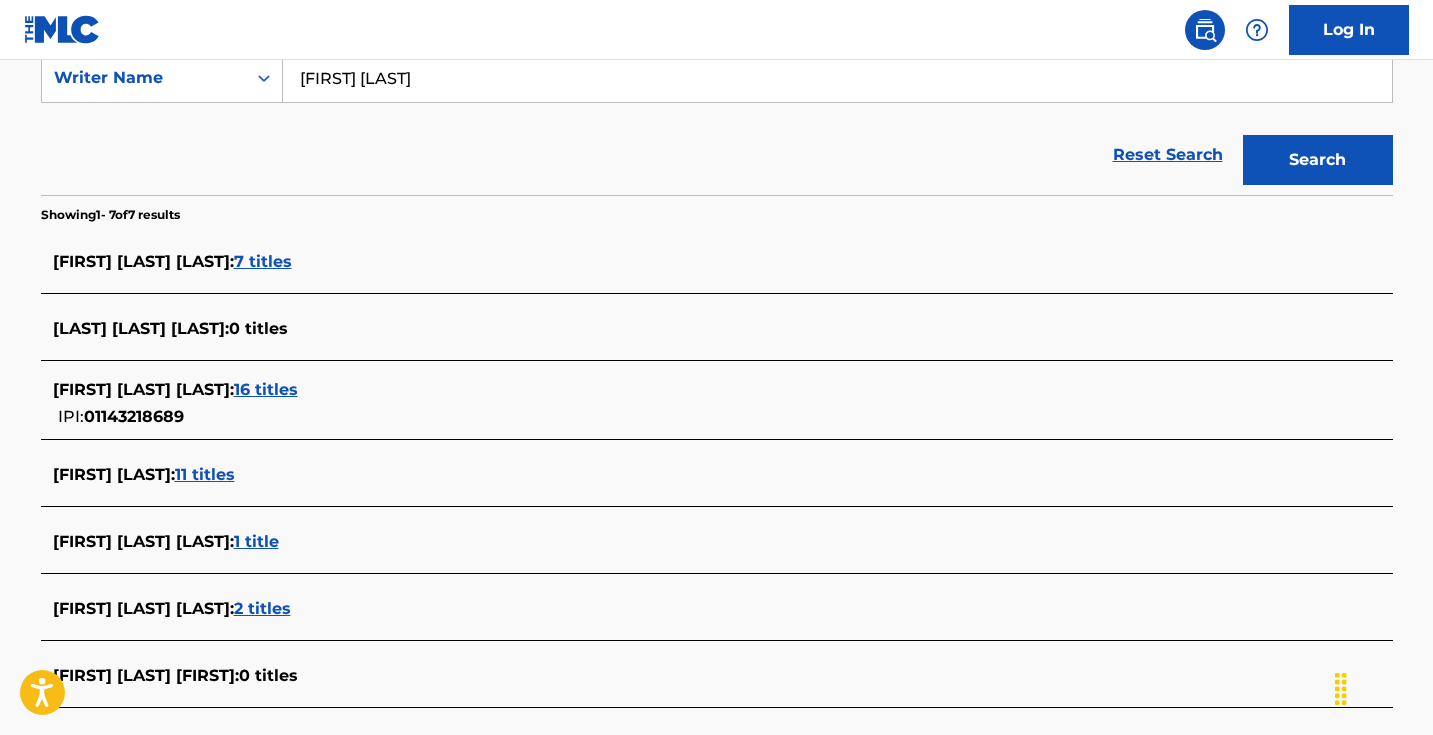 click on "2 titles" at bounding box center (262, 608) 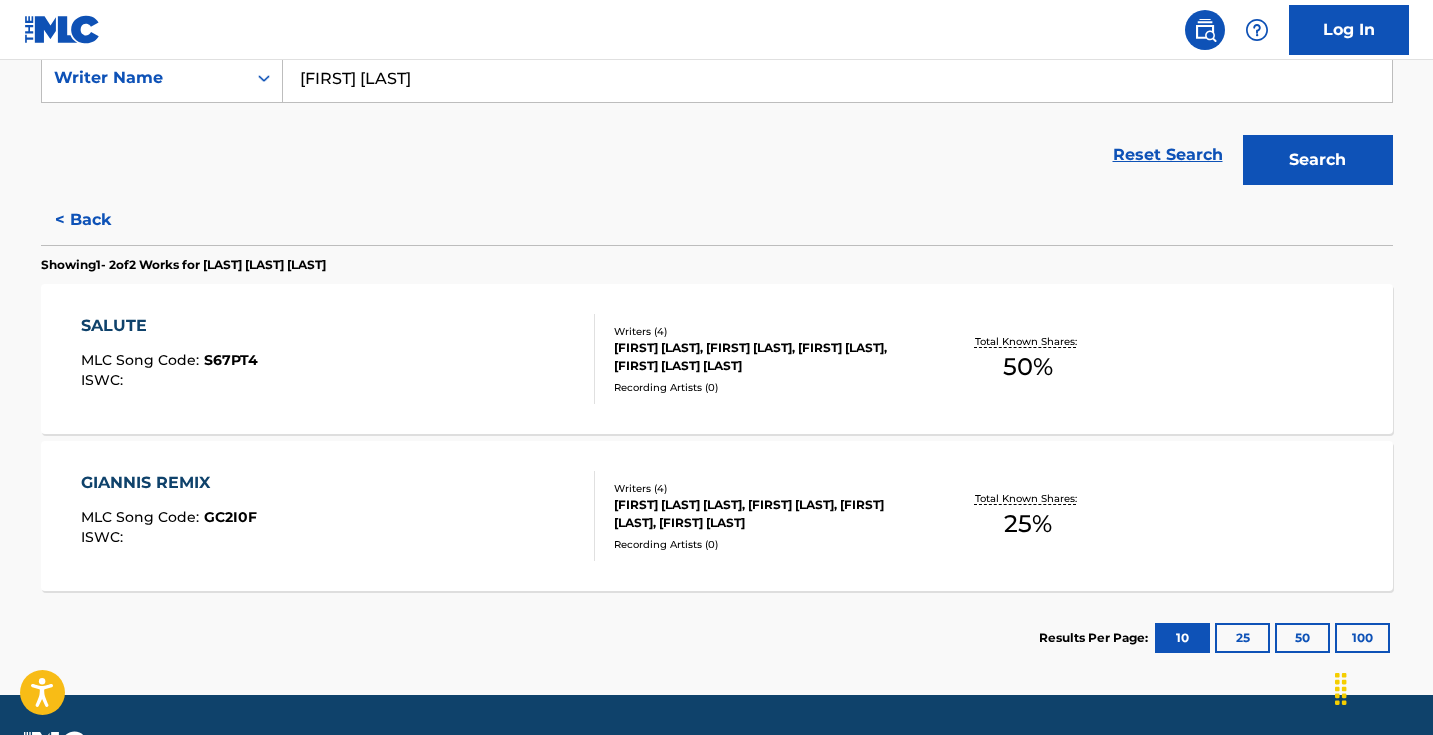 click on "< Back" at bounding box center (101, 220) 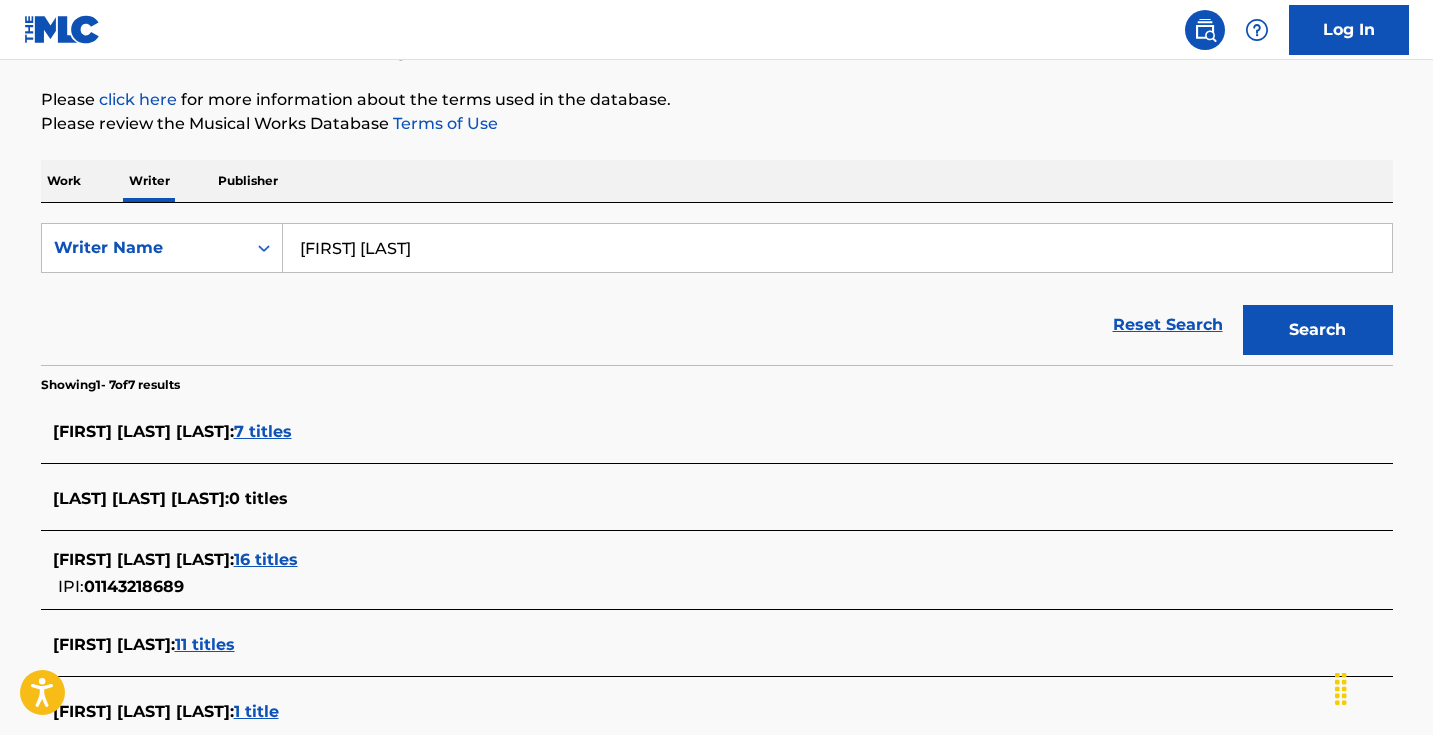 scroll, scrollTop: 42, scrollLeft: 0, axis: vertical 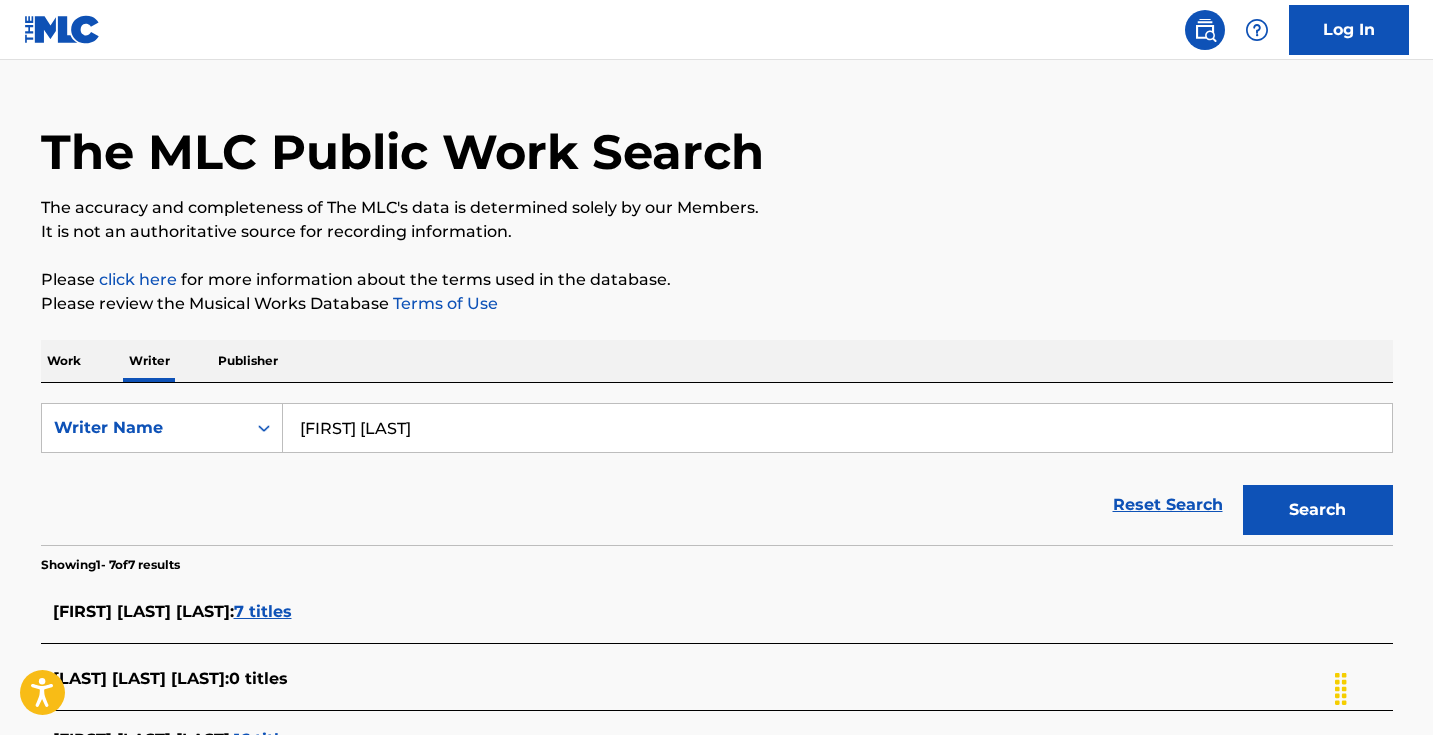 click on "[FIRST] [LAST]" at bounding box center [837, 428] 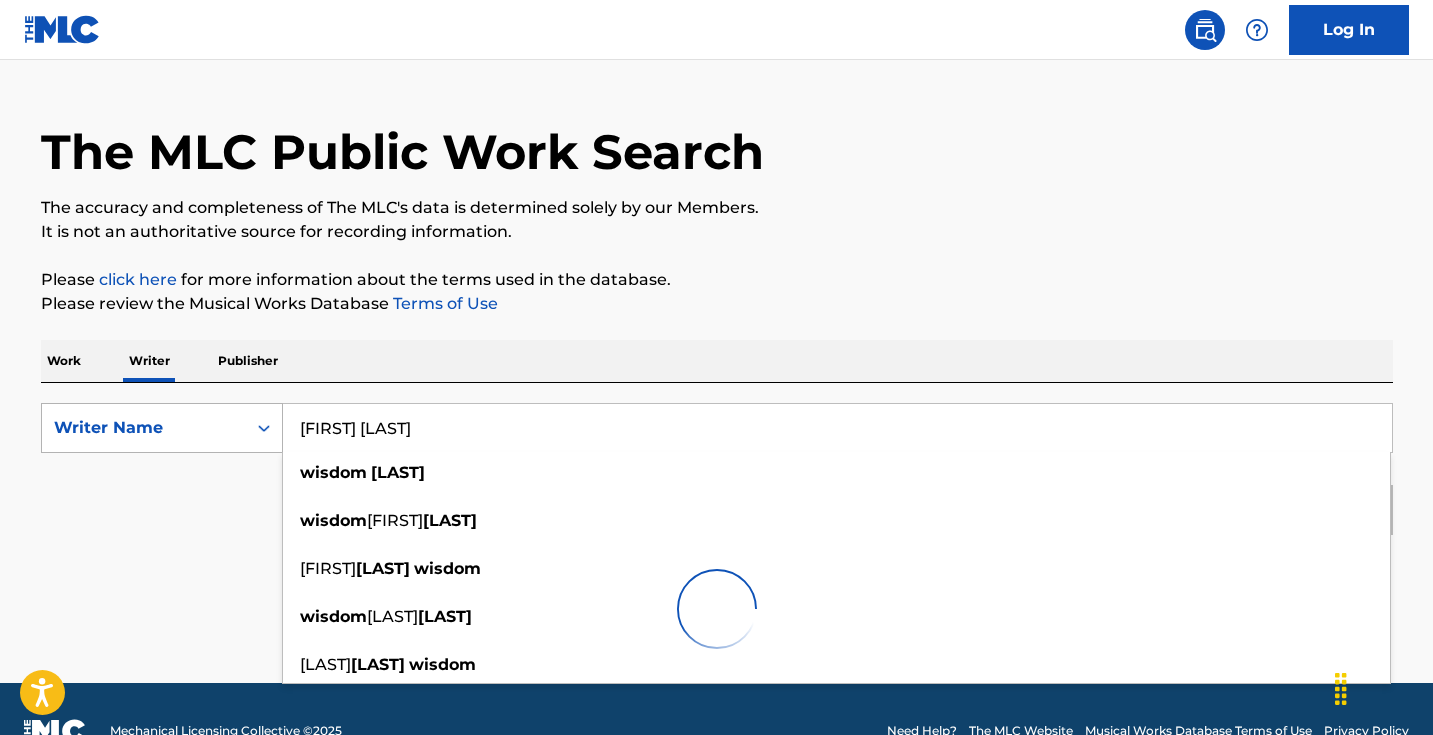 drag, startPoint x: 437, startPoint y: 435, endPoint x: 280, endPoint y: 434, distance: 157.00319 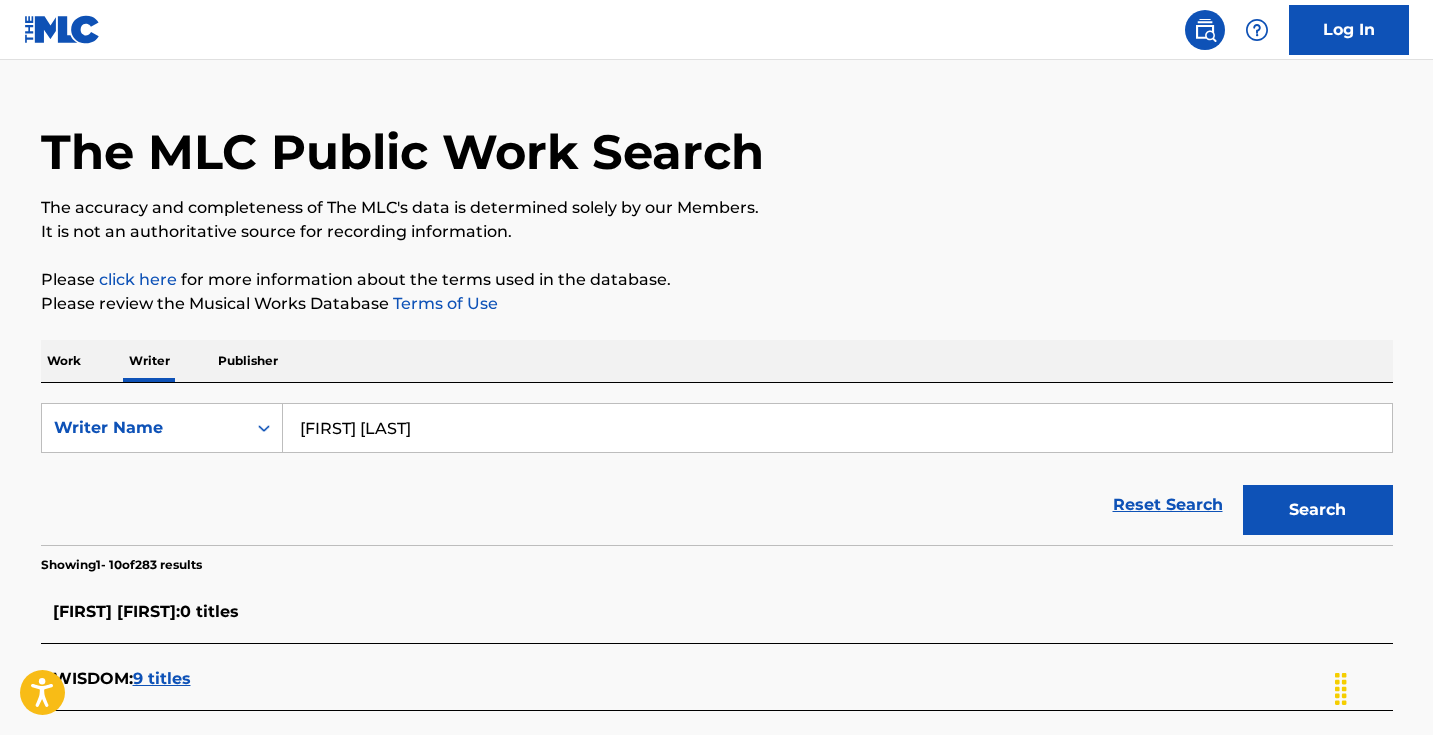 click on "Work" at bounding box center (64, 361) 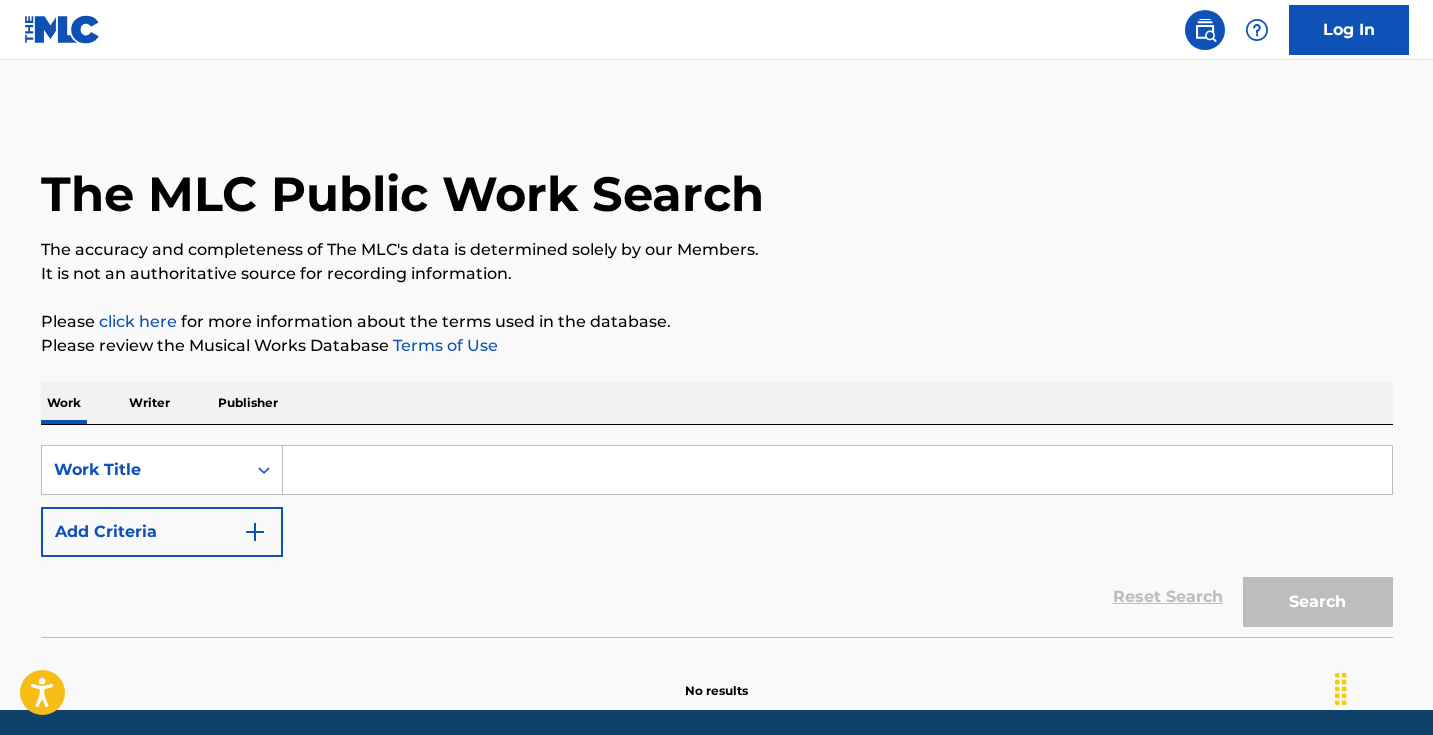 click at bounding box center (837, 470) 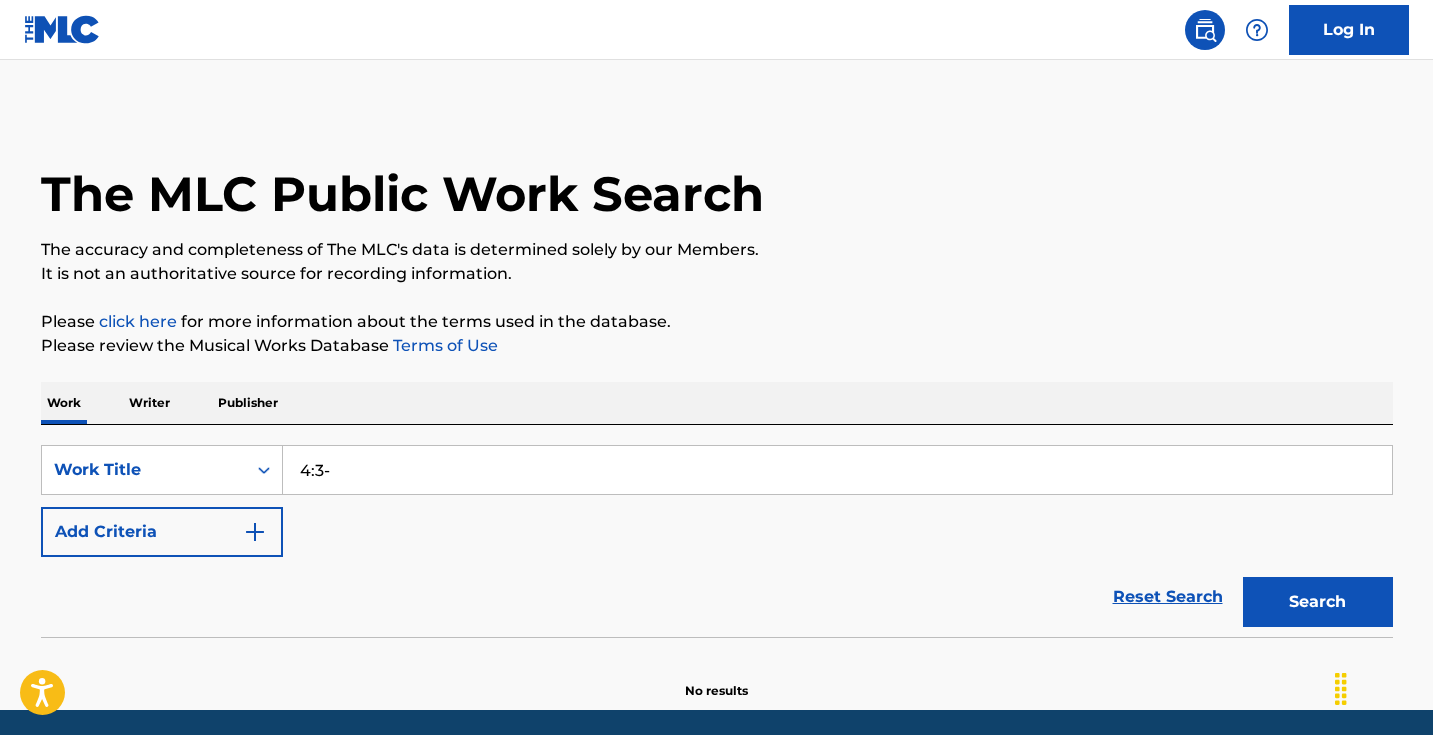 click on "Search" at bounding box center (1318, 602) 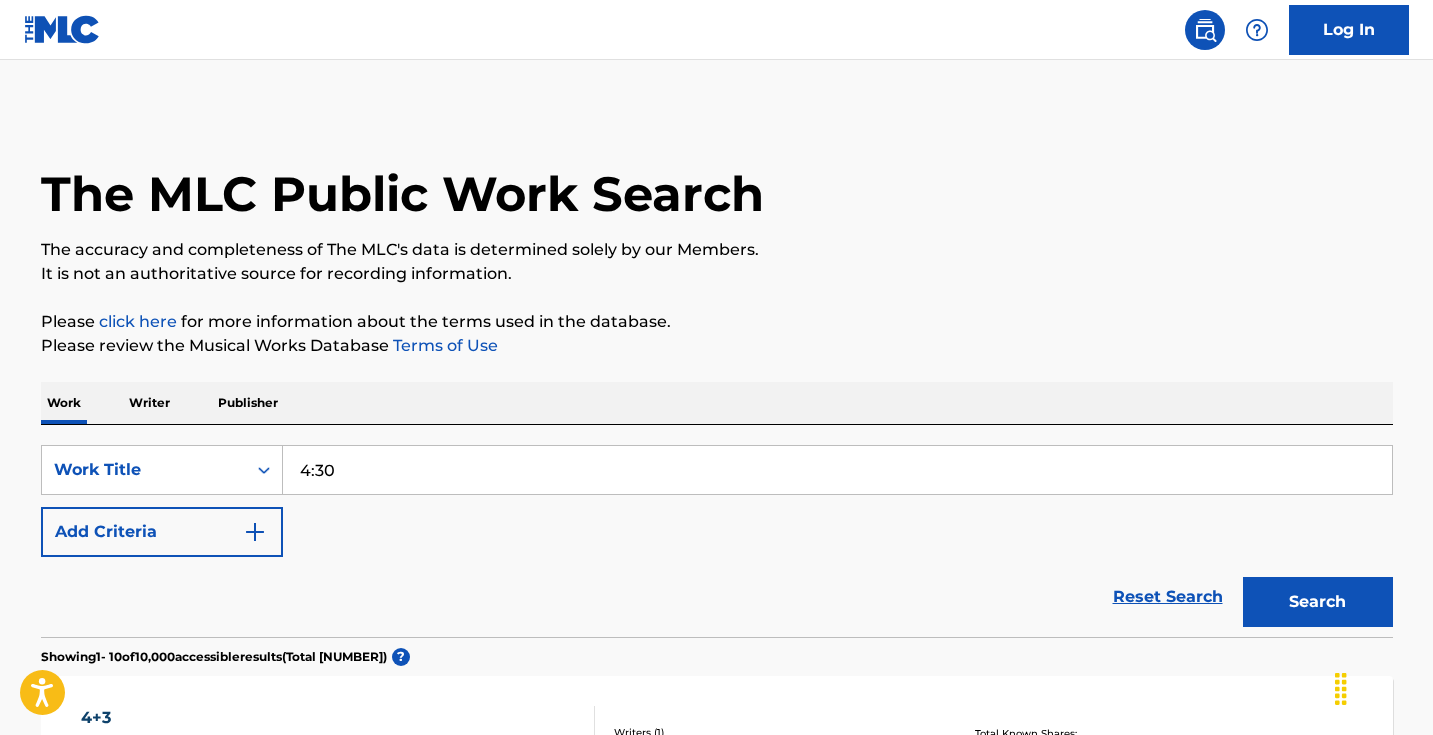 type on "4:30" 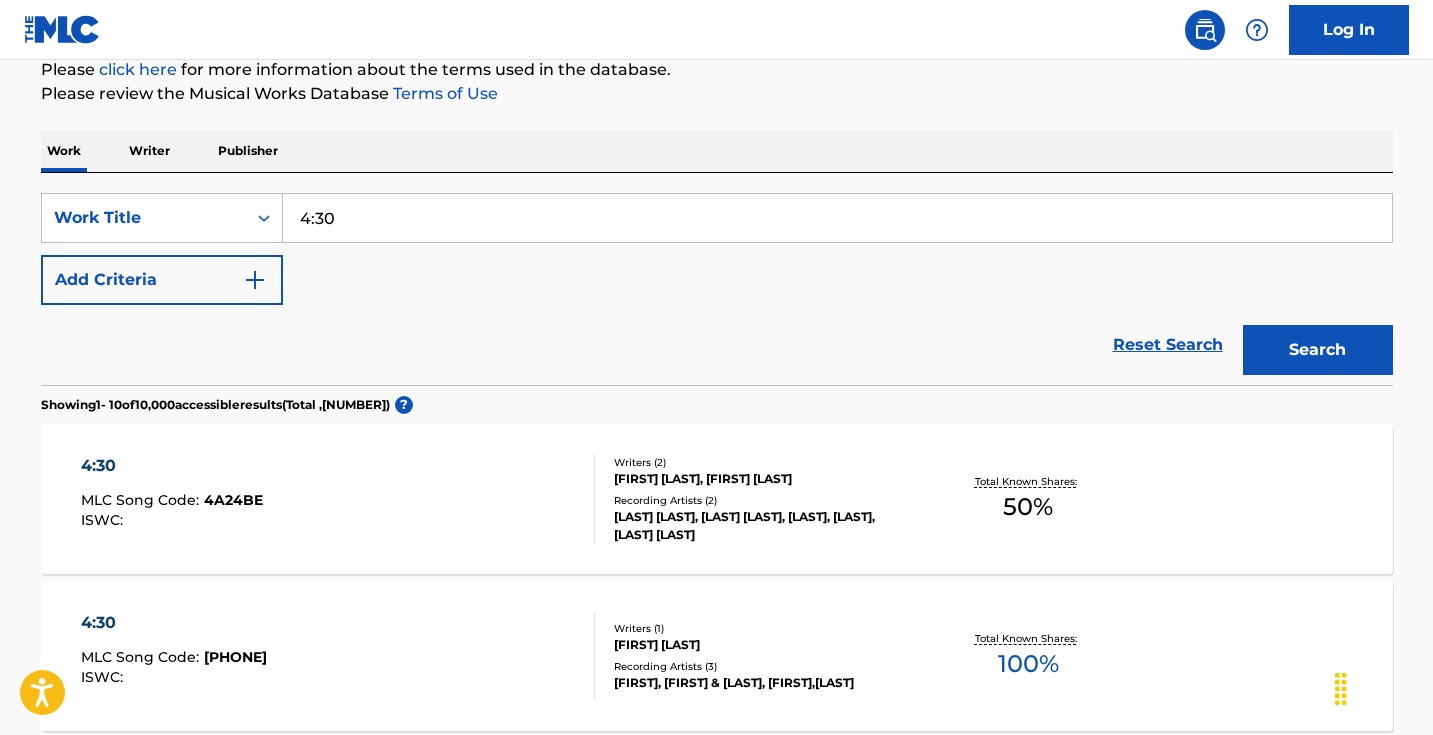scroll, scrollTop: 276, scrollLeft: 0, axis: vertical 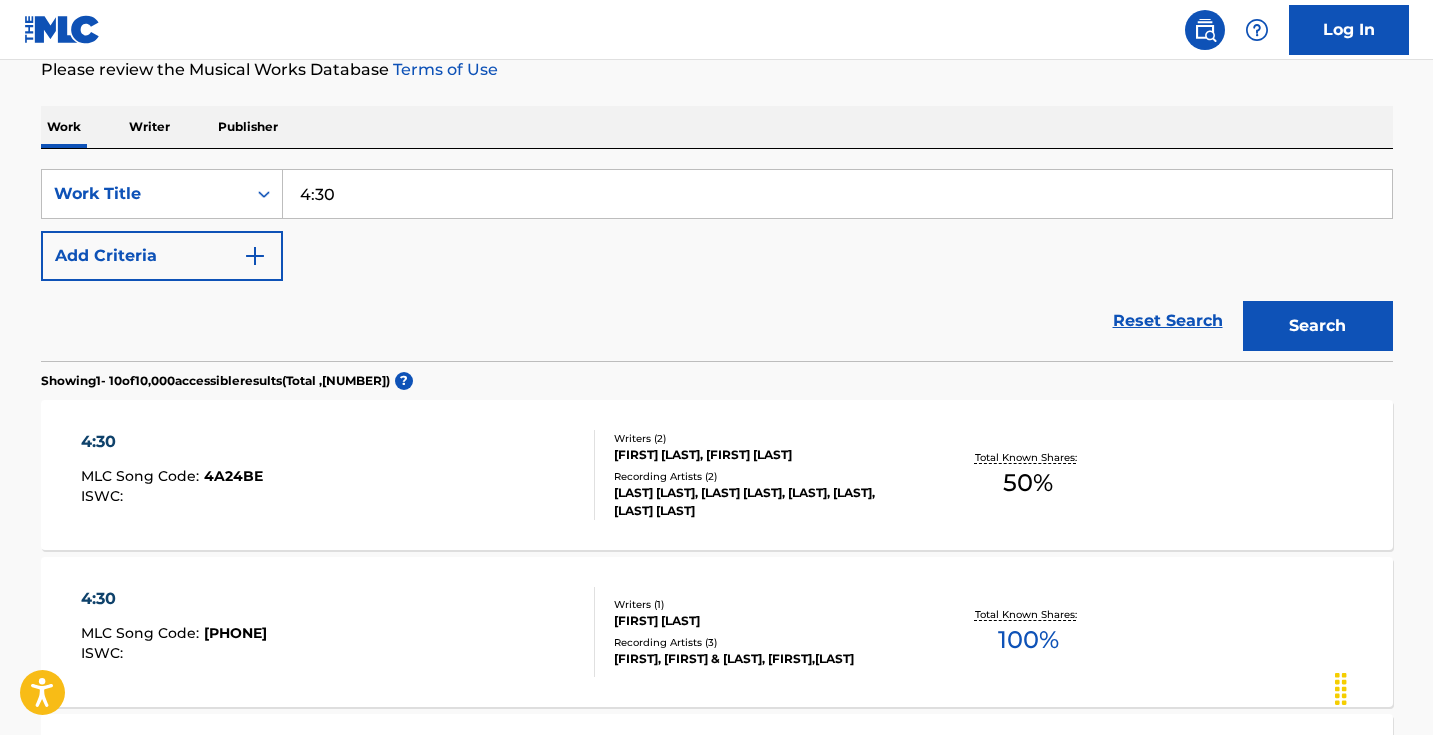 click at bounding box center (255, 256) 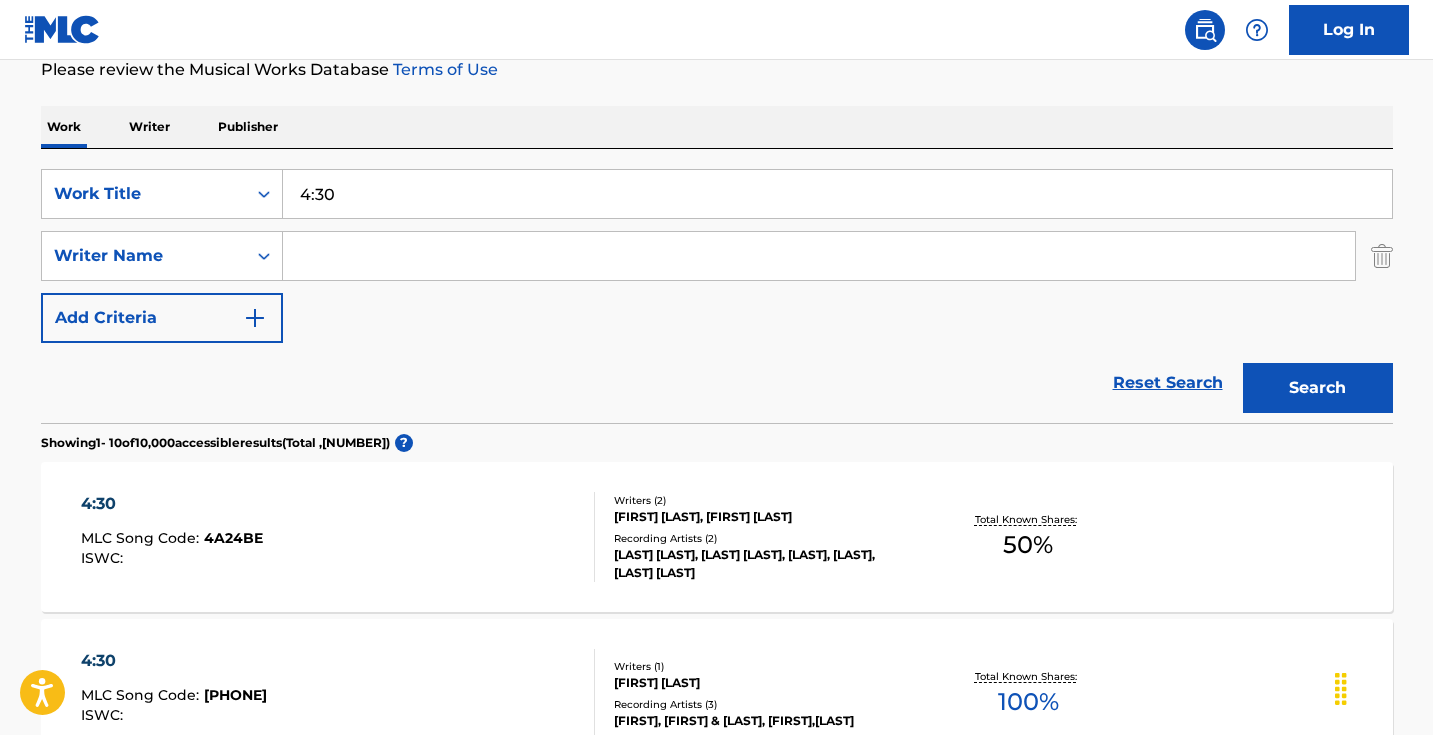 click at bounding box center (819, 256) 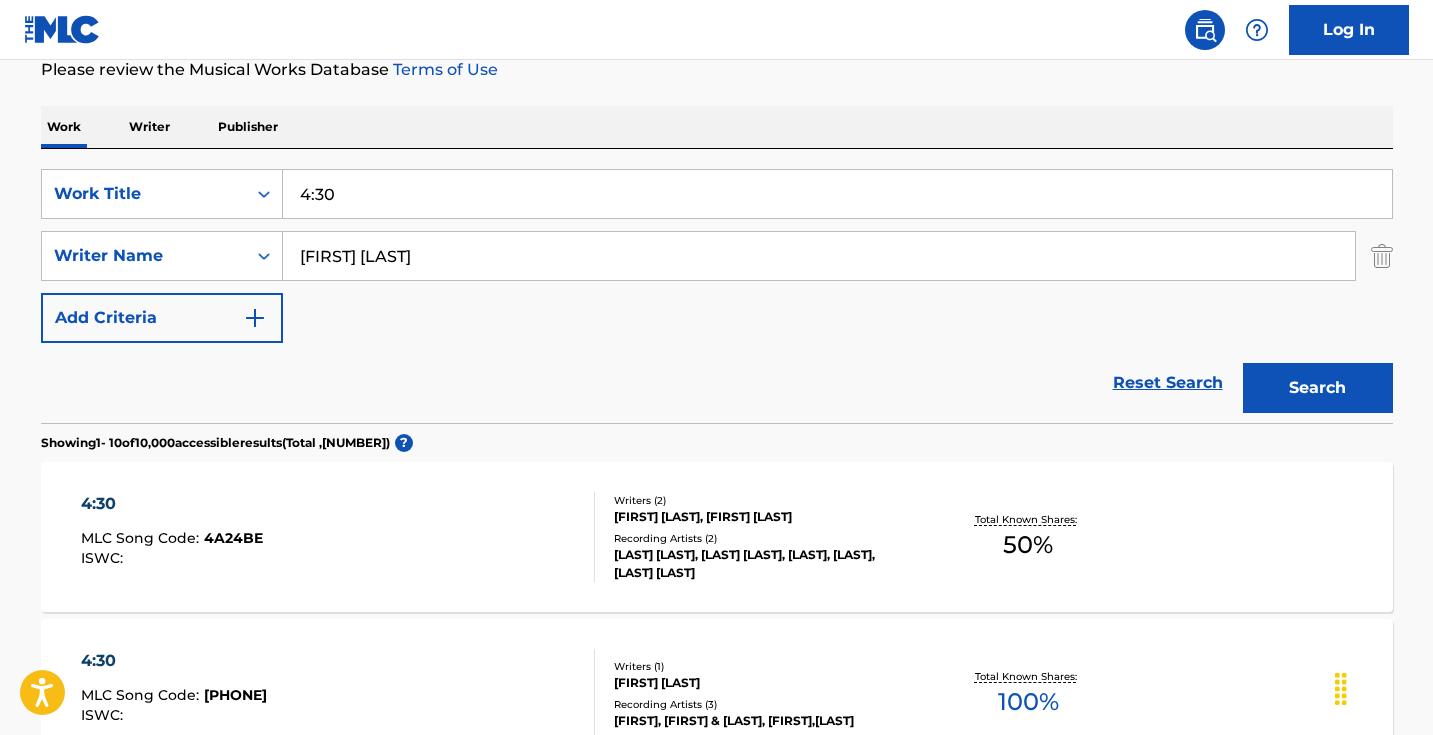 click on "Search" at bounding box center (1318, 388) 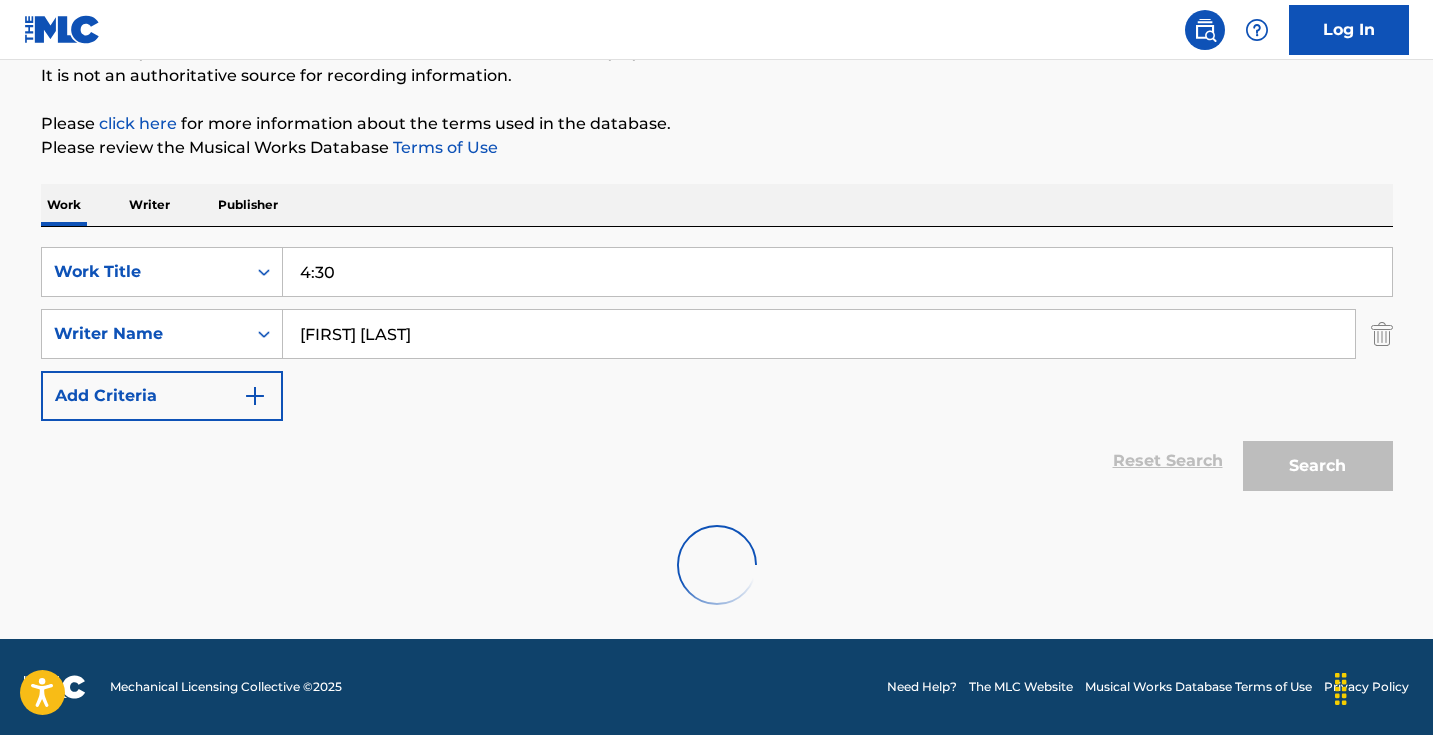 scroll, scrollTop: 133, scrollLeft: 0, axis: vertical 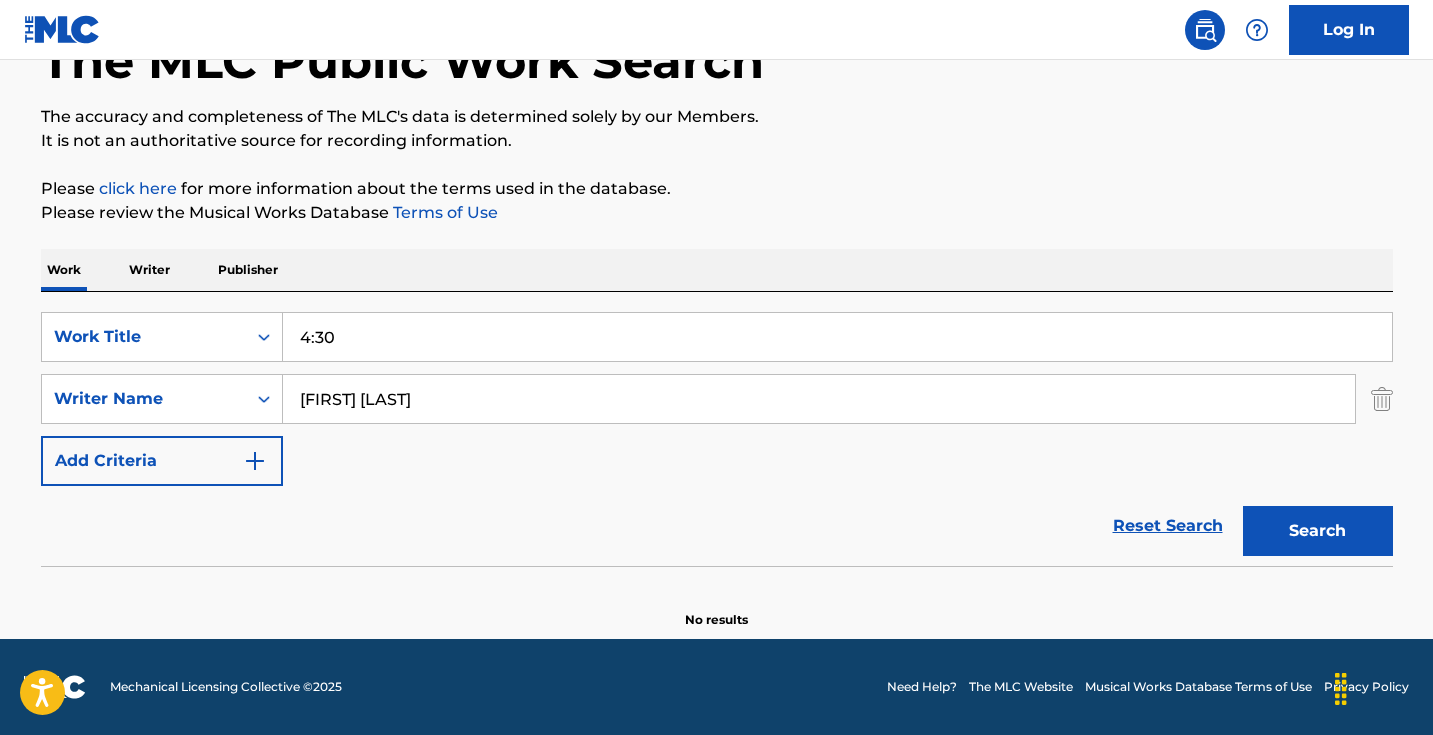 click on "[FIRST] [LAST]" at bounding box center [819, 399] 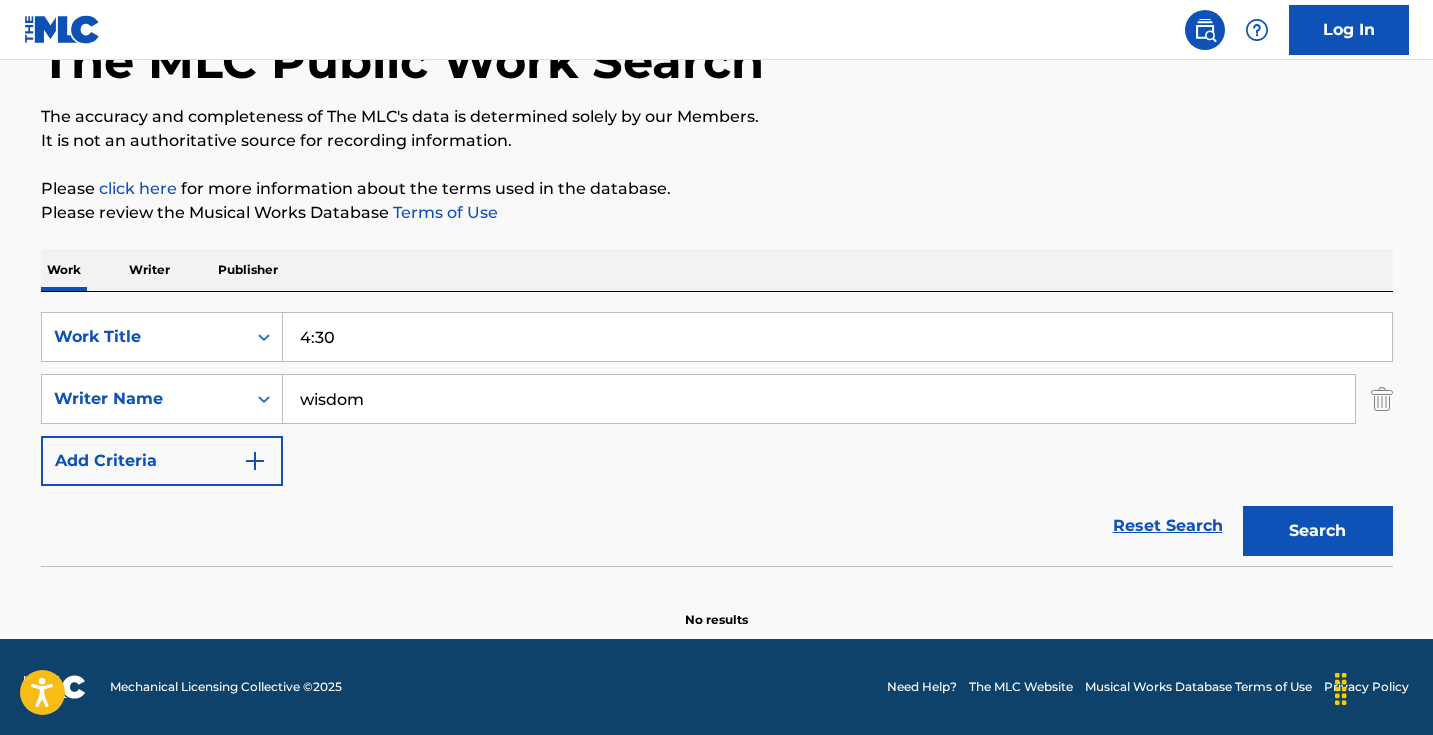 click on "Search" at bounding box center (1318, 531) 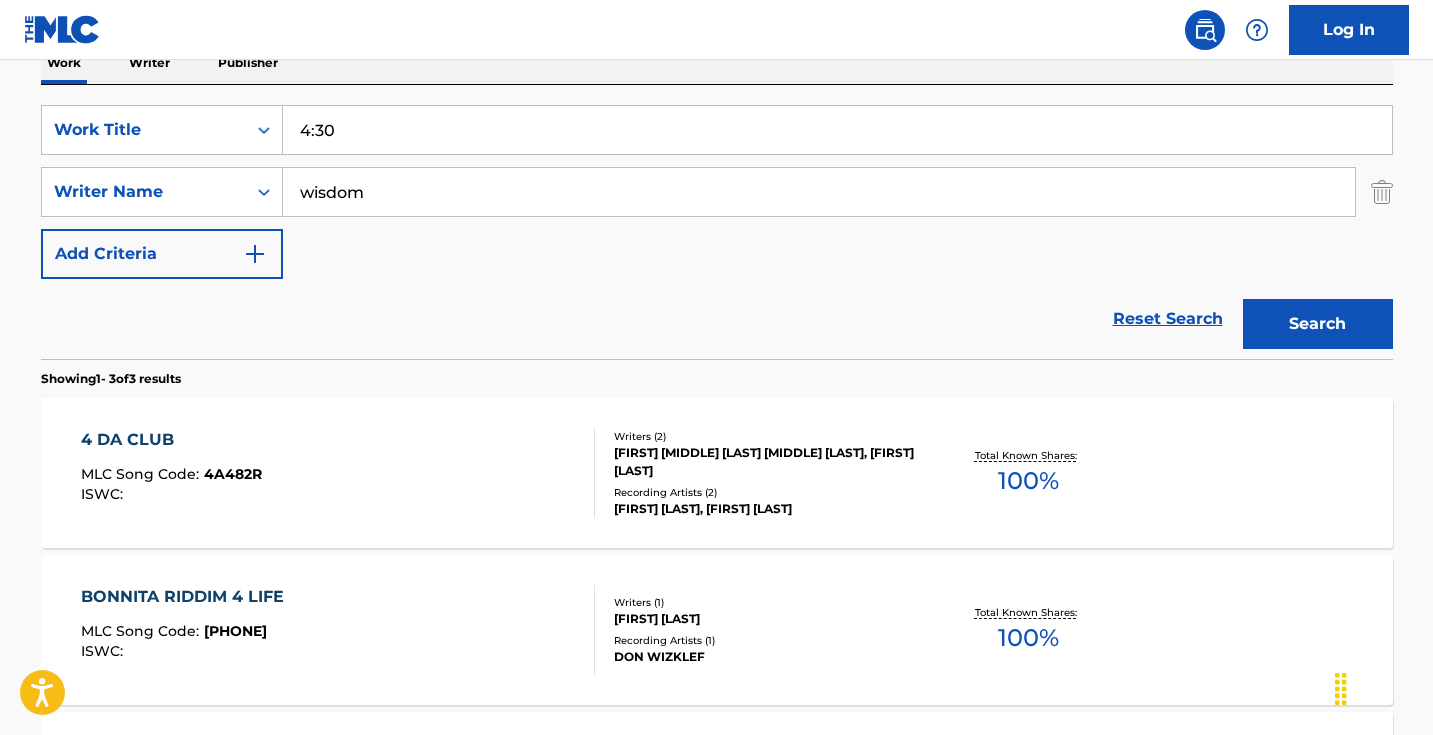 scroll, scrollTop: 341, scrollLeft: 0, axis: vertical 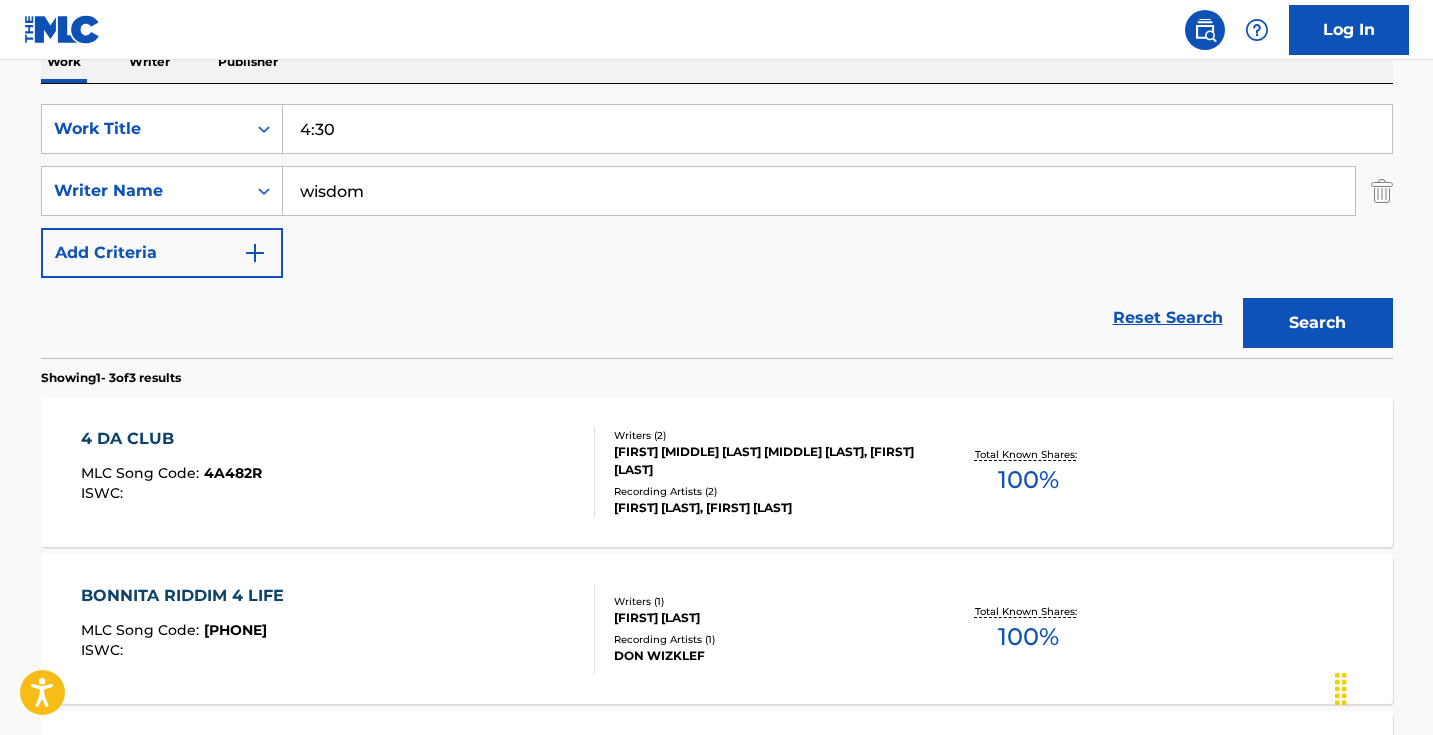 click on "wisdom" at bounding box center [819, 191] 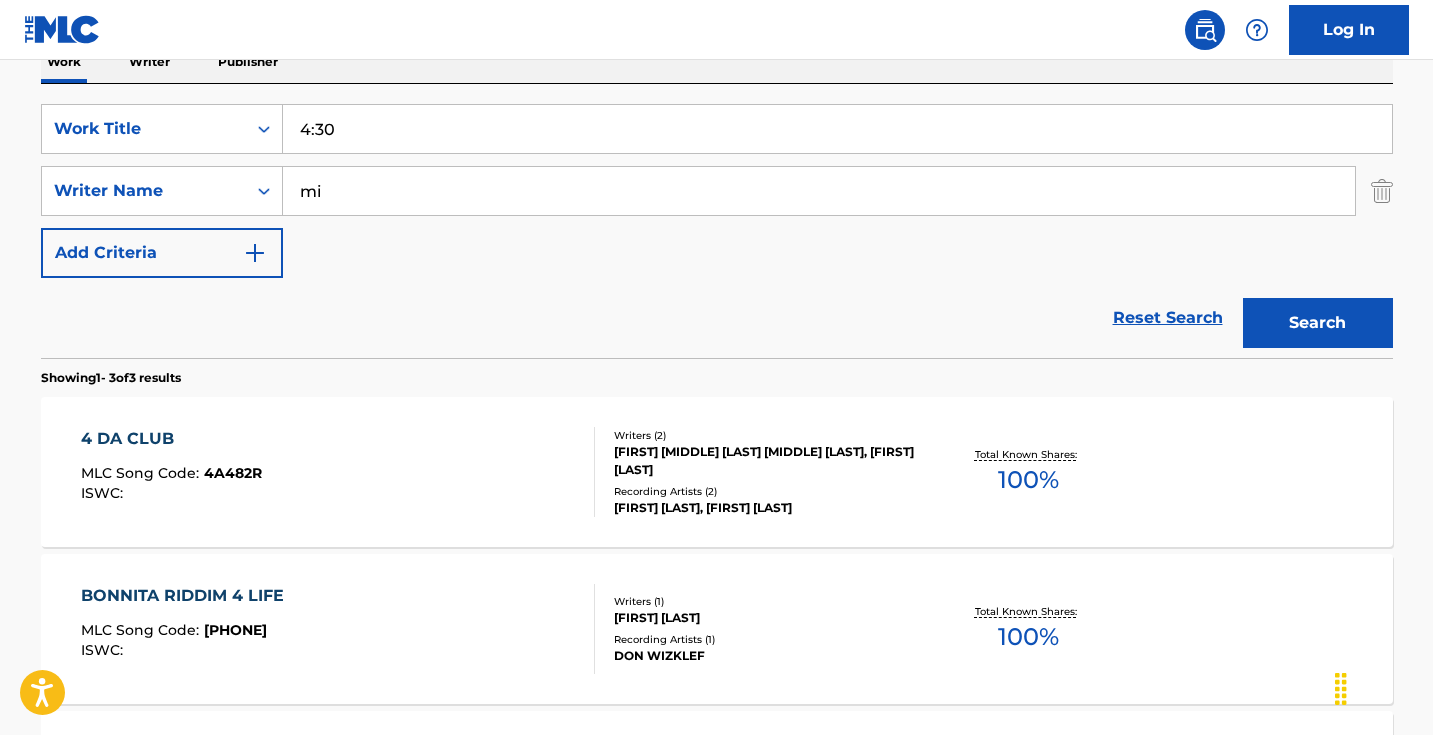 type on "m" 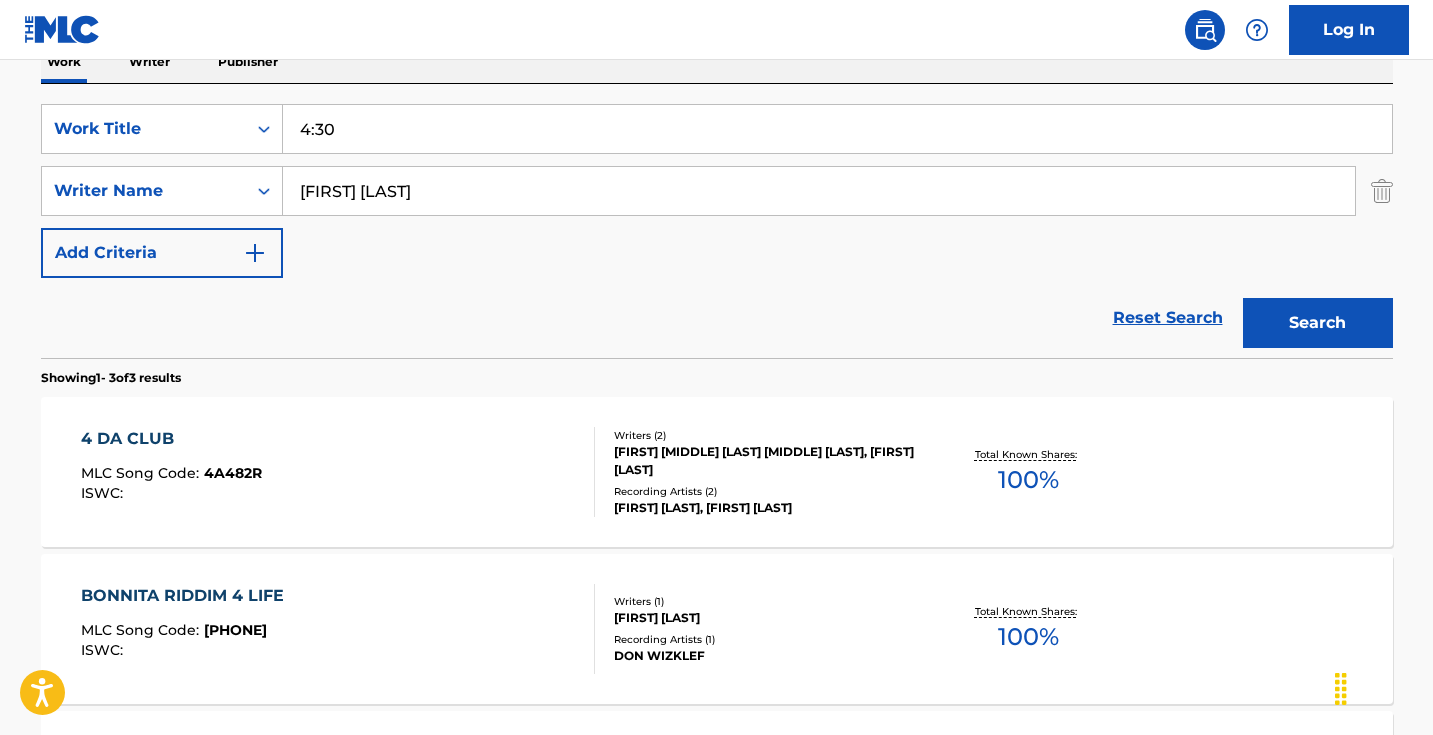 type on "[FIRST] [LAST]" 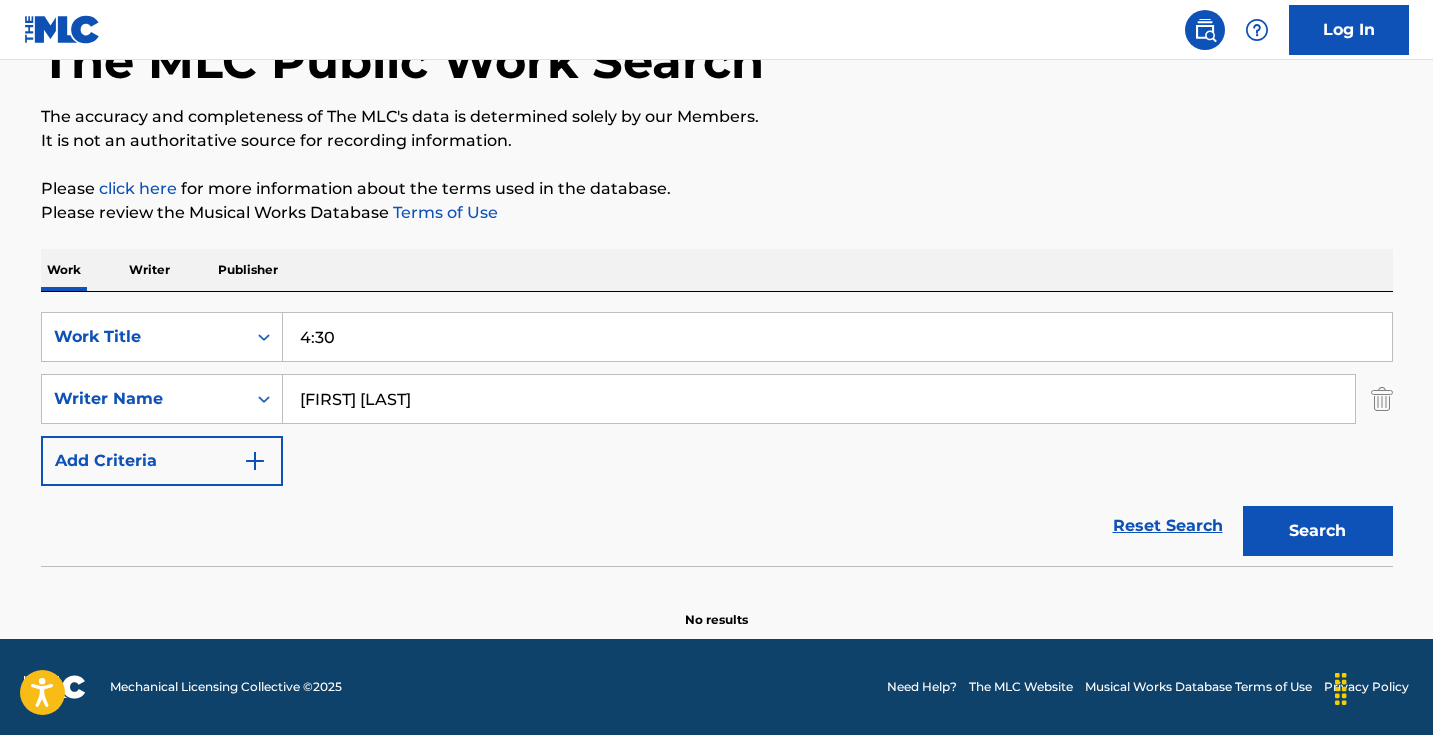 scroll, scrollTop: 133, scrollLeft: 0, axis: vertical 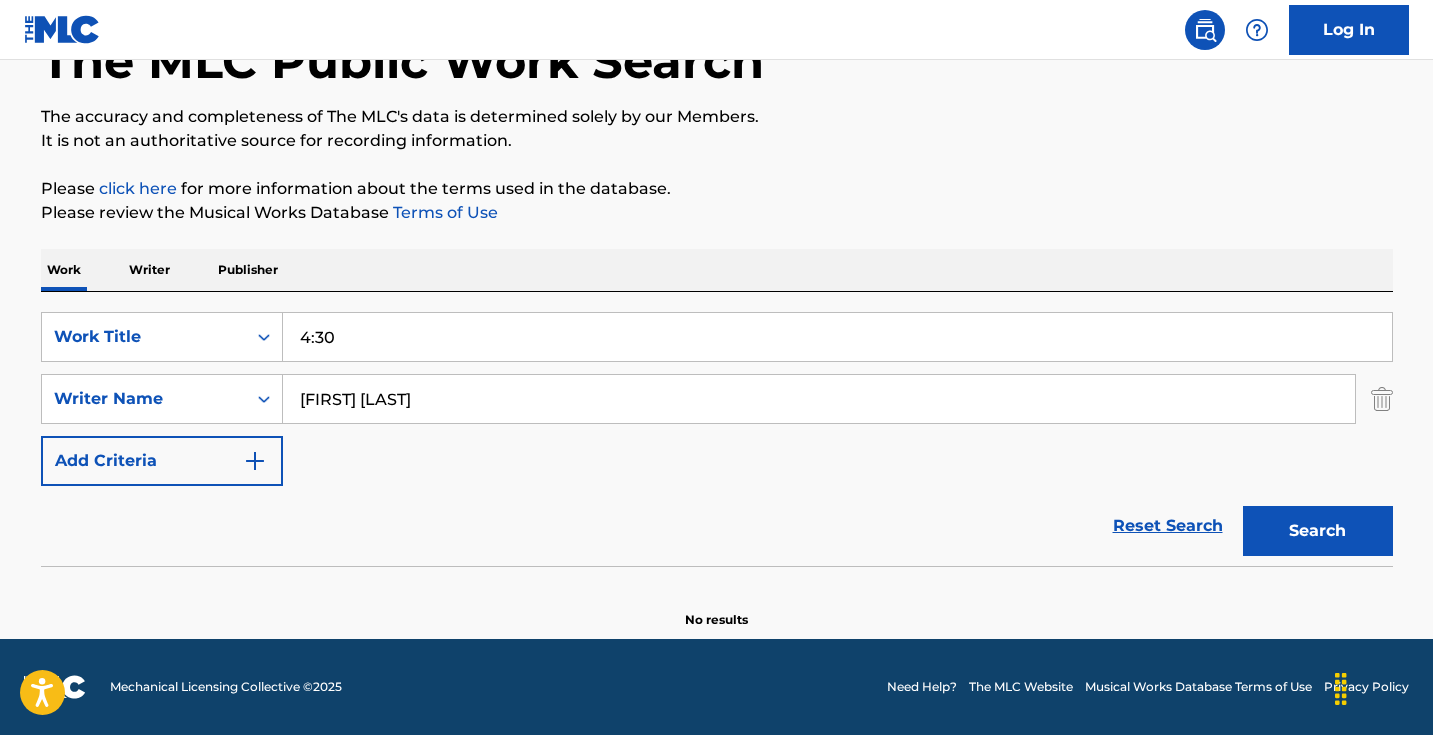 click on "4:30" at bounding box center (837, 337) 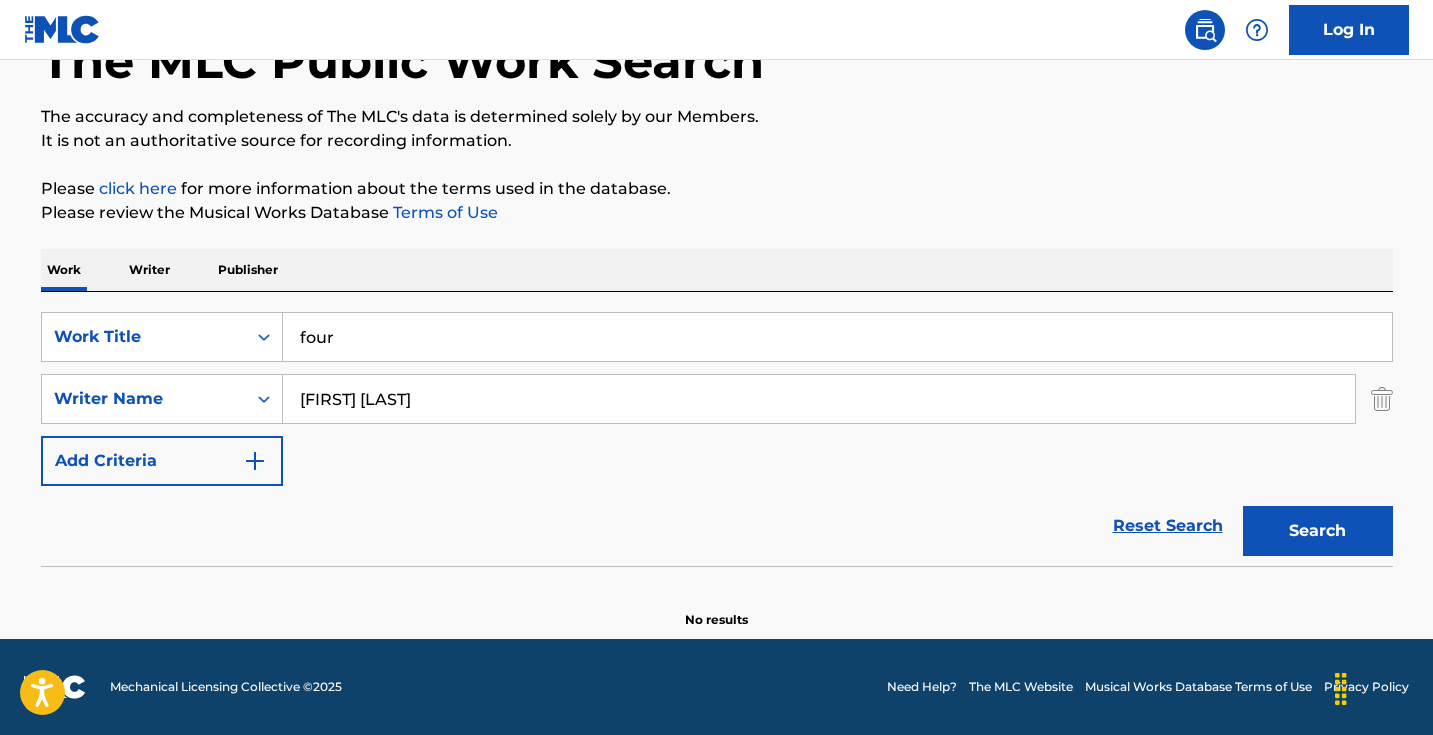 click on "Search" at bounding box center [1318, 531] 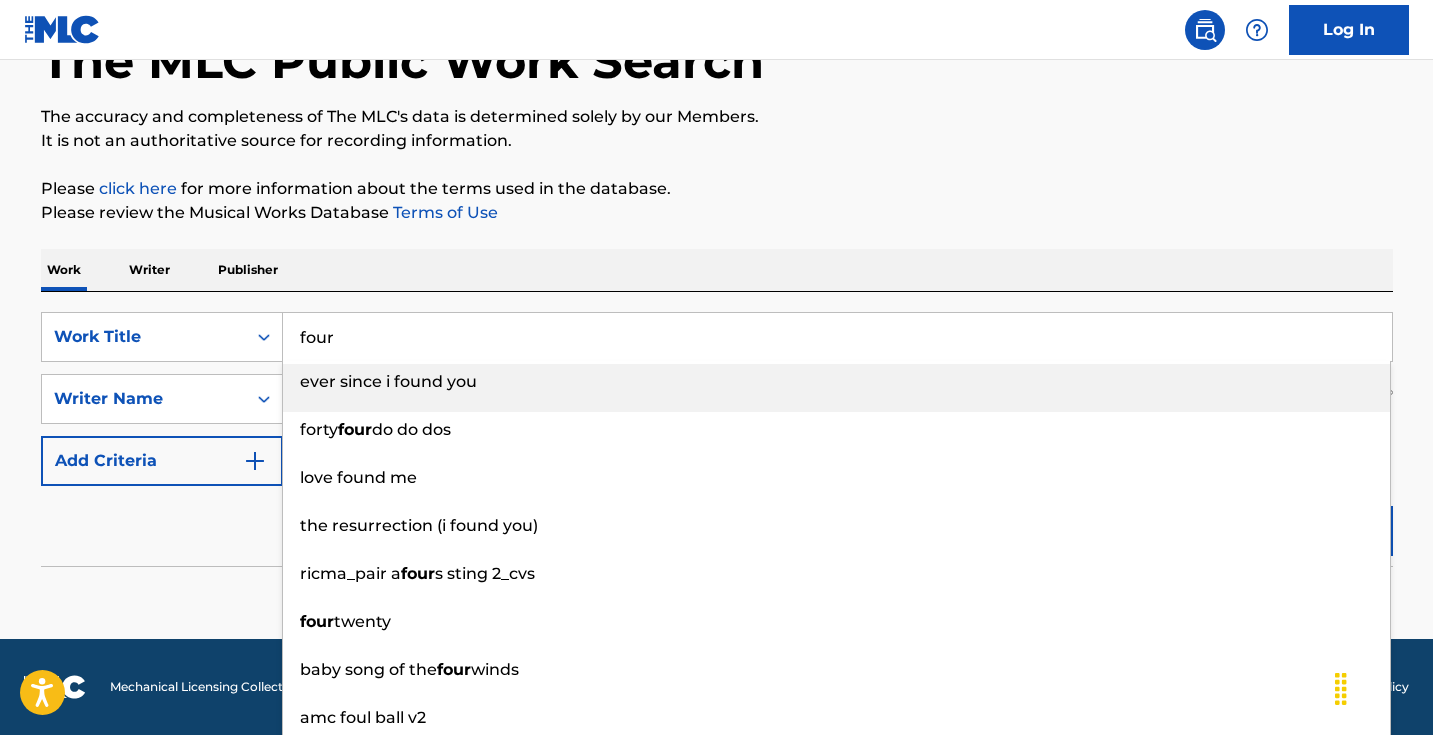 click on "Work Writer Publisher" at bounding box center (717, 270) 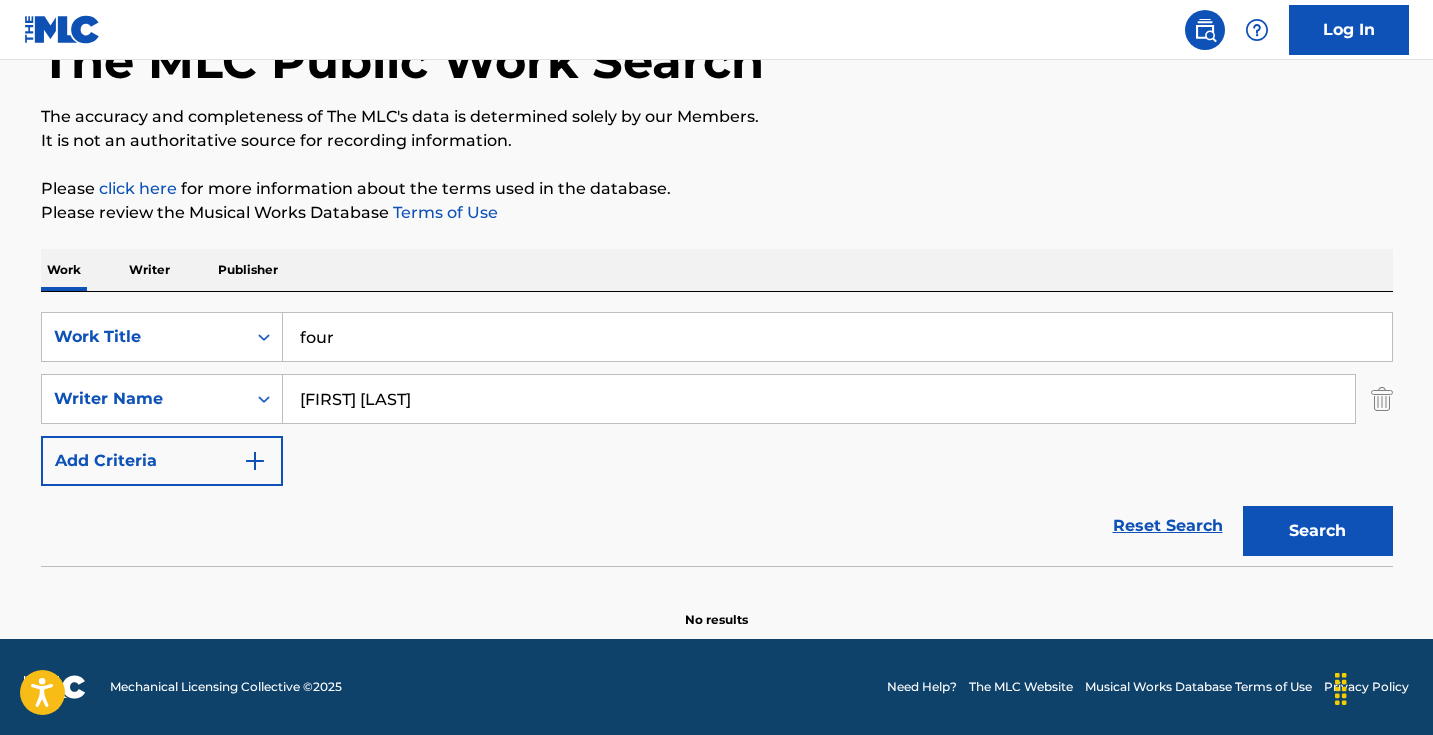 click on "four" at bounding box center [837, 337] 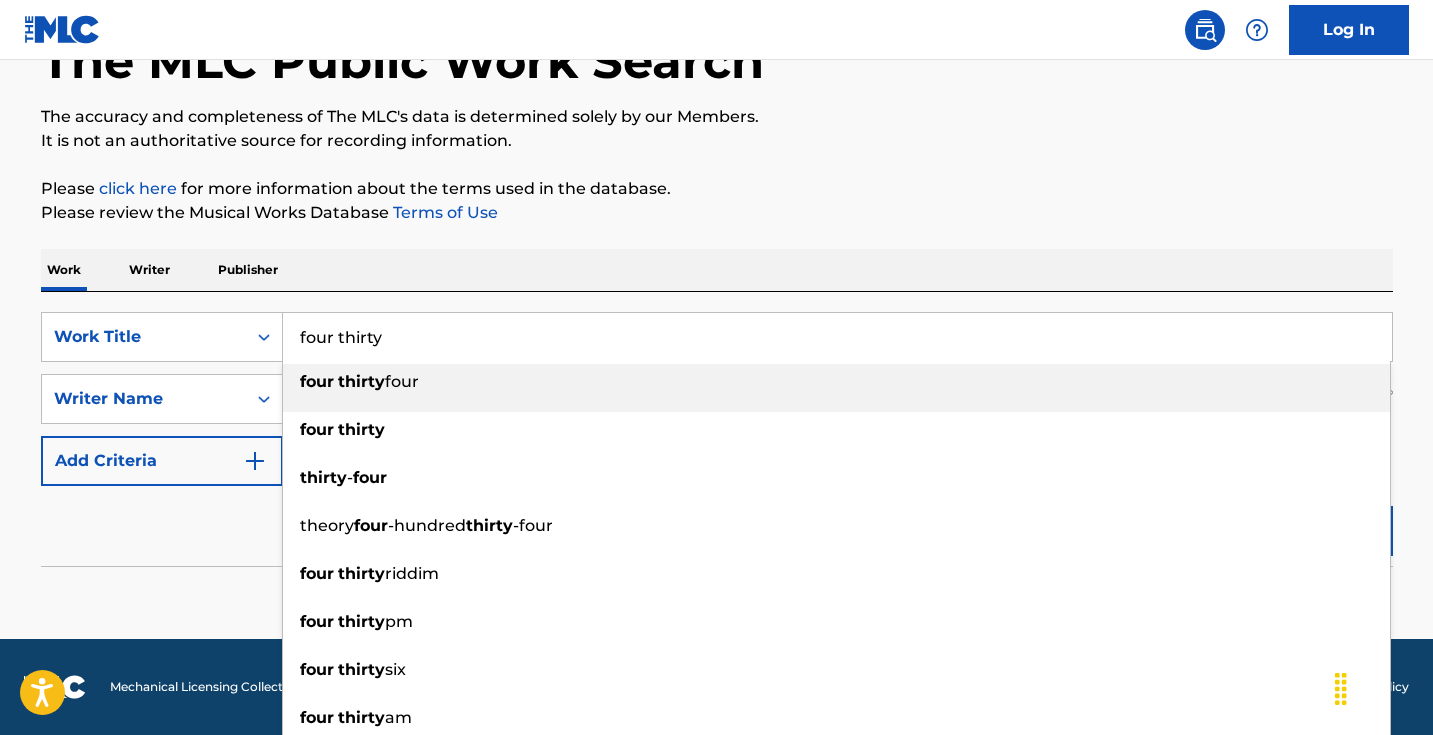 type on "four thirty" 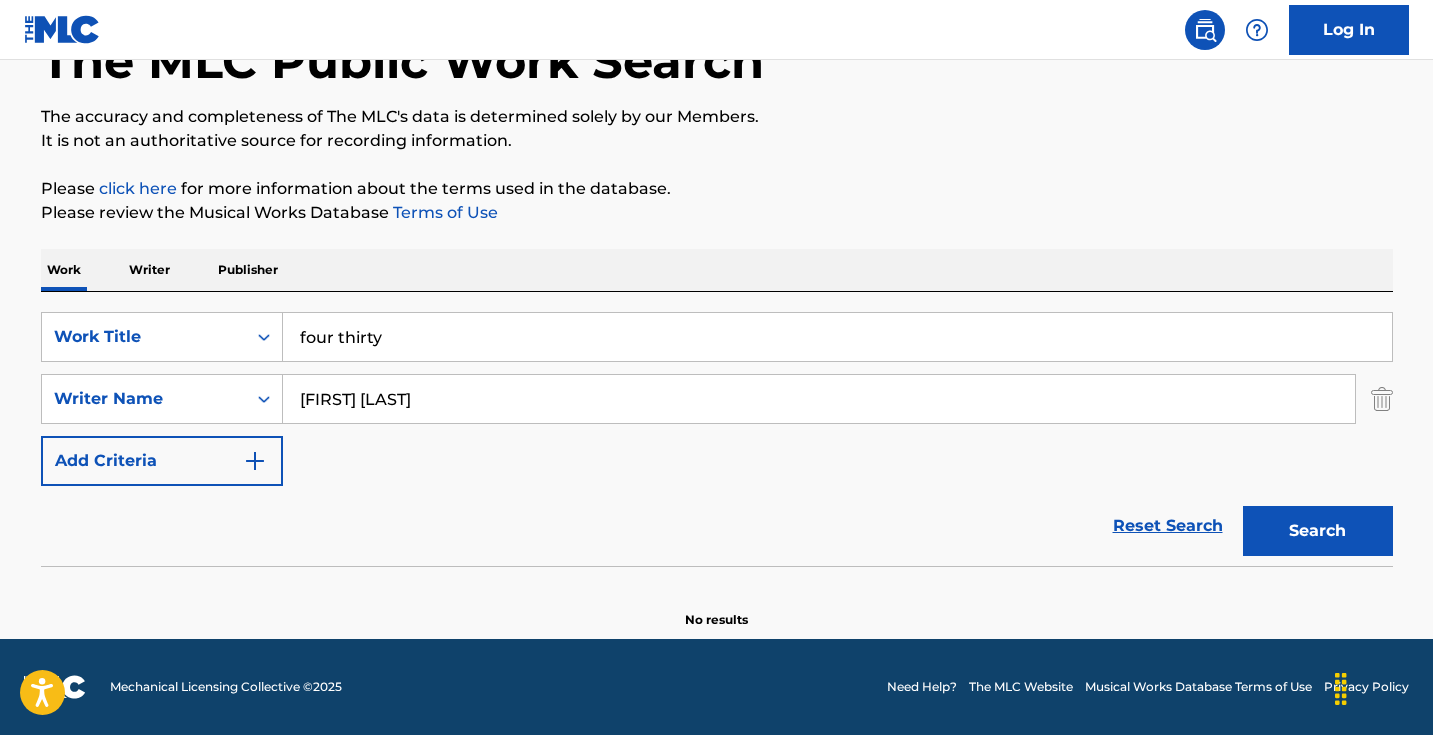 click on "Please review the Musical Works Database   Terms of Use" at bounding box center [717, 213] 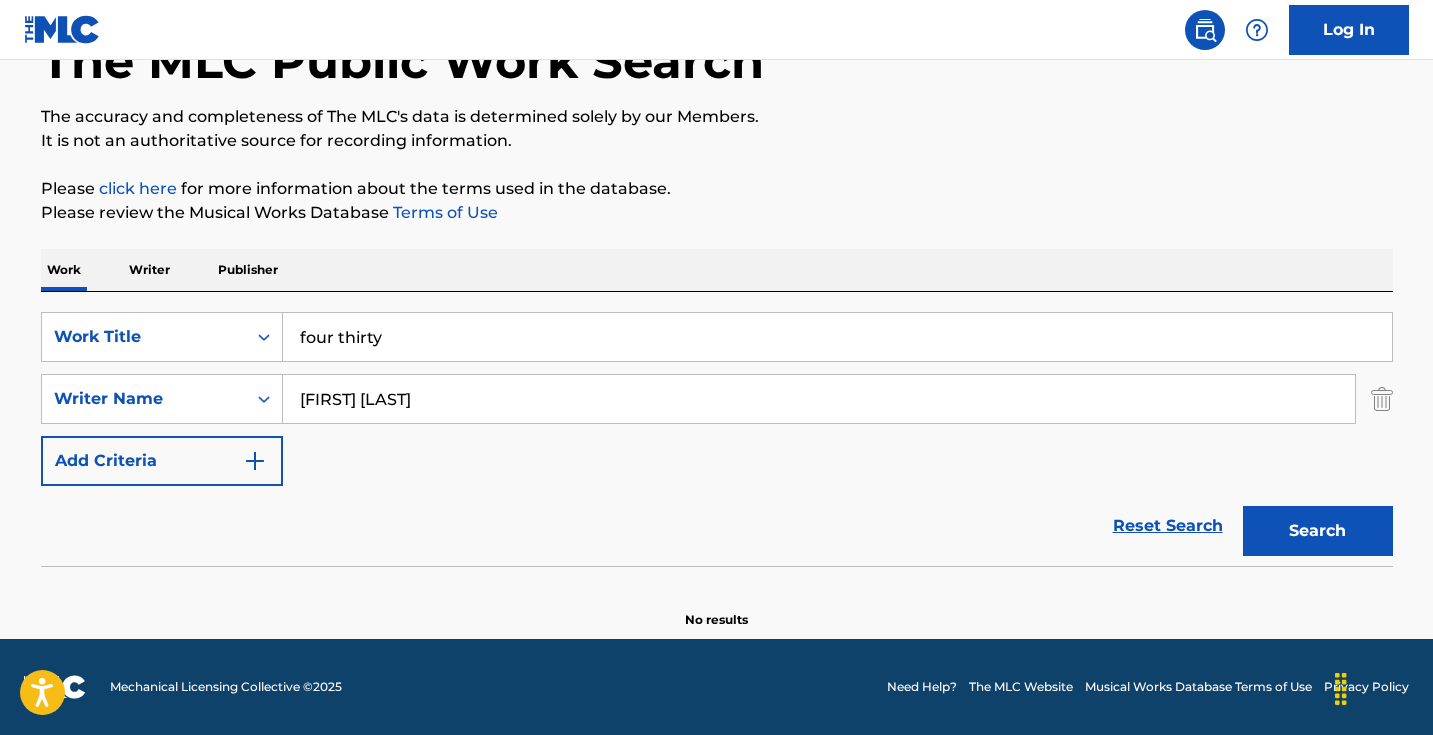 click on "four thirty" at bounding box center [837, 337] 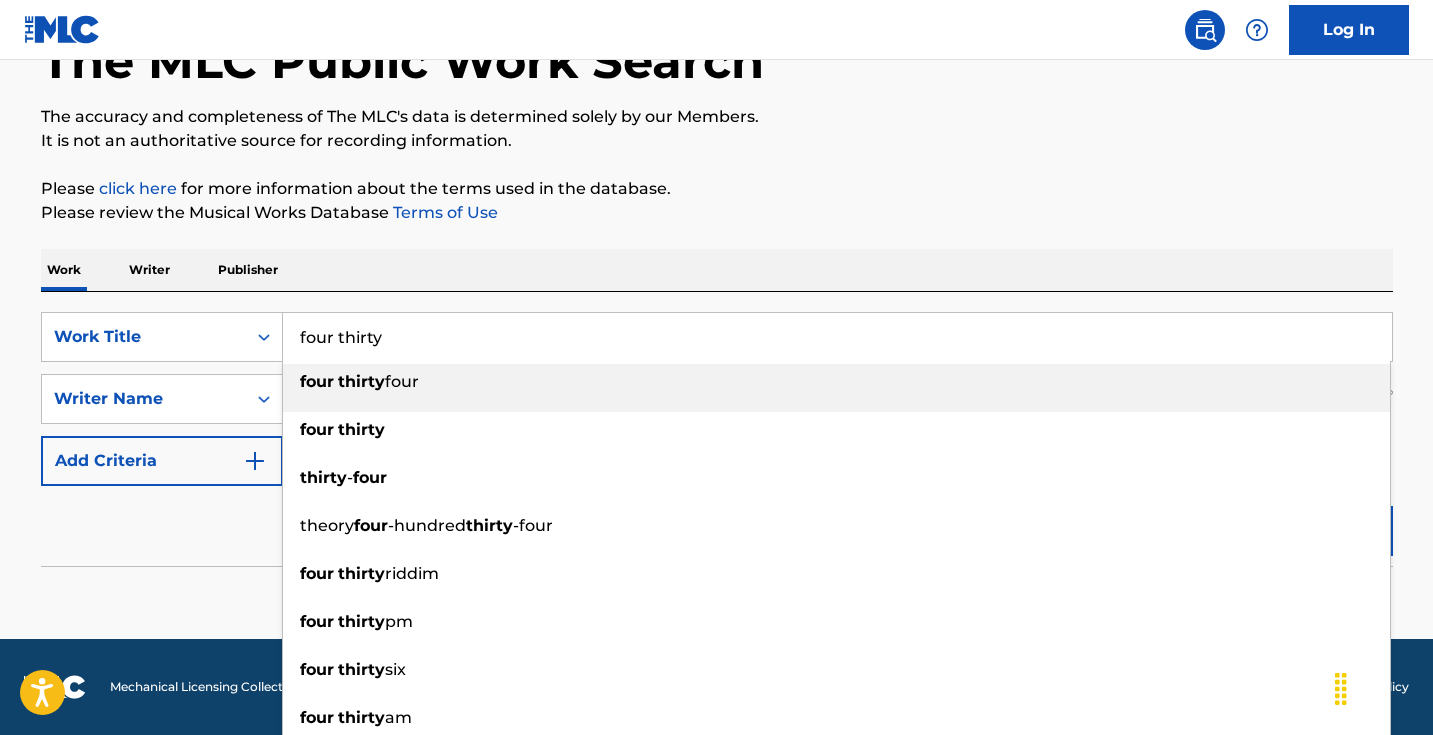 click on "four thirty" at bounding box center (837, 337) 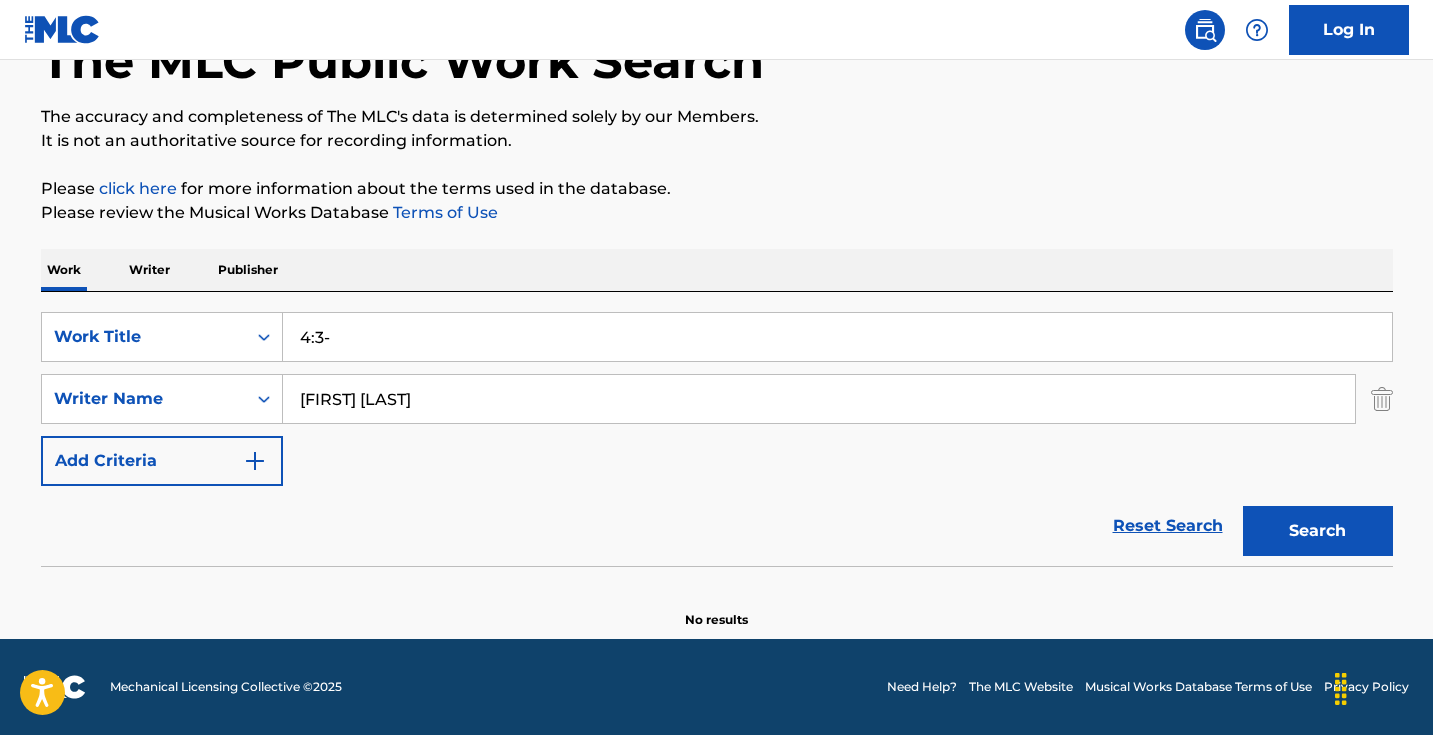 click on "Search" at bounding box center [1318, 531] 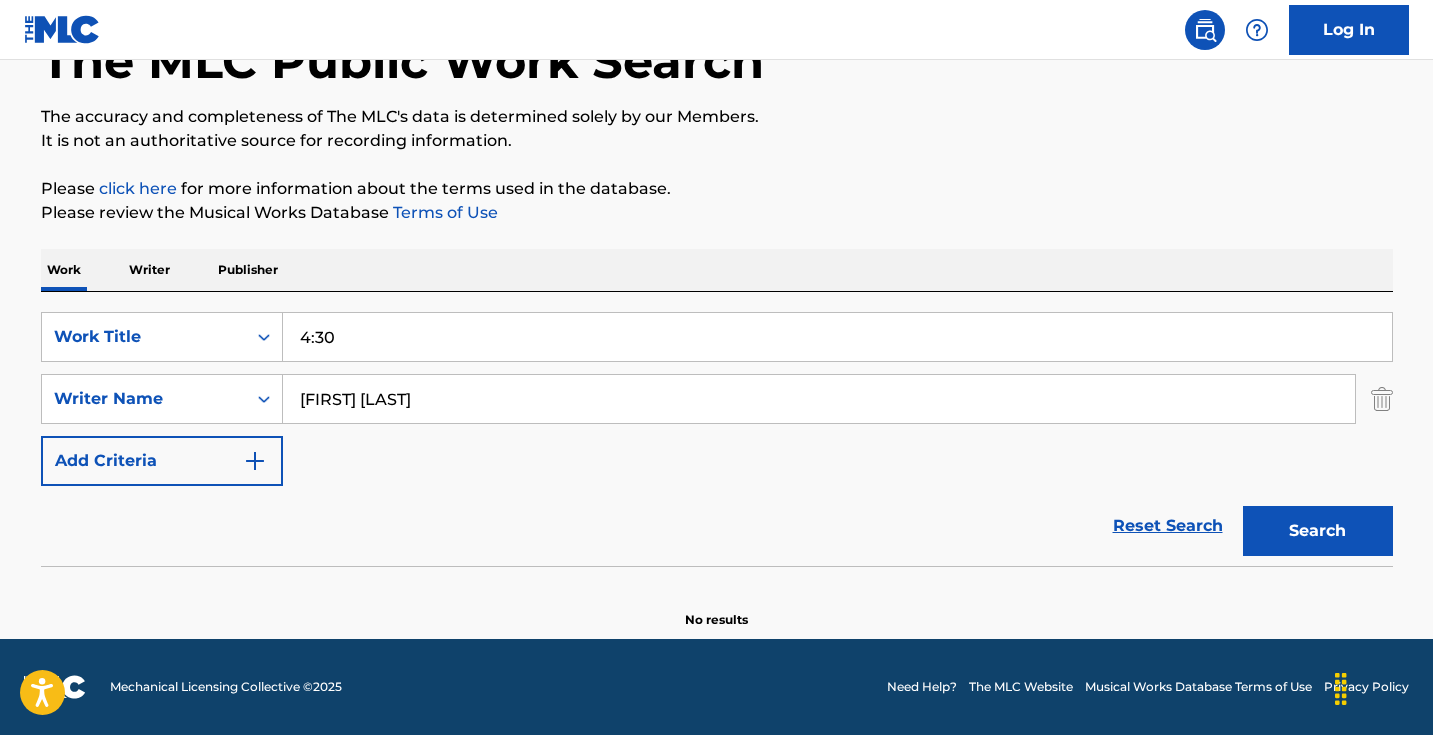 type on "4:30" 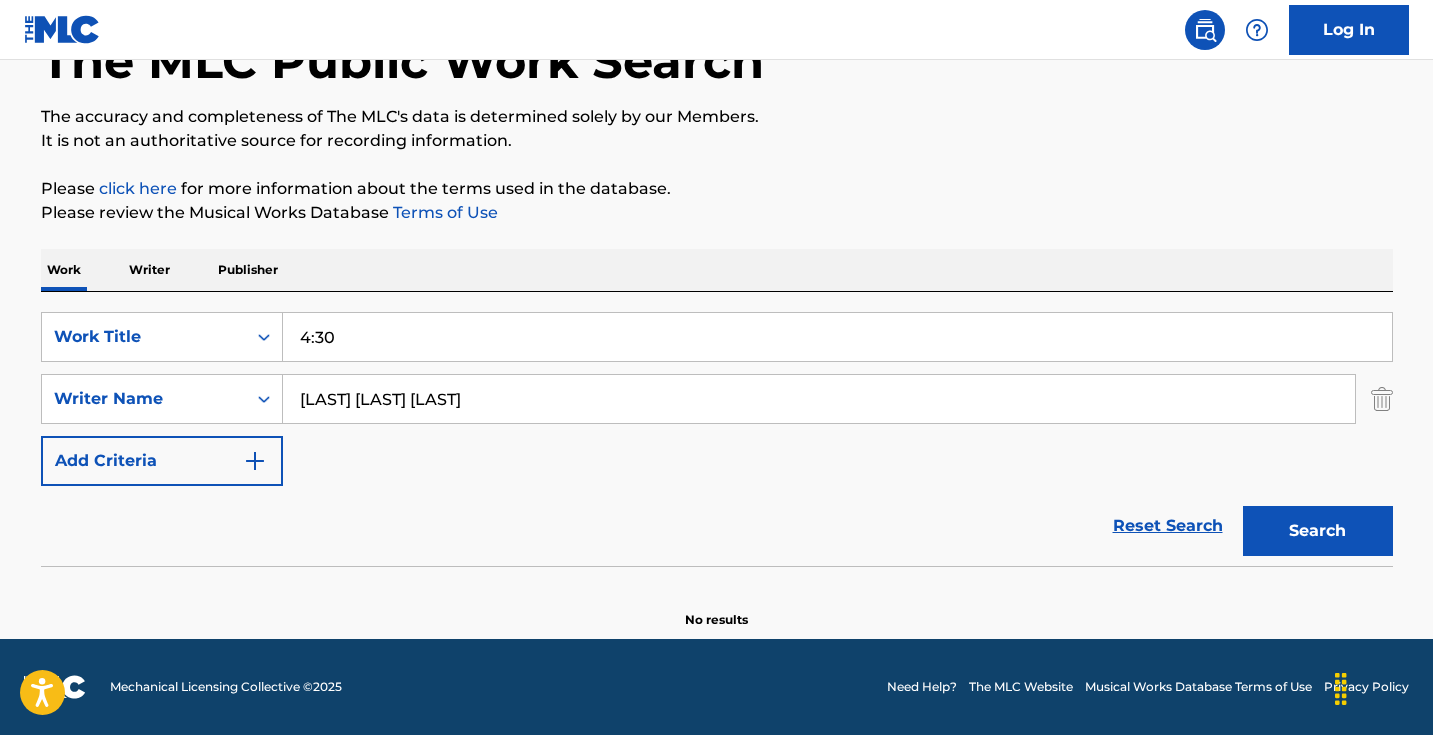 click on "Search" at bounding box center [1318, 531] 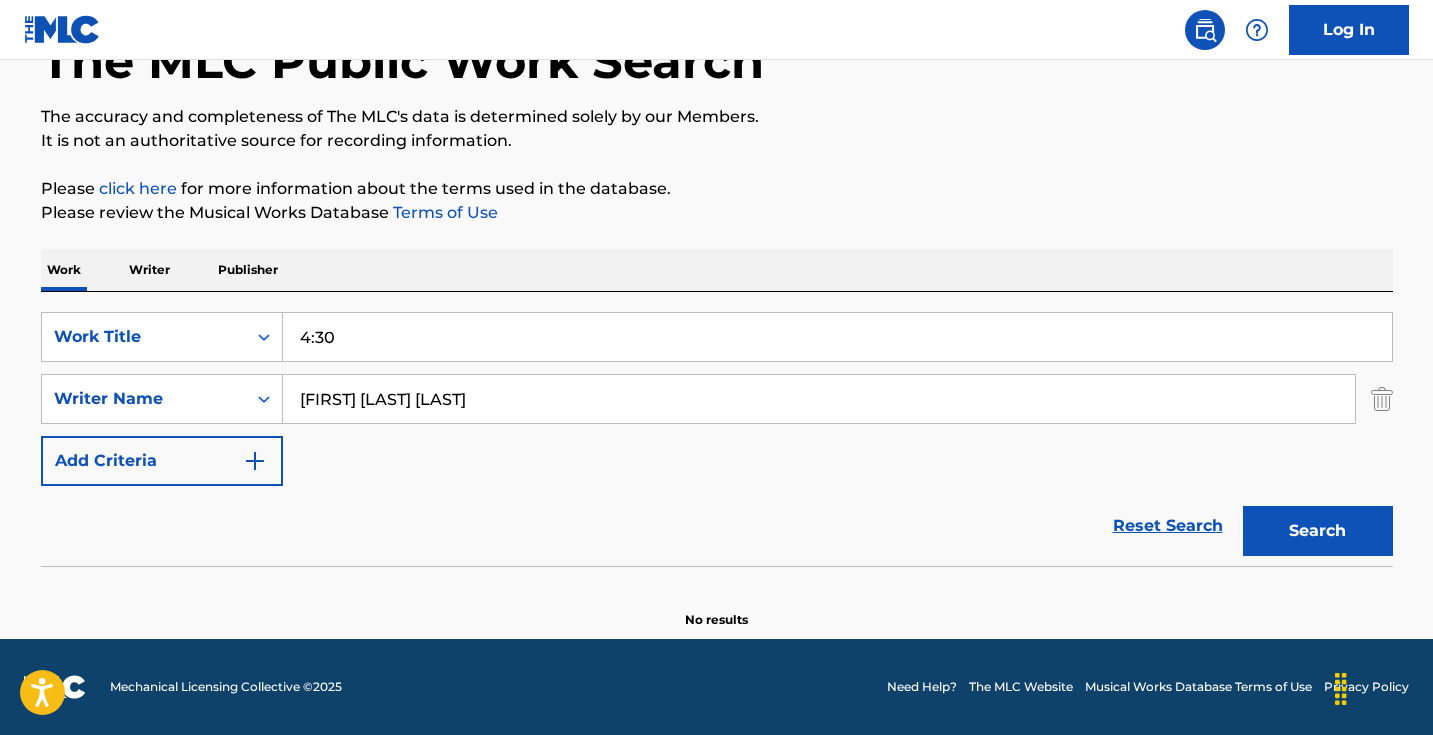 click on "Search" at bounding box center [1318, 531] 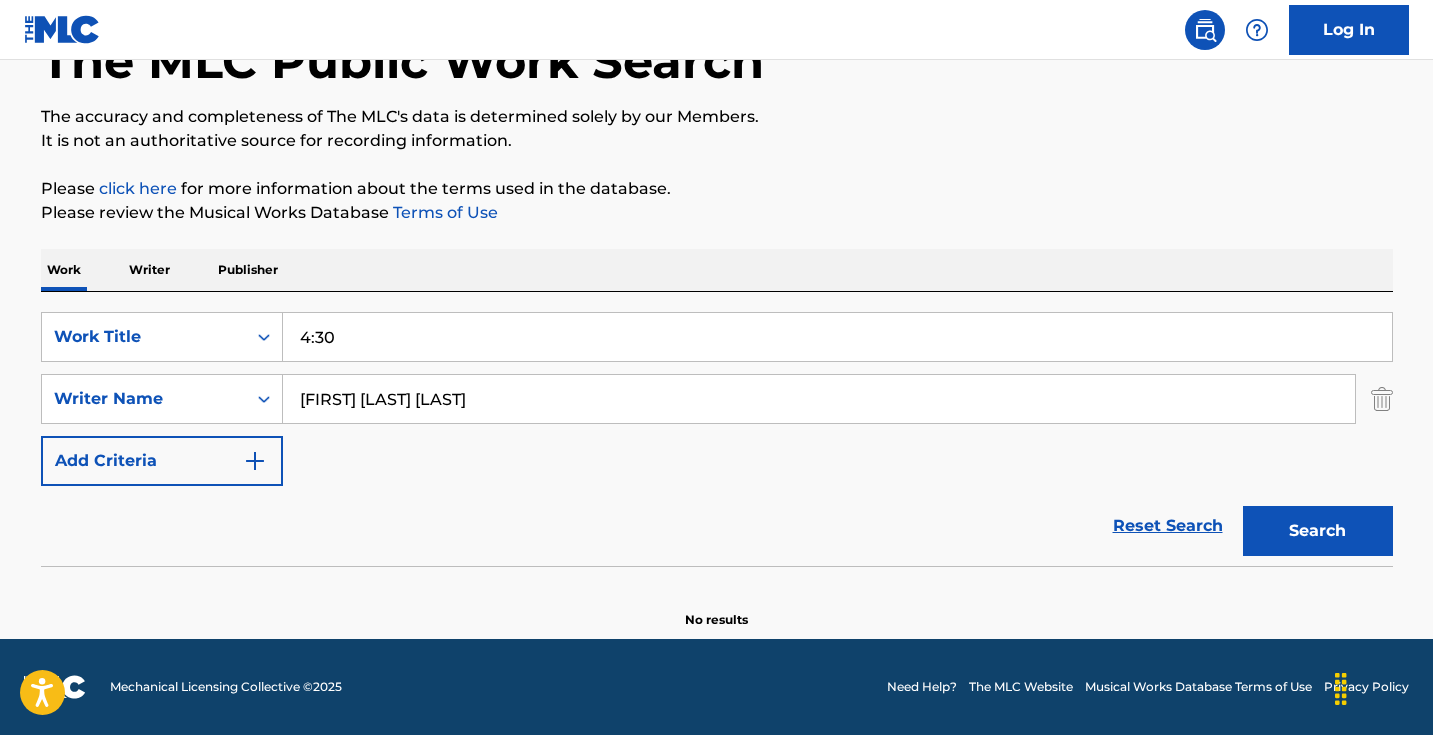 click on "Mechanical Licensing Collective ©  2025 Need Help? The MLC Website Musical Works Database Terms of Use Privacy Policy" at bounding box center [716, 687] 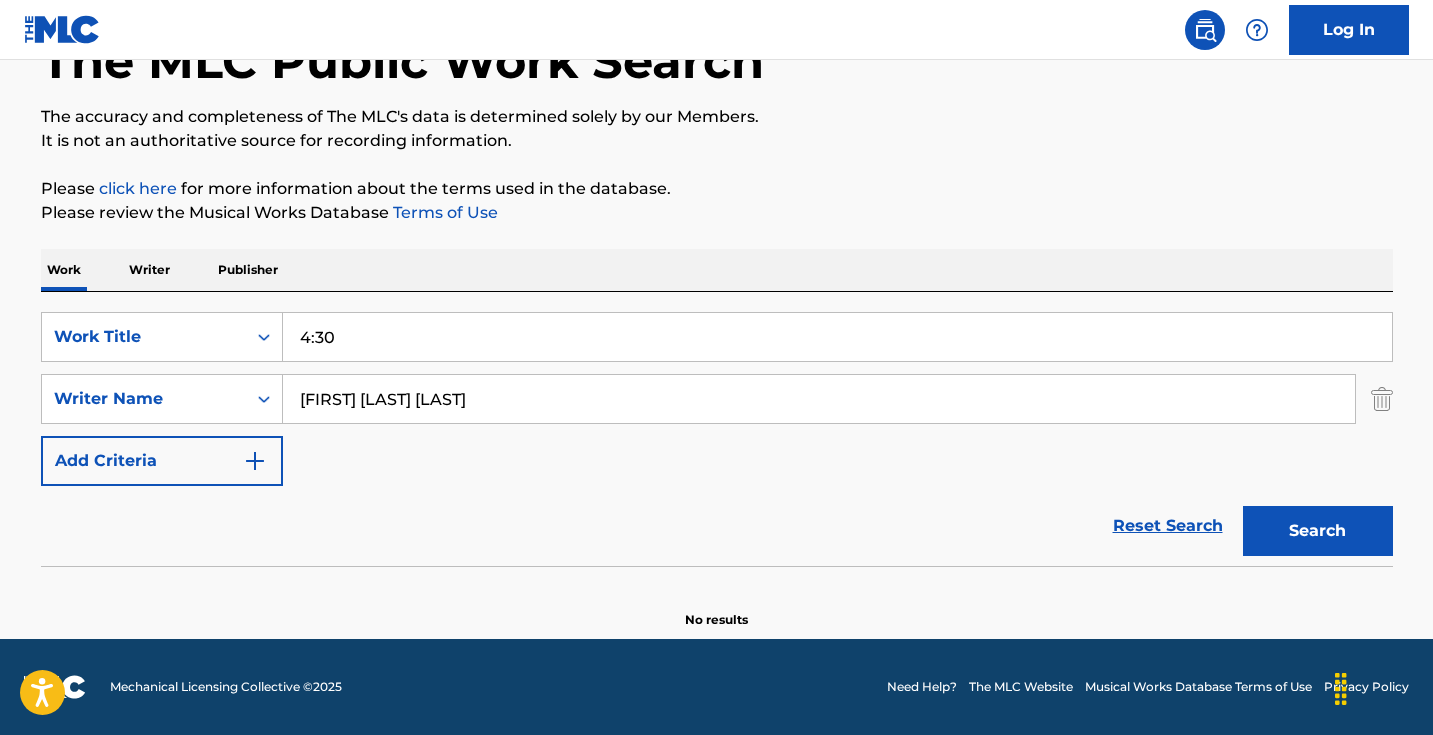 click on "4:30" at bounding box center (837, 337) 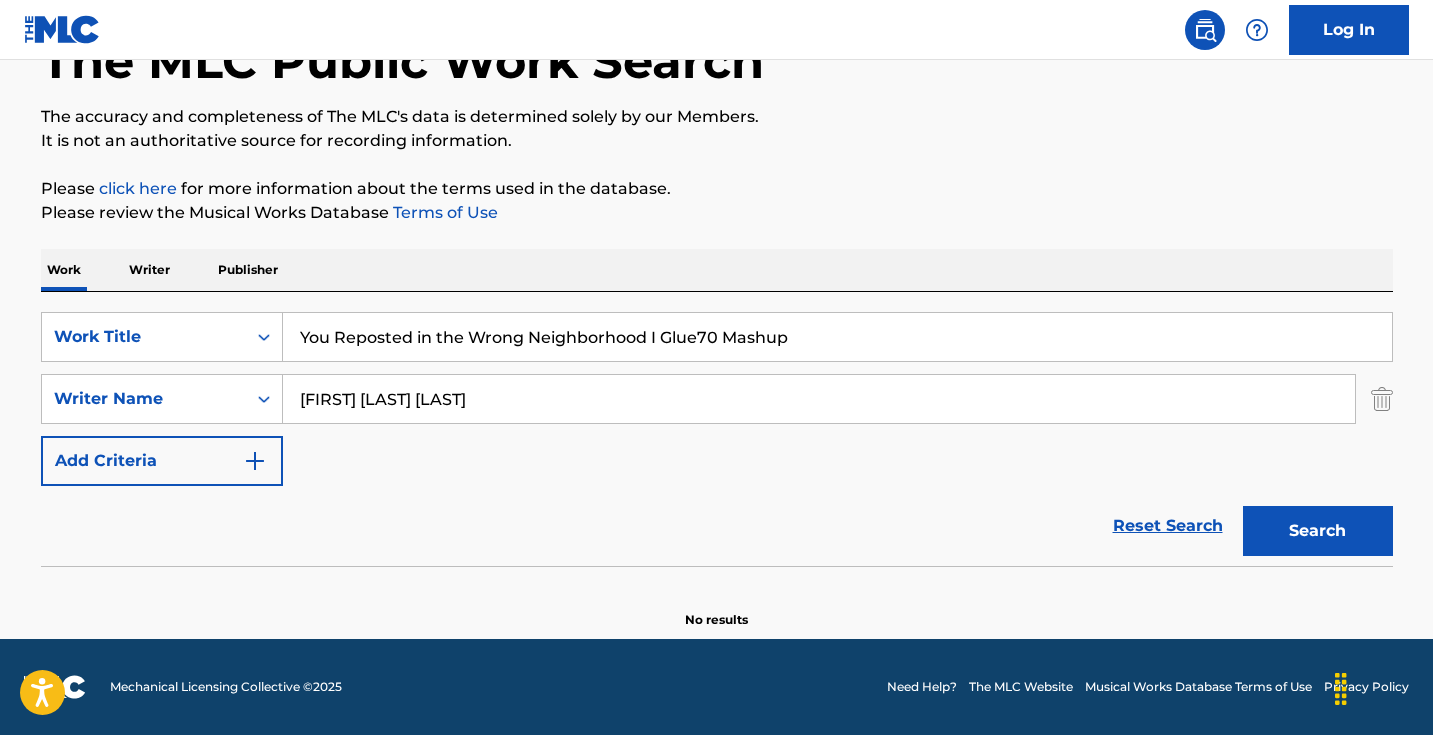type on "You Reposted in the Wrong Neighborhood I Glue70 Mashup" 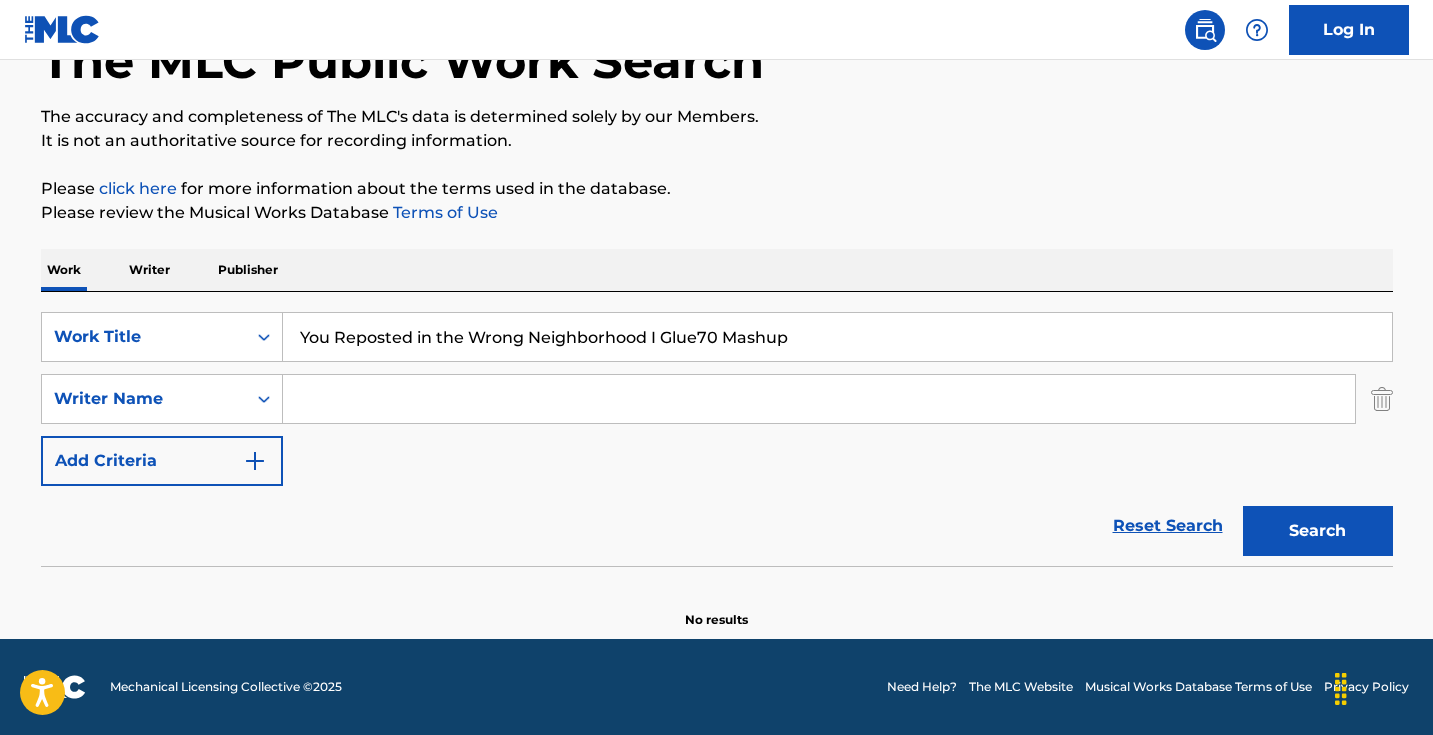 type 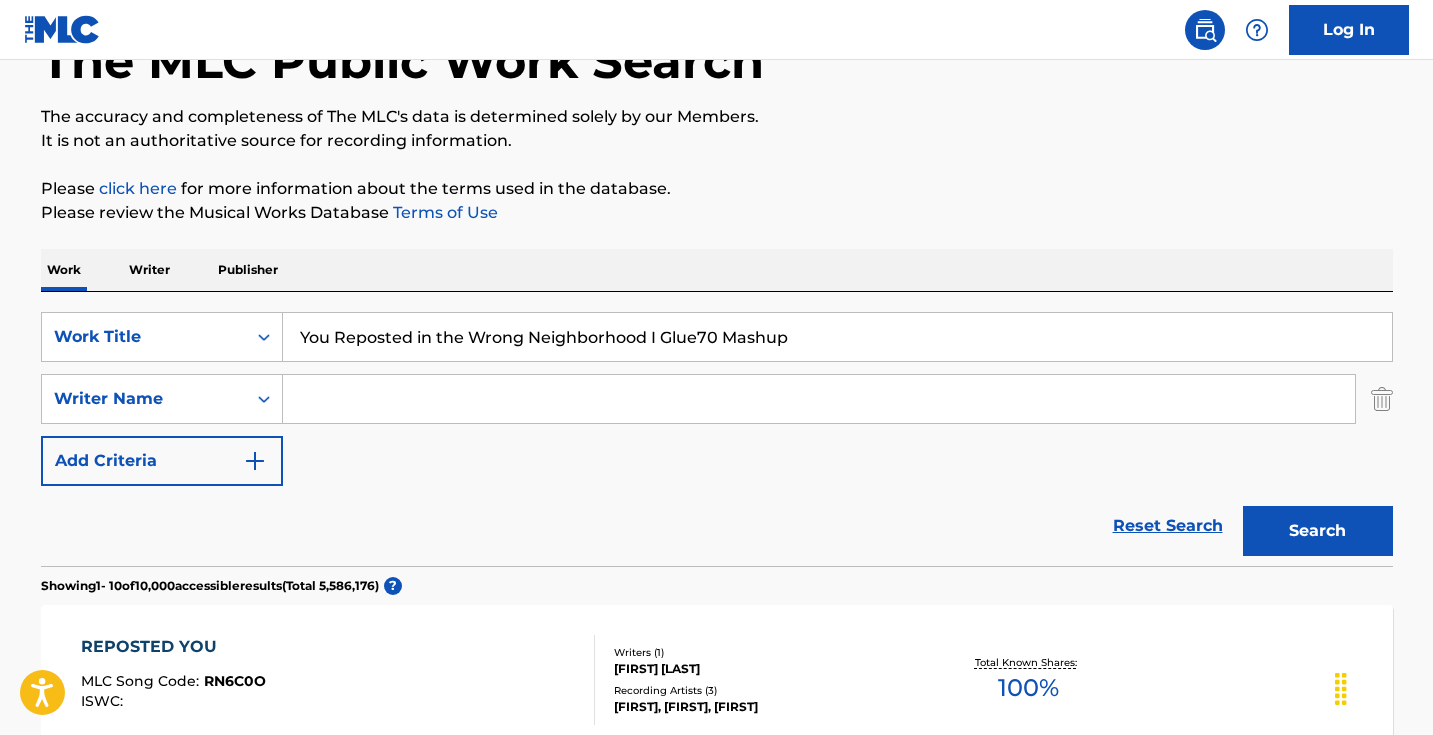drag, startPoint x: 812, startPoint y: 339, endPoint x: 660, endPoint y: 329, distance: 152.3286 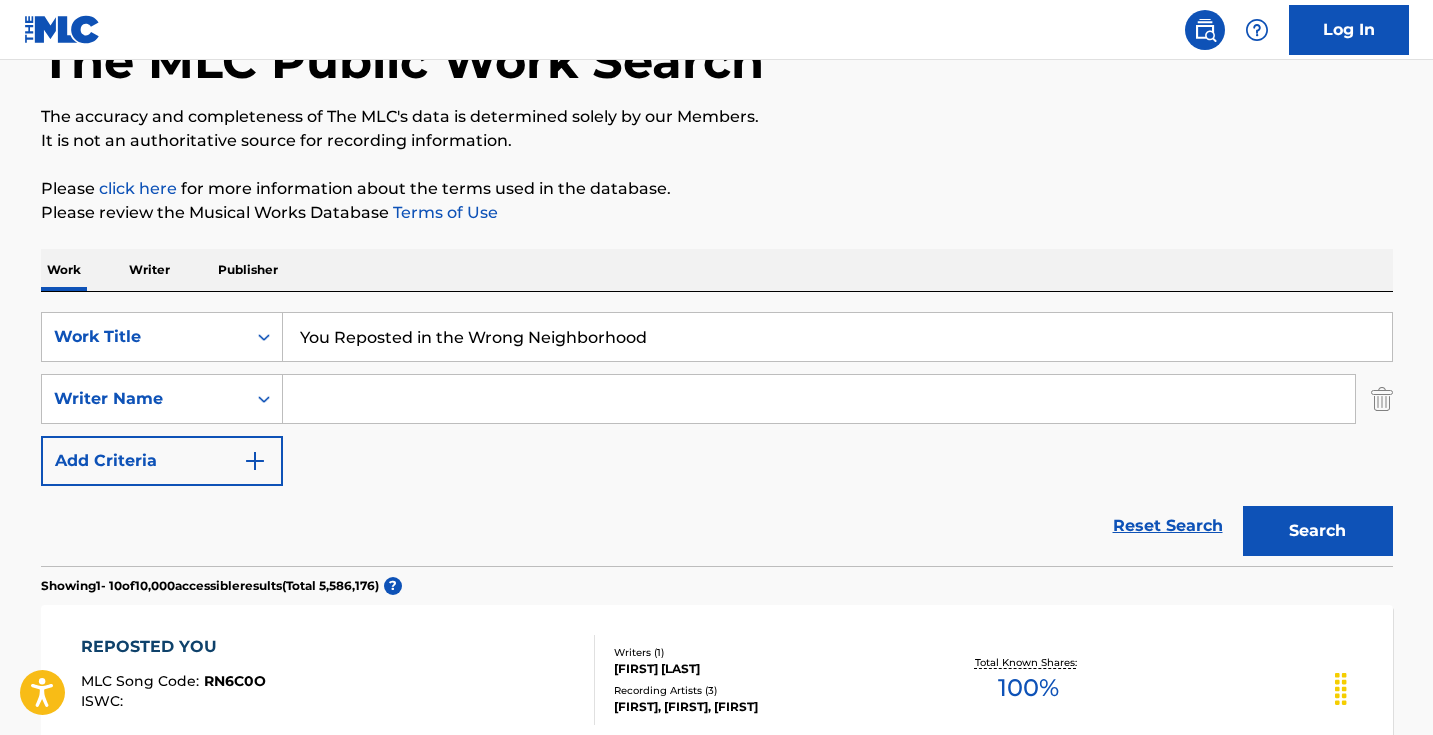 click on "Search" at bounding box center [1318, 531] 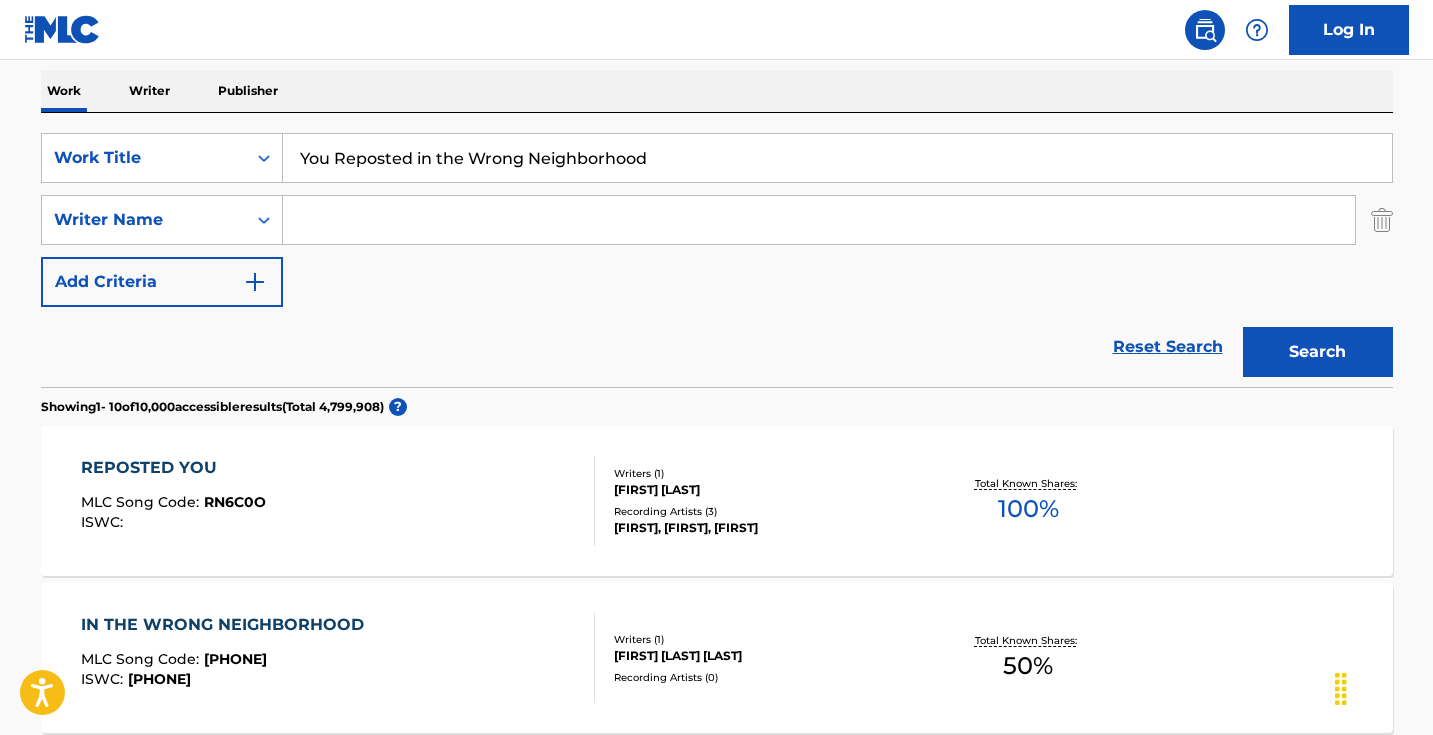 scroll, scrollTop: 296, scrollLeft: 0, axis: vertical 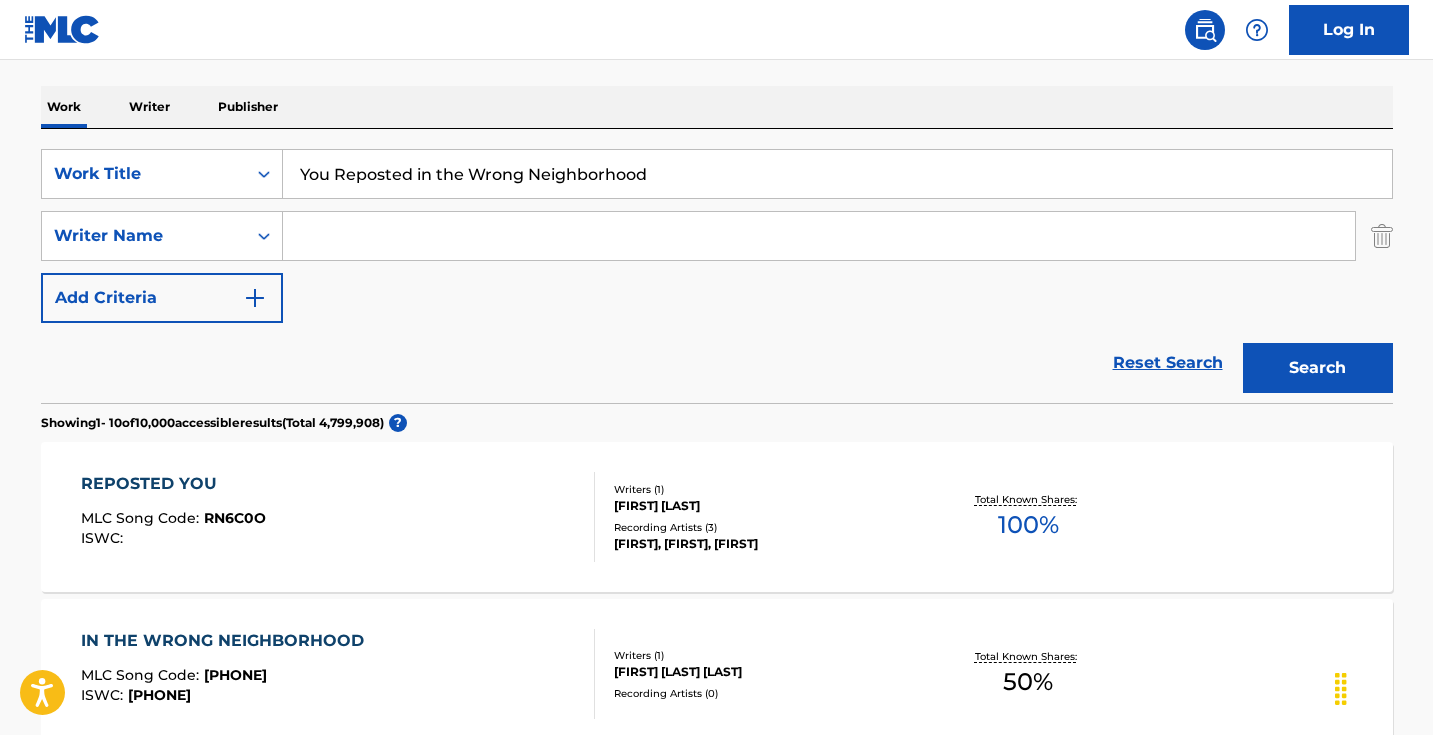 click on "You Reposted in the Wrong Neighborhood" at bounding box center [837, 174] 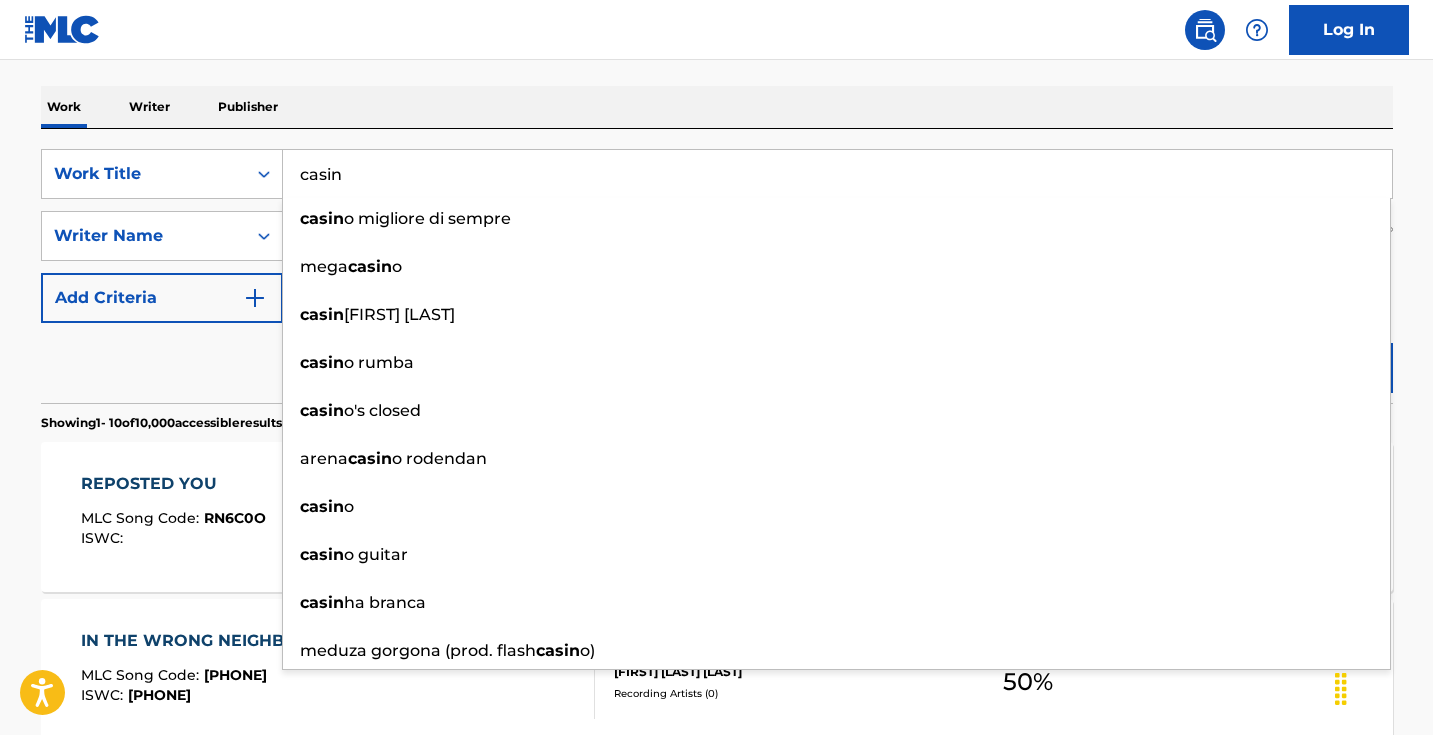type on "casin" 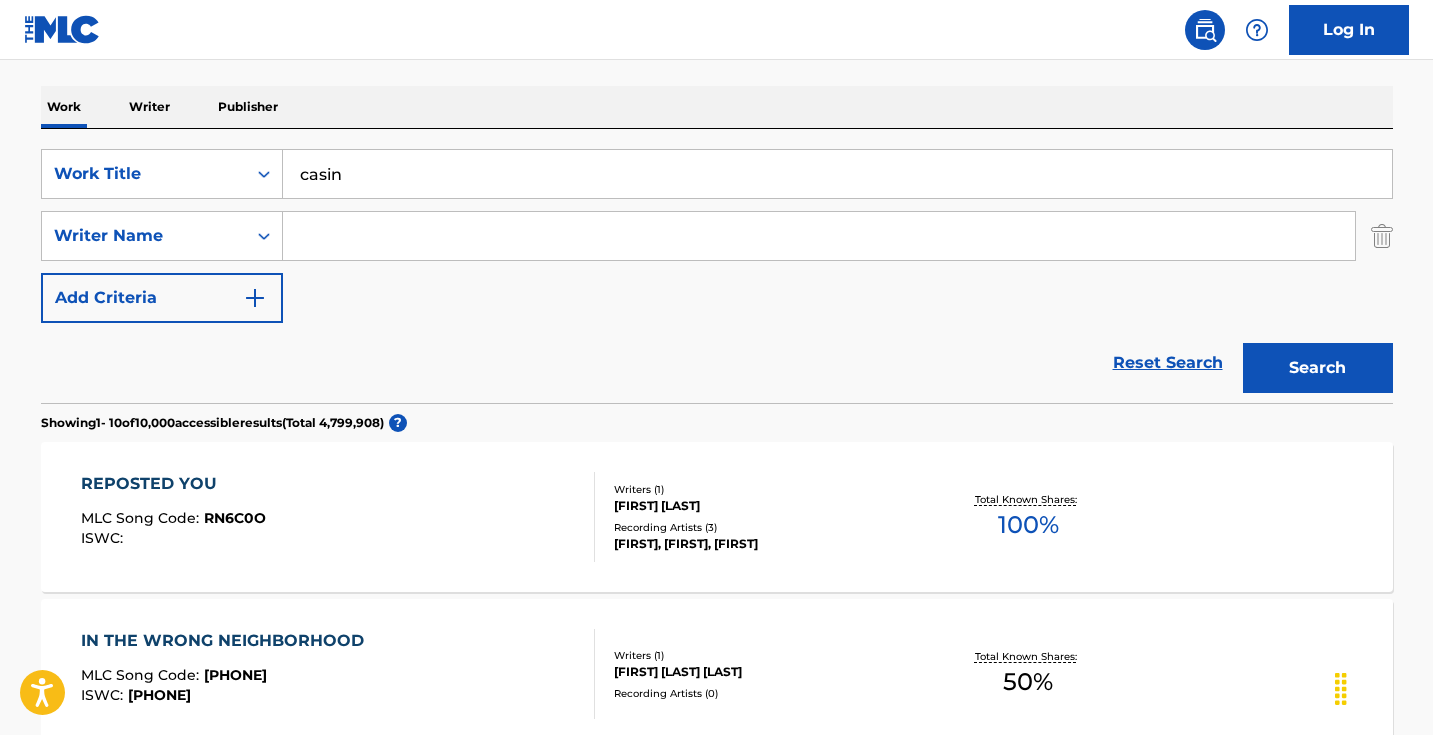 click on "Search" at bounding box center [1318, 368] 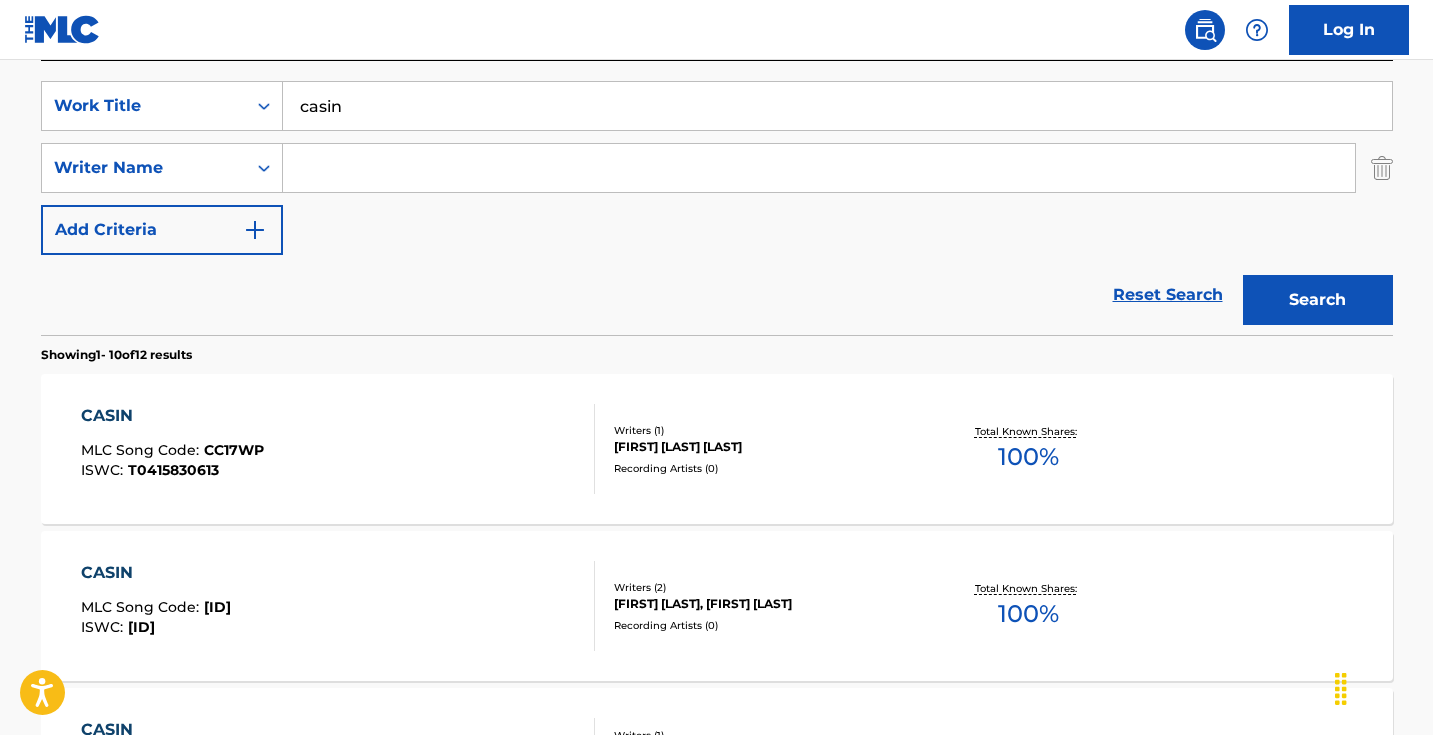 scroll, scrollTop: 367, scrollLeft: 0, axis: vertical 